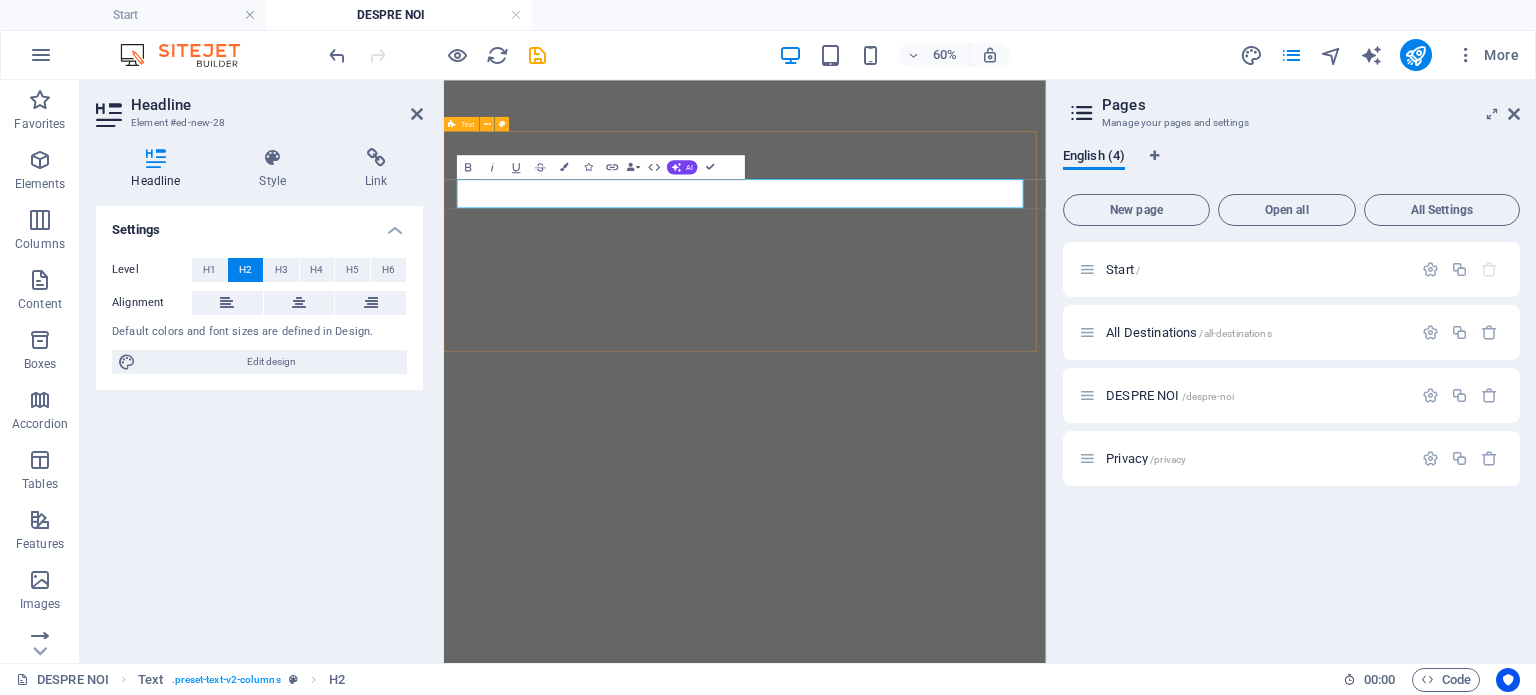 scroll, scrollTop: 0, scrollLeft: 0, axis: both 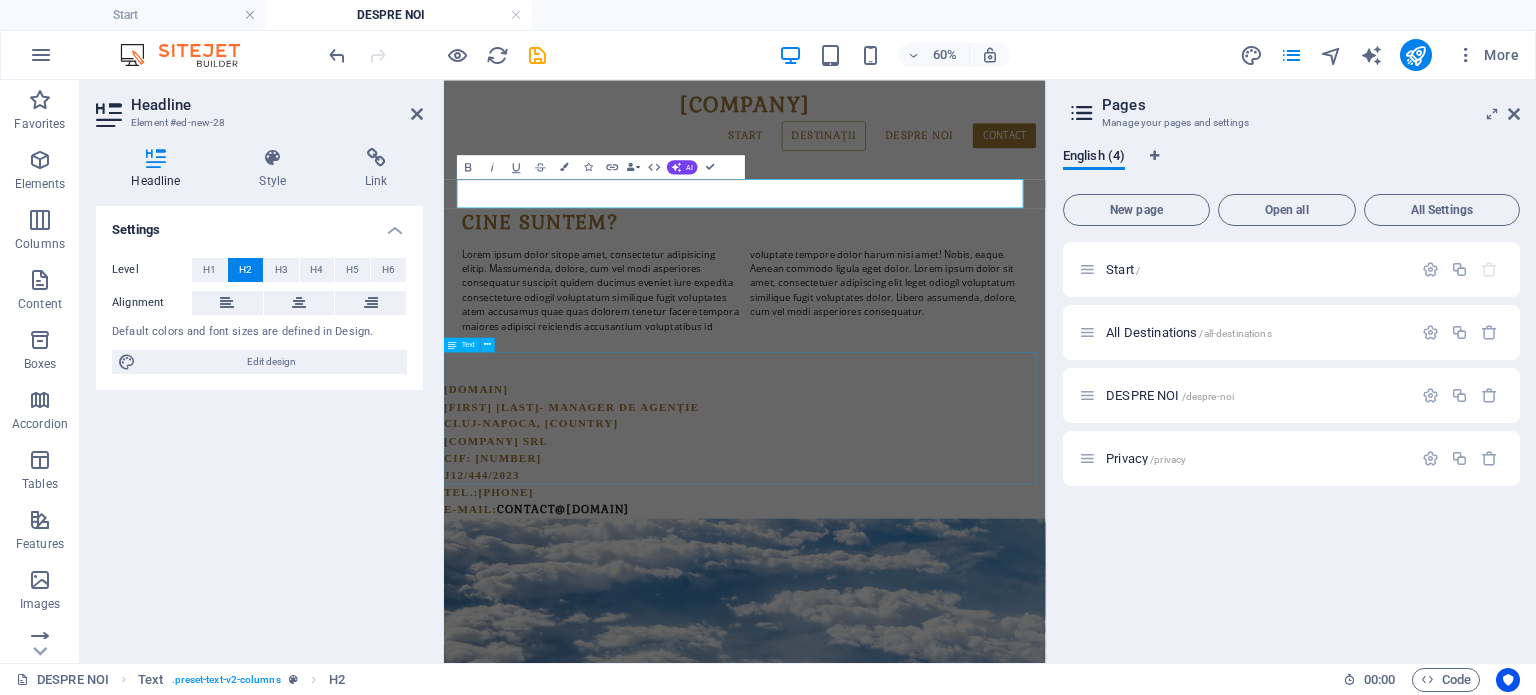click on "Skip to main content
[COMPANY] Start Destinații Monthly Specials All Destinations DESPRE NOI Contact CIne suntem? Lorem ipsum dolor sitope amet, consectetur adipisicing elitip. Massumenda, dolore, cum vel modi asperiores consequatur suscipit quidem ducimus eveniet iure expedita consecteture odiogil voluptatum similique fugit voluptates atem accusamus quae quas dolorem tenetur facere tempora maiores adipisci reiciendis accusantium voluptatibus id voluptate tempore dolor harum nisi amet! Nobis, eaque. Aenean commodo ligula eget dolor. Lorem ipsum dolor sit amet, consectetuer adipiscing elit leget odiogil voluptatum similique fugit voluptates dolor. Libero assumenda, dolore, cum vel modi asperiores consequatur. [DOMAIN] [FIRST] [LAST] - [ROLE] [CITY], [COUNTRY] [COMPANY] SRL CIF: [NUMBER] J12/444/2023 Tel.: [PHONE] E-Mail: contact@[DOMAIN] [COMPANY] Addresă [CITY] Telefon Phone: [PHONE] Fax: MAIL contact@[DOMAIN] Legal Notice | Privacy" at bounding box center [945, 1011] 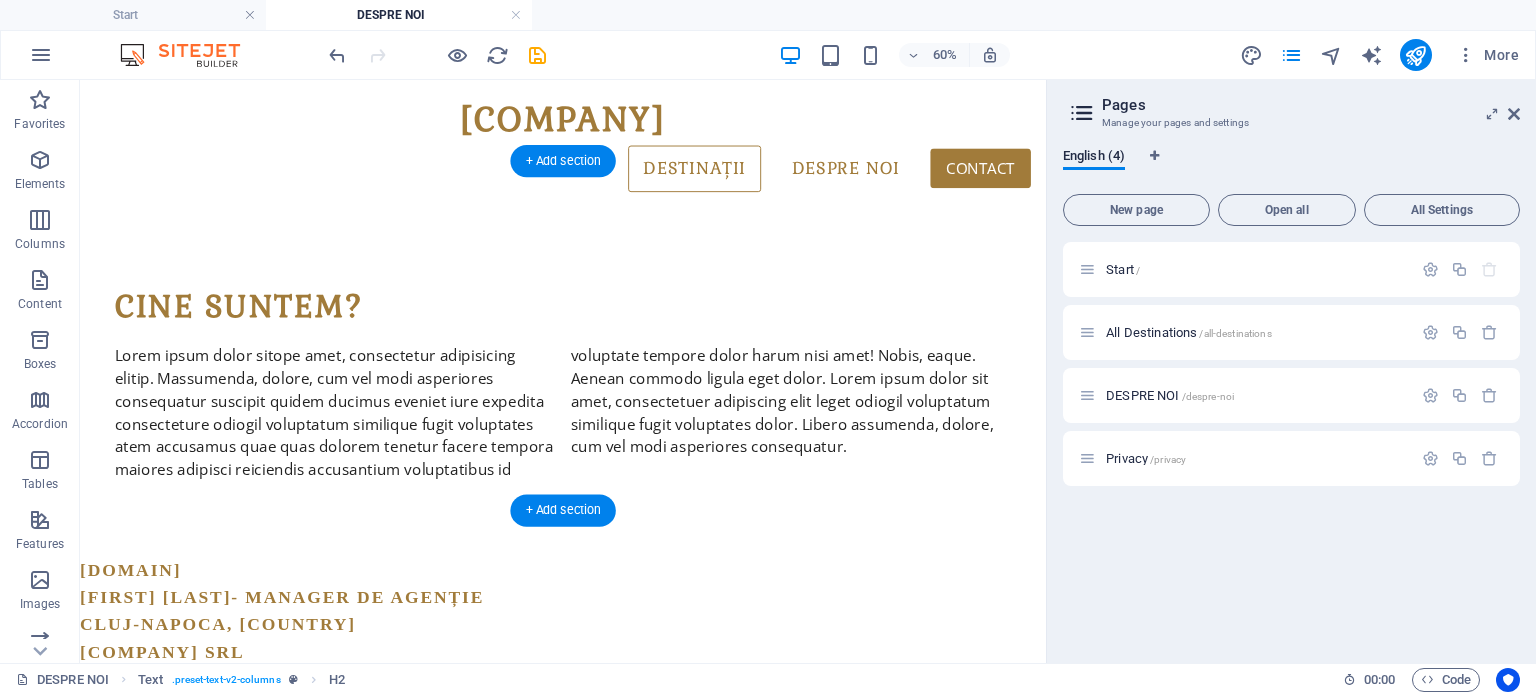 drag, startPoint x: 743, startPoint y: 431, endPoint x: 523, endPoint y: 635, distance: 300.02667 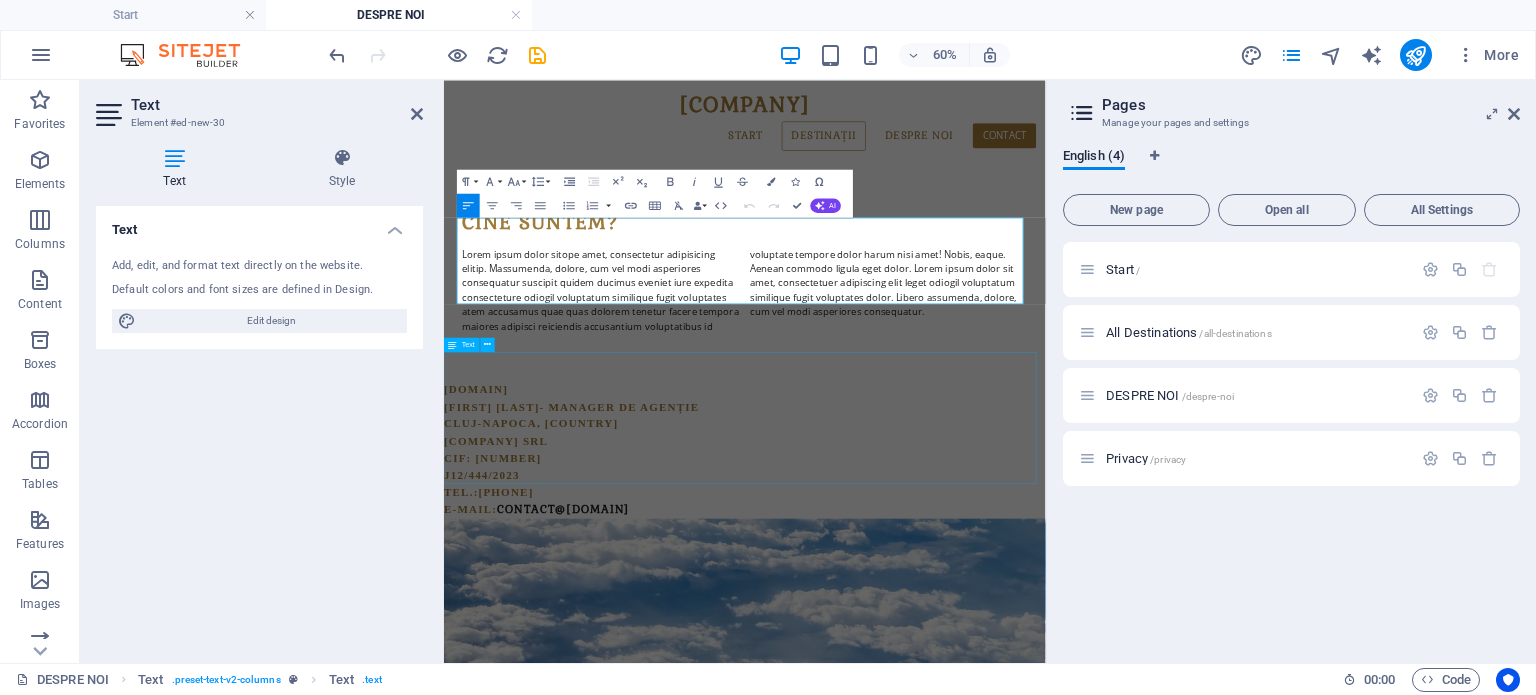 click on "[DOMAIN] [FIRST] [LAST] - [ROLE] [CITY], [COUNTRY] [COMPANY] SRL CIF: [NUMBER] J12/444/2023 Tel.: [PHONE] E-Mail: contact@[DOMAIN]" at bounding box center [945, 696] 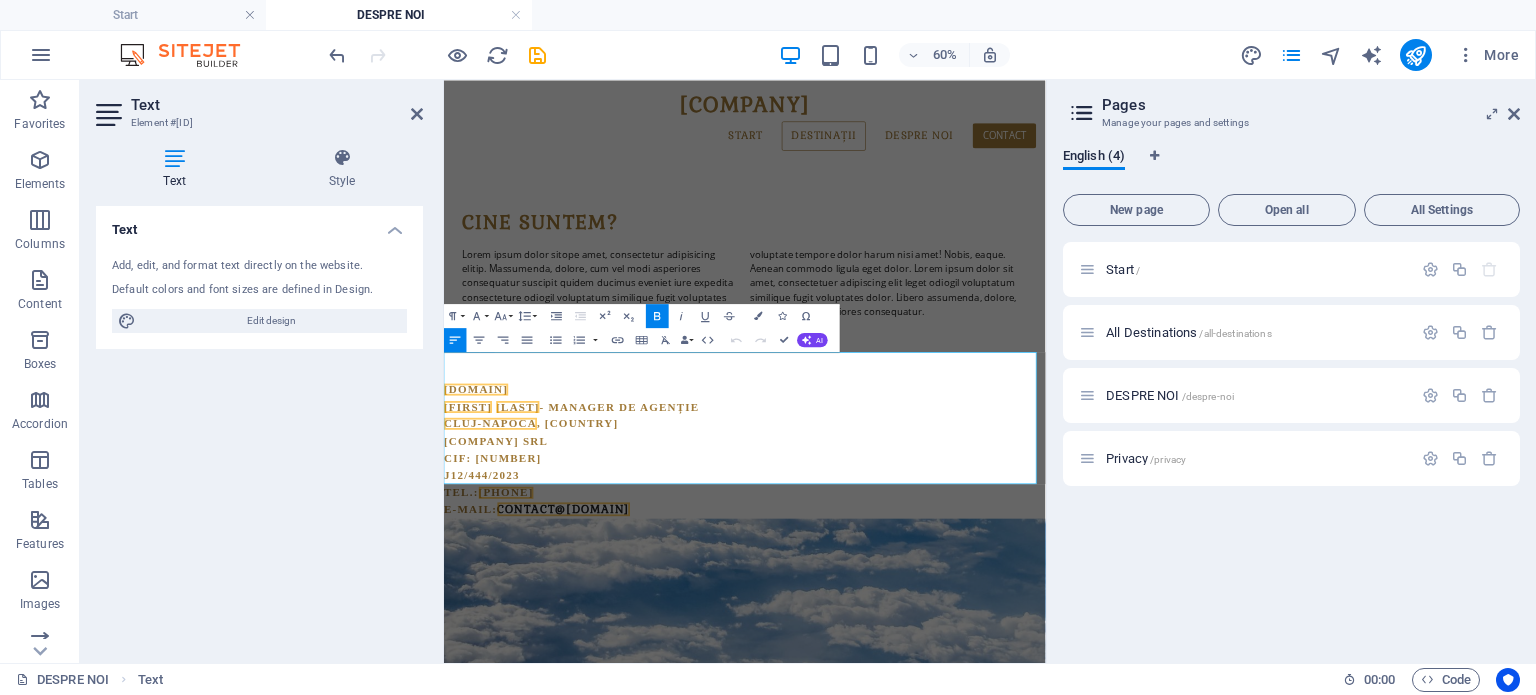 click on "[COMPANY] SRL" at bounding box center (945, 682) 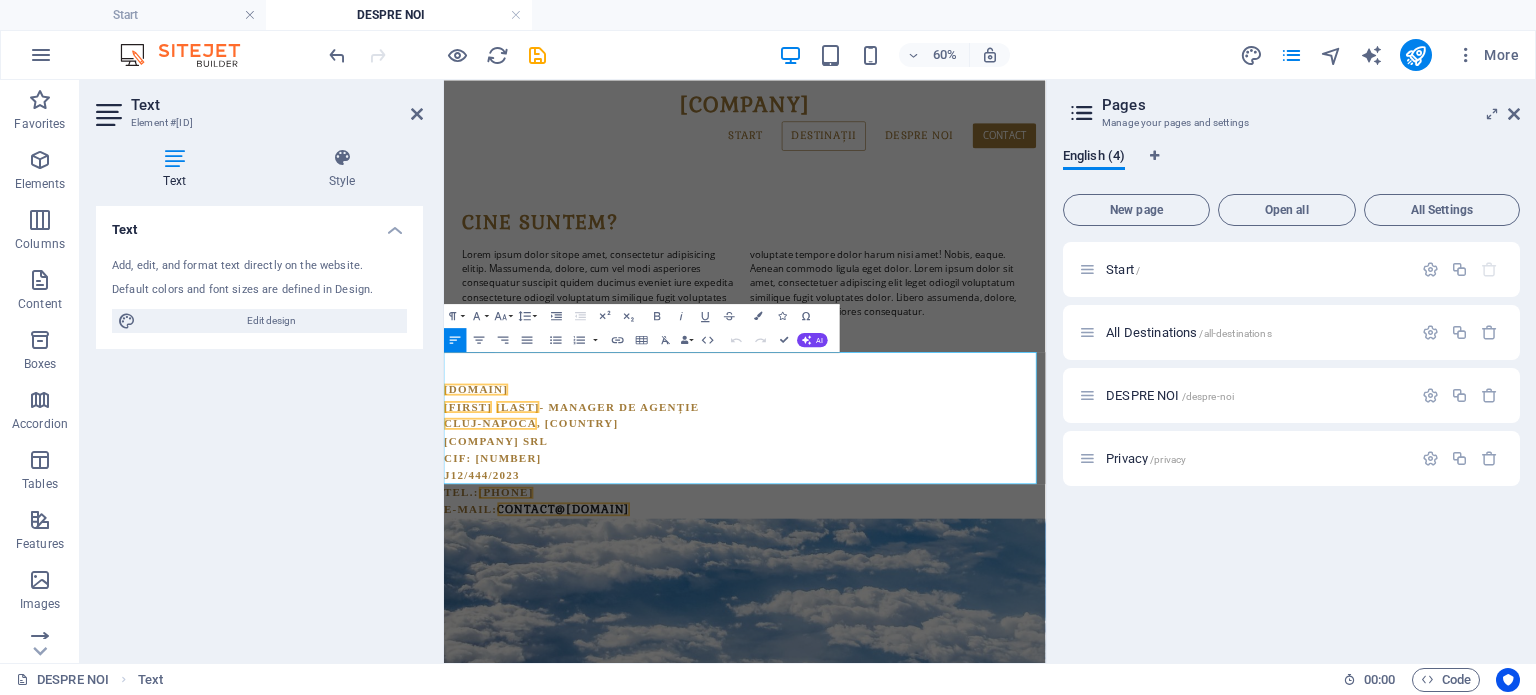 click on "[COMPANY] SRL" at bounding box center (945, 682) 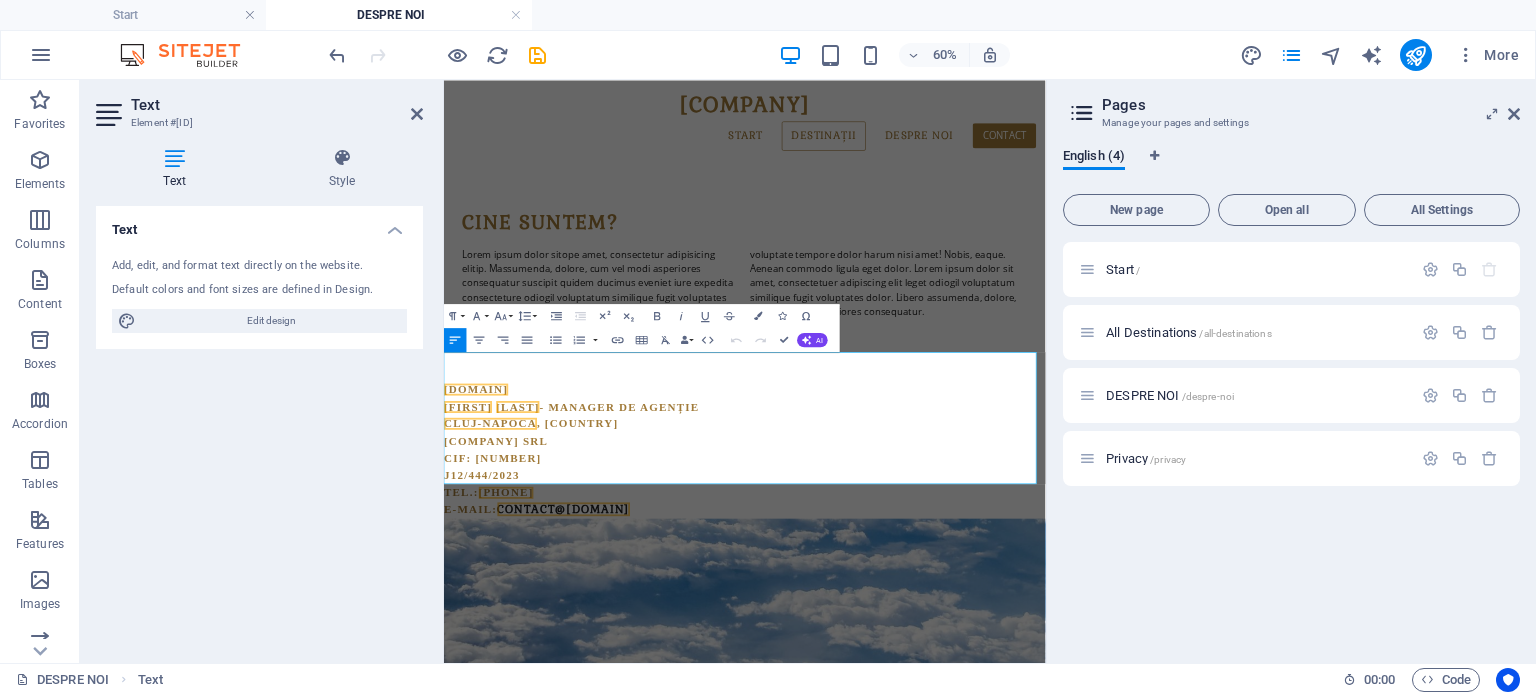 drag, startPoint x: 903, startPoint y: 737, endPoint x: 929, endPoint y: 421, distance: 317.0678 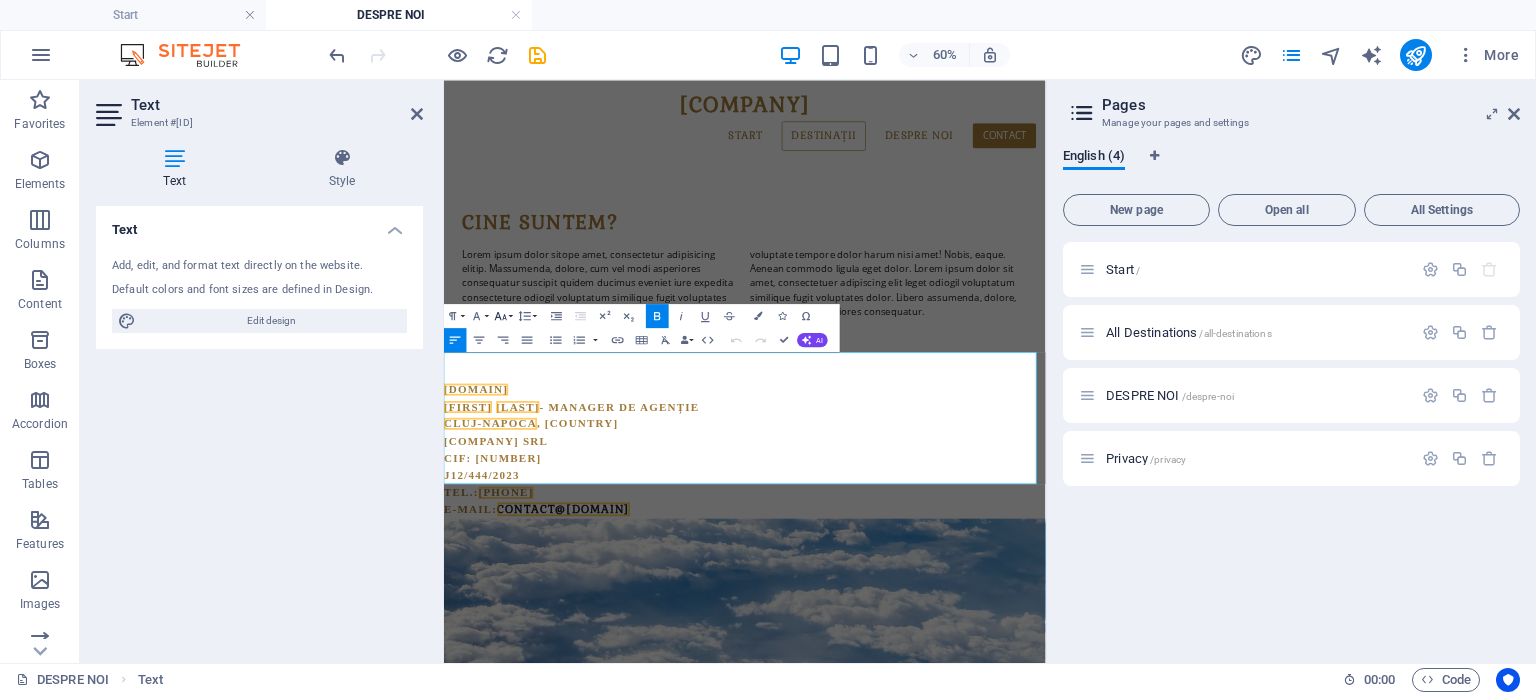 click 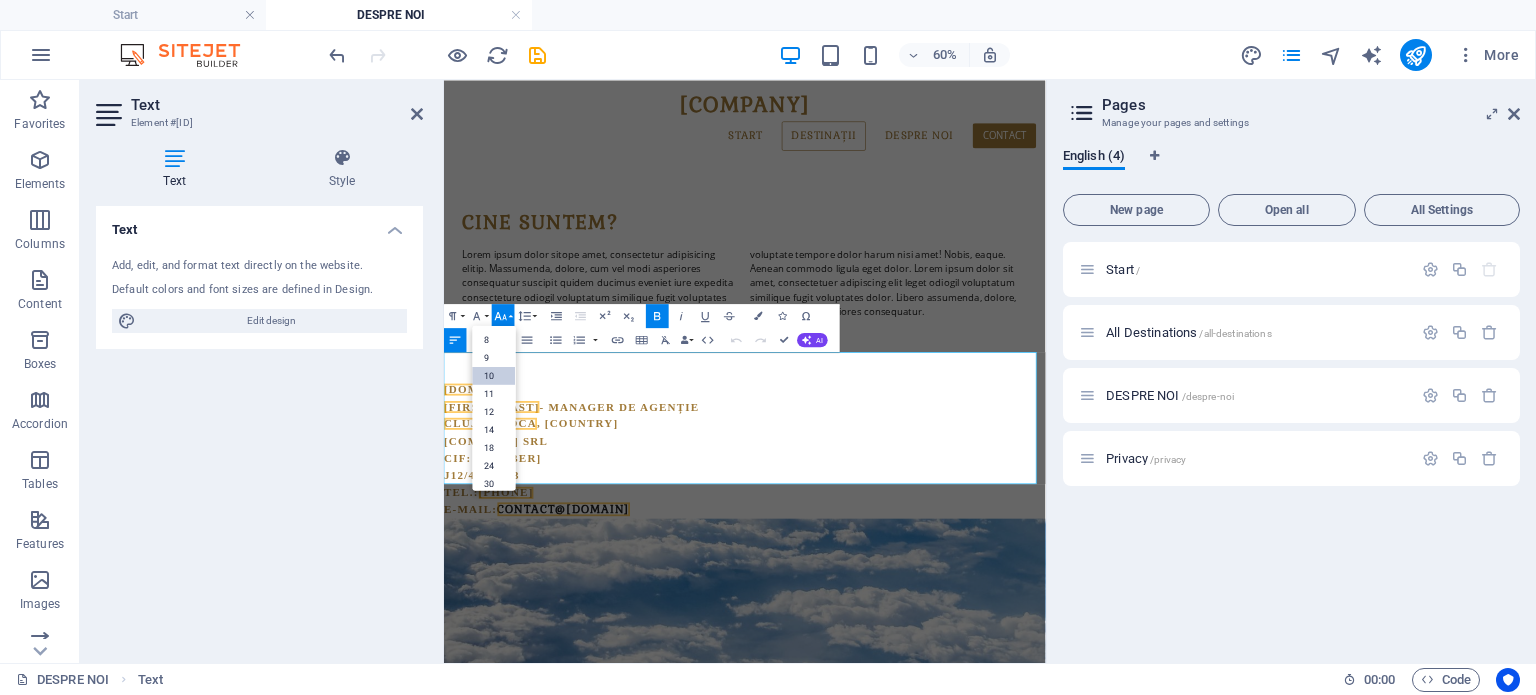 click on "10" at bounding box center [494, 375] 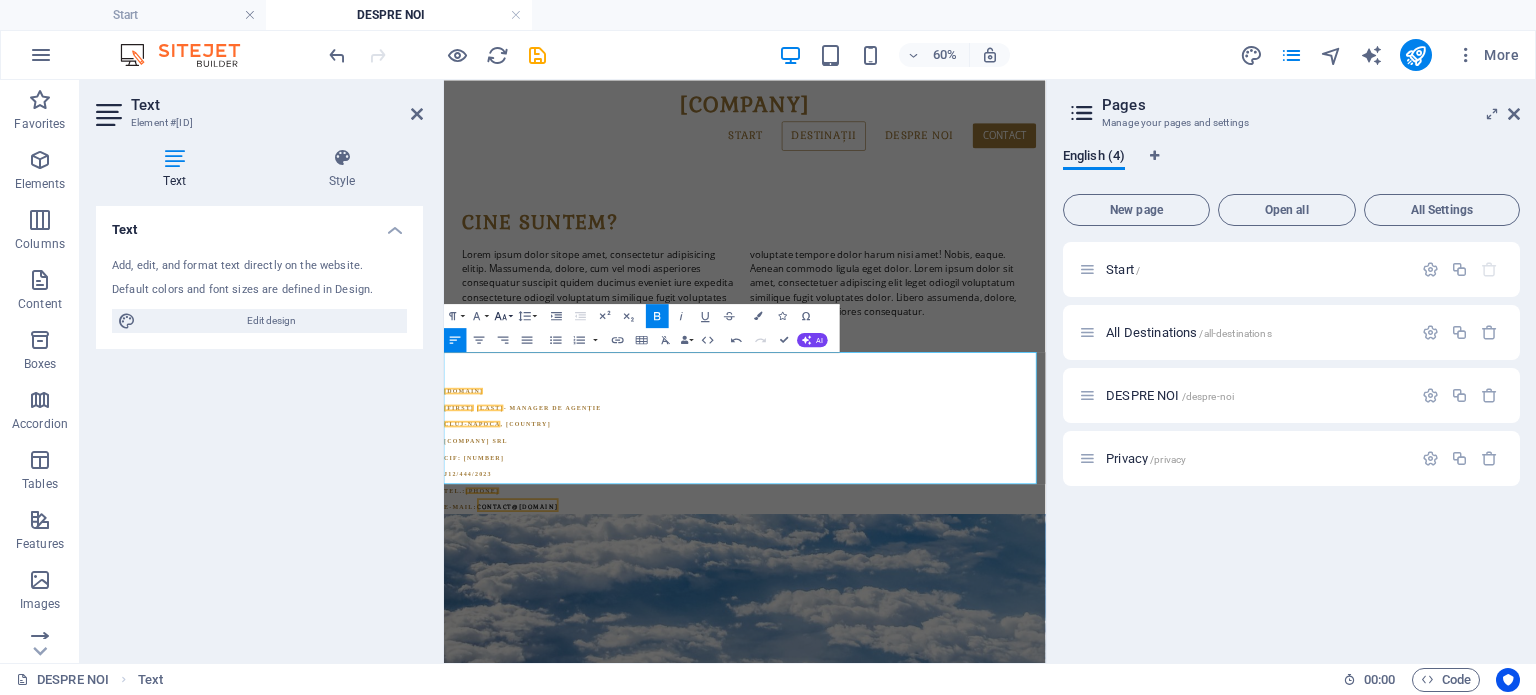 click 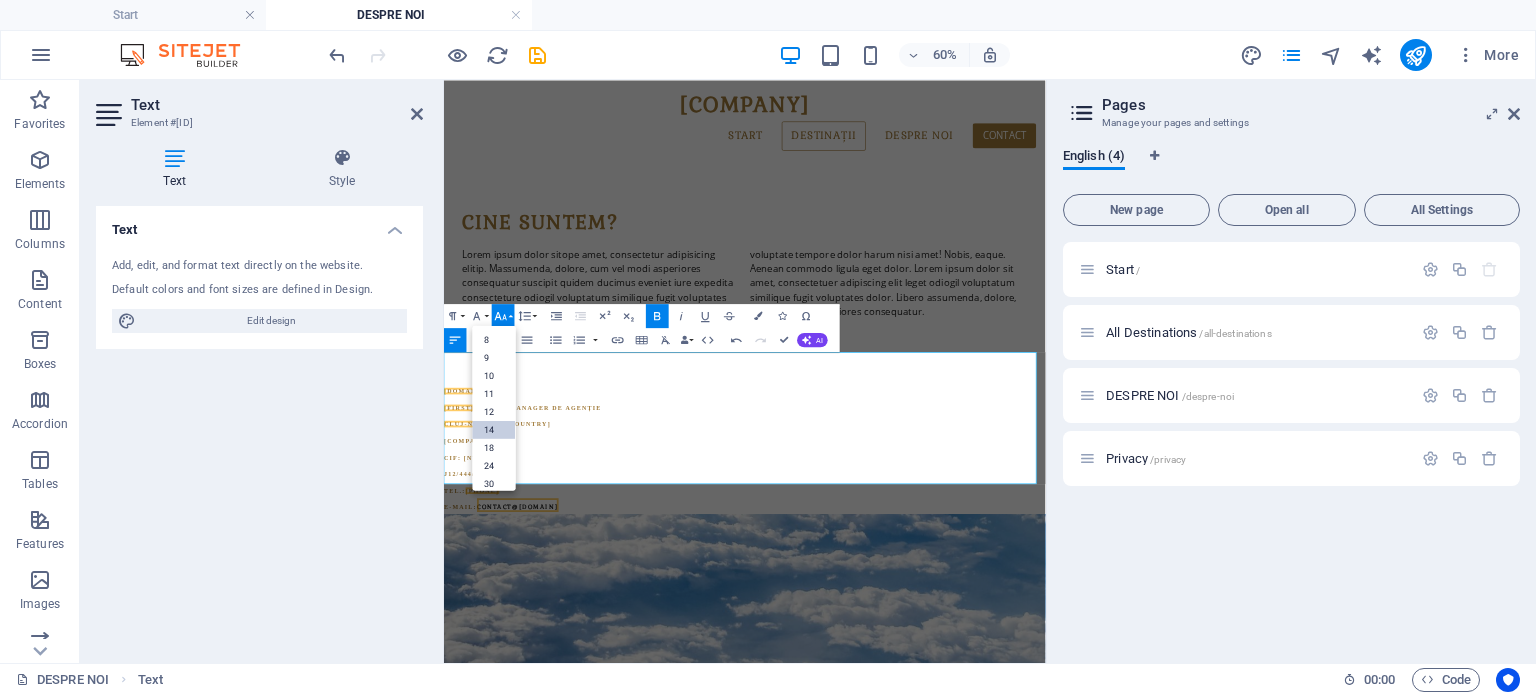 click on "14" at bounding box center [494, 429] 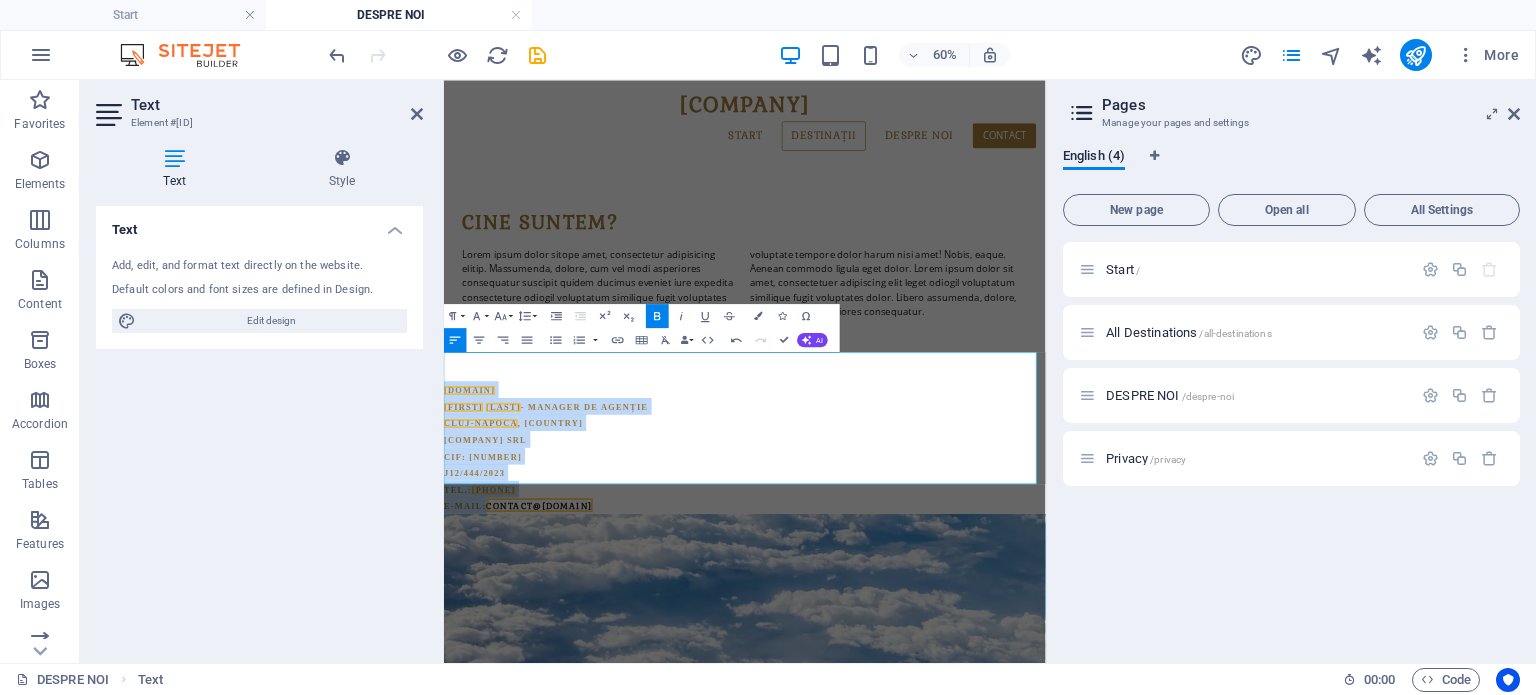 click on "J12/444/2023" at bounding box center (945, 734) 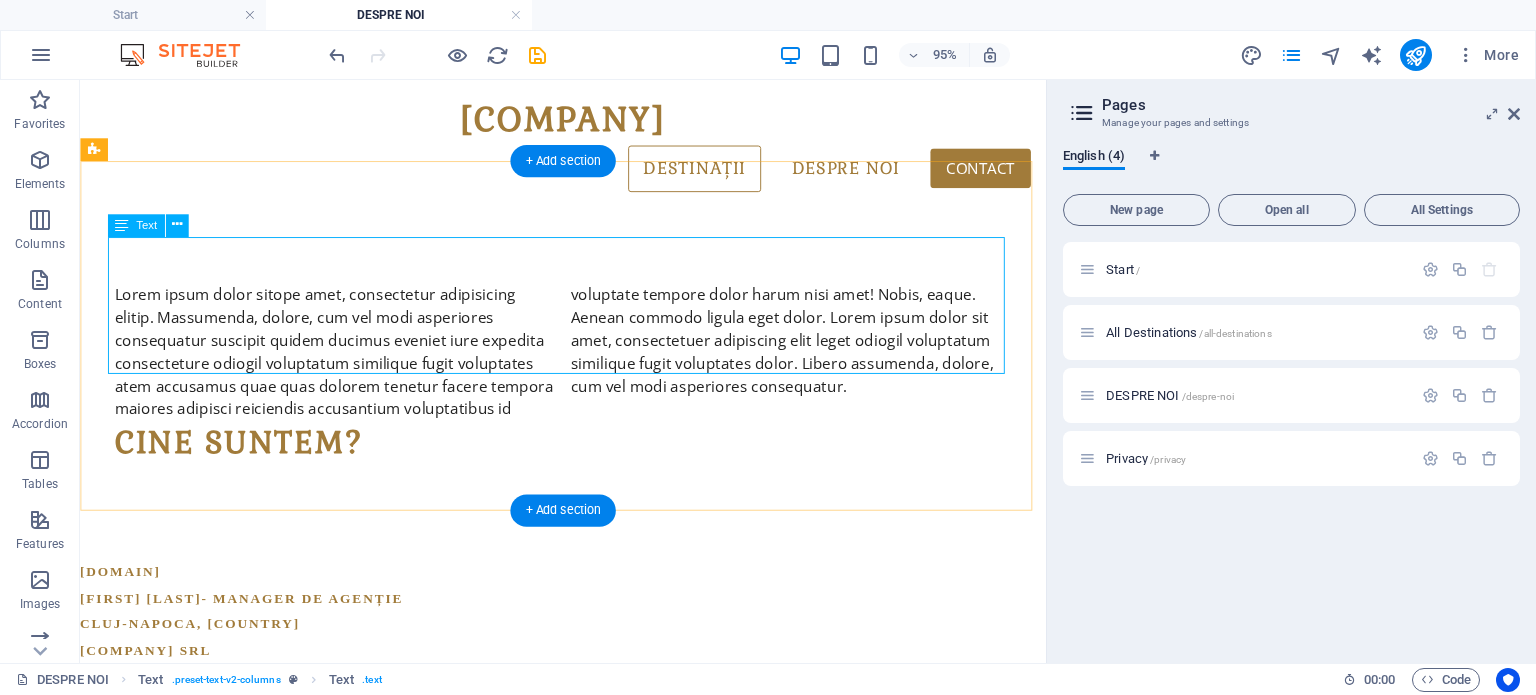 click on "Lorem ipsum dolor sitope amet, consectetur adipisicing elitip. Massumenda, dolore, cum vel modi asperiores consequatur suscipit quidem ducimus eveniet iure expedita consecteture odiogil voluptatum similique fugit voluptates atem accusamus quae quas dolorem tenetur facere tempora maiores adipisci reiciendis accusantium voluptatibus id voluptate tempore dolor harum nisi amet! Nobis, eaque. Aenean commodo ligula eget dolor. Lorem ipsum dolor sit amet, consectetuer adipiscing elit leget odiogil voluptatum similique fugit voluptates dolor. Libero assumenda, dolore, cum vel modi asperiores consequatur." at bounding box center [589, 366] 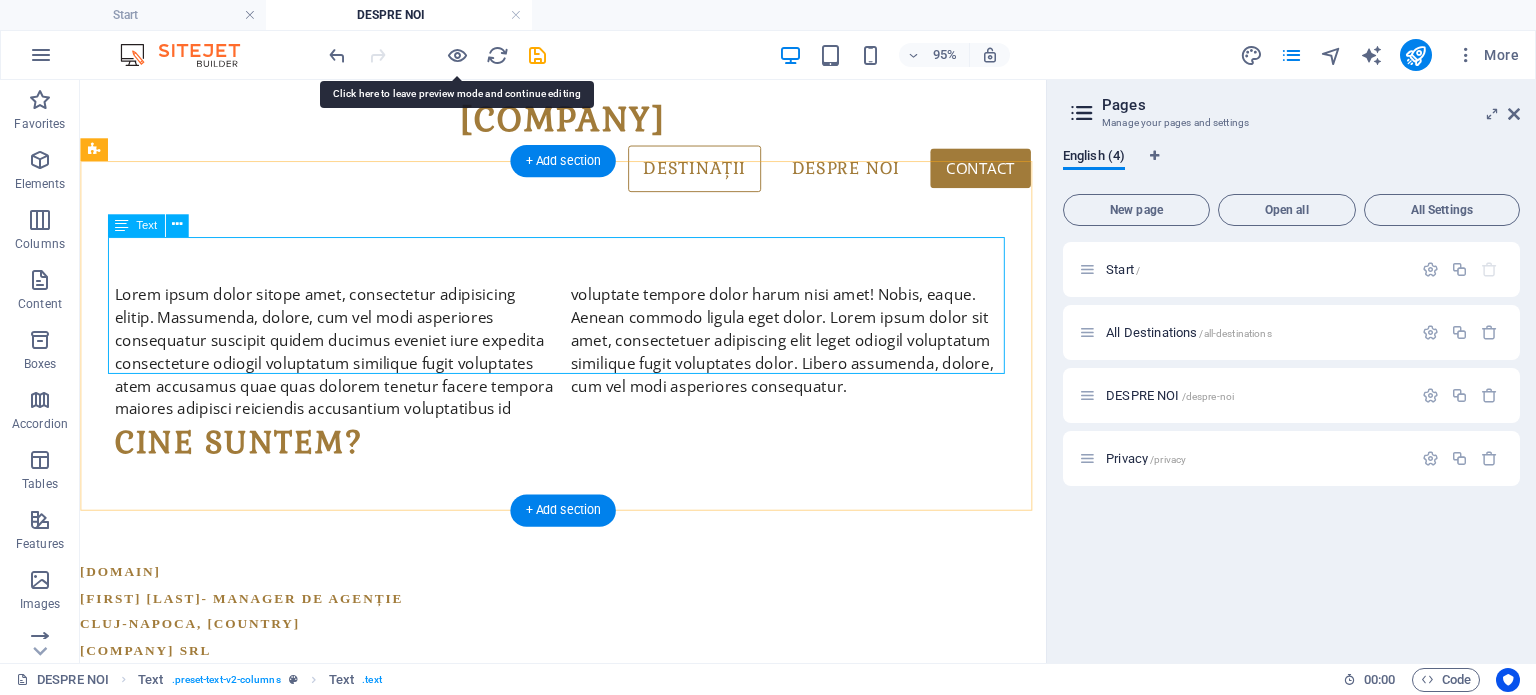 click on "Lorem ipsum dolor sitope amet, consectetur adipisicing elitip. Massumenda, dolore, cum vel modi asperiores consequatur suscipit quidem ducimus eveniet iure expedita consecteture odiogil voluptatum similique fugit voluptates atem accusamus quae quas dolorem tenetur facere tempora maiores adipisci reiciendis accusantium voluptatibus id voluptate tempore dolor harum nisi amet! Nobis, eaque. Aenean commodo ligula eget dolor. Lorem ipsum dolor sit amet, consectetuer adipiscing elit leget odiogil voluptatum similique fugit voluptates dolor. Libero assumenda, dolore, cum vel modi asperiores consequatur." at bounding box center (589, 366) 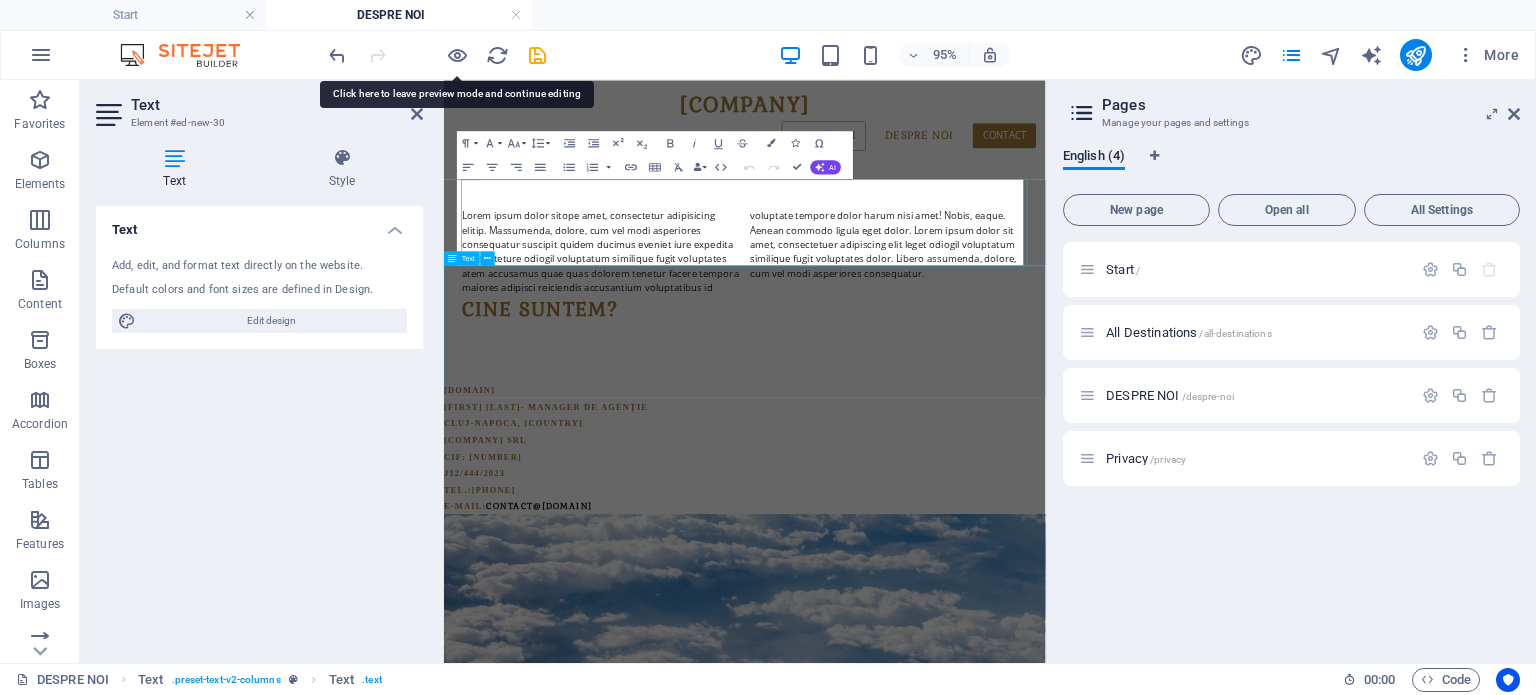 click on "[DOMAIN] [FIRST] [LAST] - [ROLE] [CITY], [COUNTRY] [COMPANY] SRL CIF: [NUMBER] J12/444/2023 Tel.: [PHONE] E-Mail: contact@[DOMAIN]" at bounding box center (945, 692) 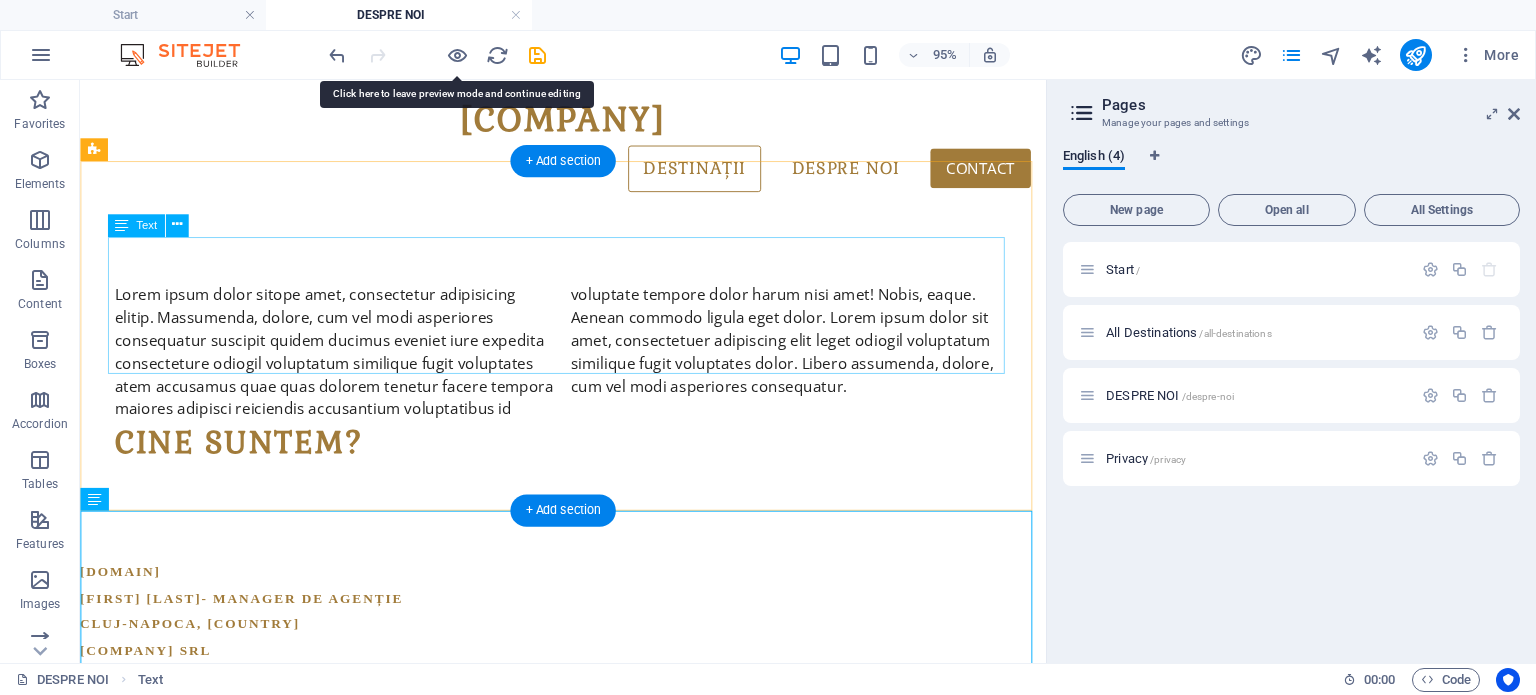 click on "Lorem ipsum dolor sitope amet, consectetur adipisicing elitip. Massumenda, dolore, cum vel modi asperiores consequatur suscipit quidem ducimus eveniet iure expedita consecteture odiogil voluptatum similique fugit voluptates atem accusamus quae quas dolorem tenetur facere tempora maiores adipisci reiciendis accusantium voluptatibus id voluptate tempore dolor harum nisi amet! Nobis, eaque. Aenean commodo ligula eget dolor. Lorem ipsum dolor sit amet, consectetuer adipiscing elit leget odiogil voluptatum similique fugit voluptates dolor. Libero assumenda, dolore, cum vel modi asperiores consequatur." at bounding box center (589, 366) 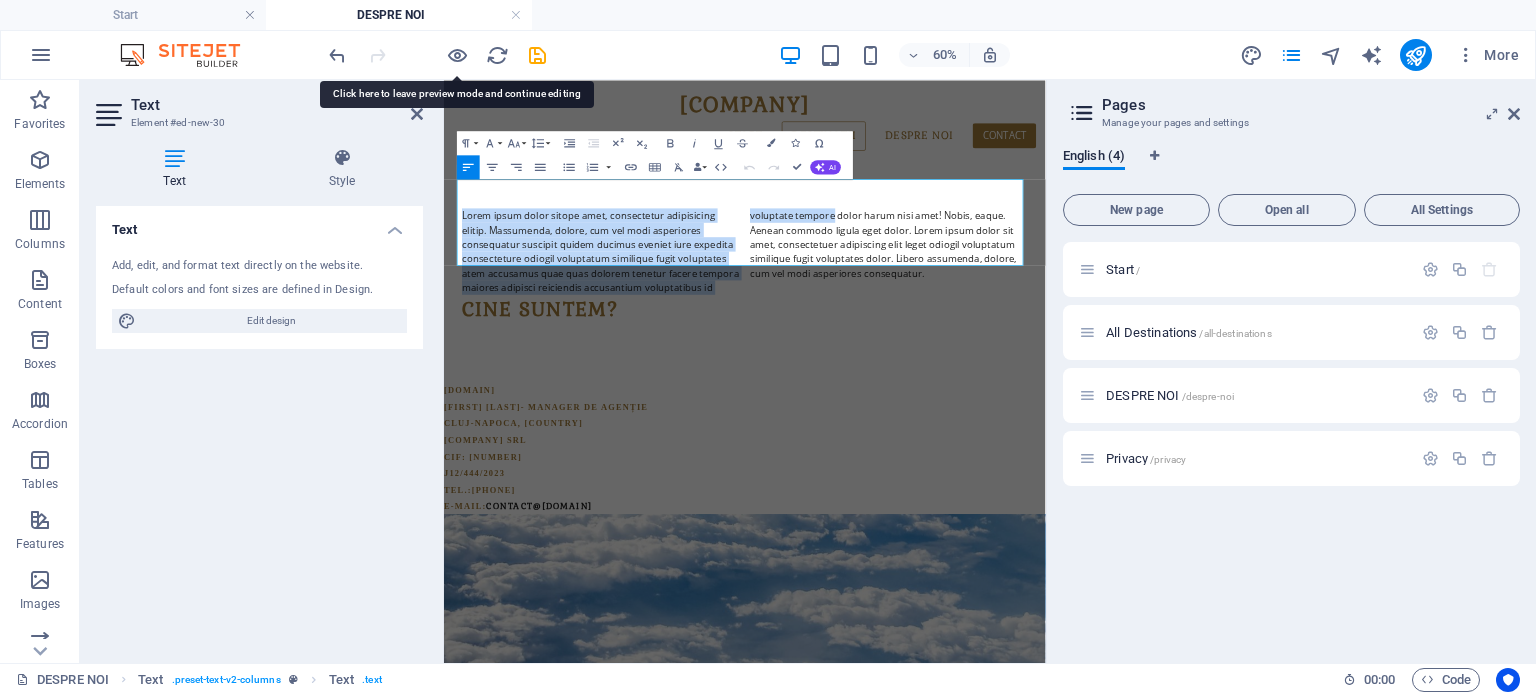 drag, startPoint x: 917, startPoint y: 385, endPoint x: 419, endPoint y: 222, distance: 523.99713 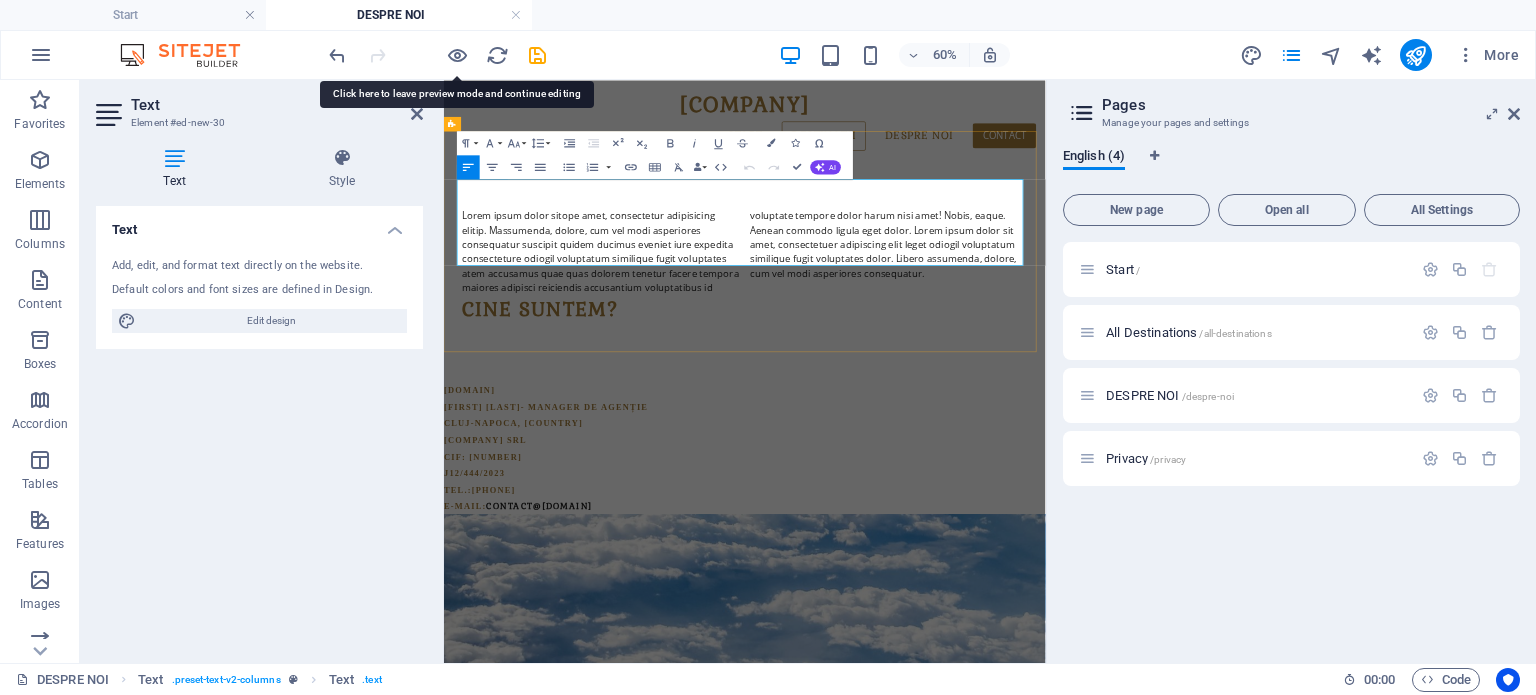 click on "Lorem ipsum dolor sitope amet, consectetur adipisicing elitip. Massumenda, dolore, cum vel modi asperiores consequatur suscipit quidem ducimus eveniet iure expedita consecteture odiogil voluptatum similique fugit voluptates atem accusamus quae quas dolorem tenetur facere tempora maiores adipisci reiciendis accusantium voluptatibus id voluptate tempore dolor harum nisi amet! Nobis, eaque. Aenean commodo ligula eget dolor. Lorem ipsum dolor sit amet, consectetuer adipiscing elit leget odiogil voluptatum similique fugit voluptates dolor. Libero assumenda, dolore, cum vel modi asperiores consequatur." at bounding box center (946, 366) 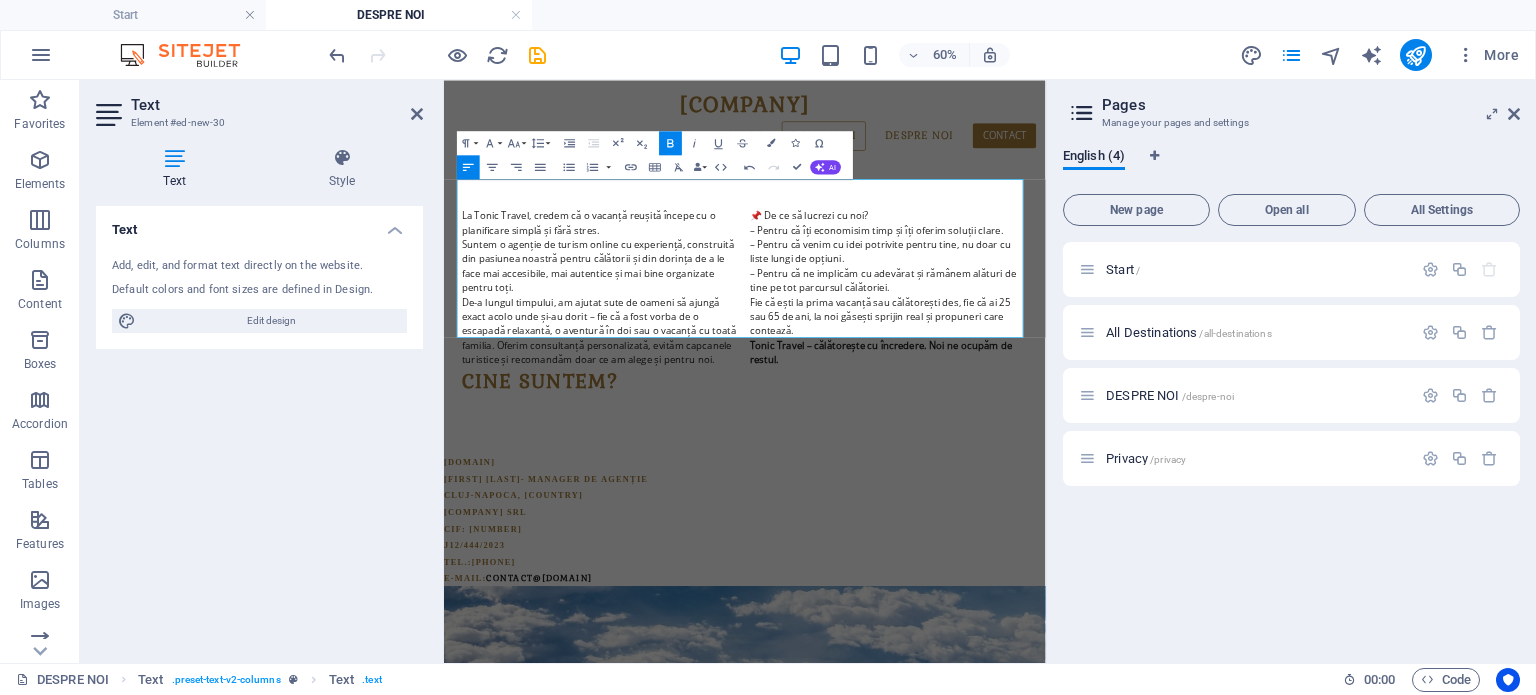 click on "Text Add, edit, and format text directly on the website. Default colors and font sizes are defined in Design. Edit design Alignment Left aligned Centered Right aligned" at bounding box center (259, 426) 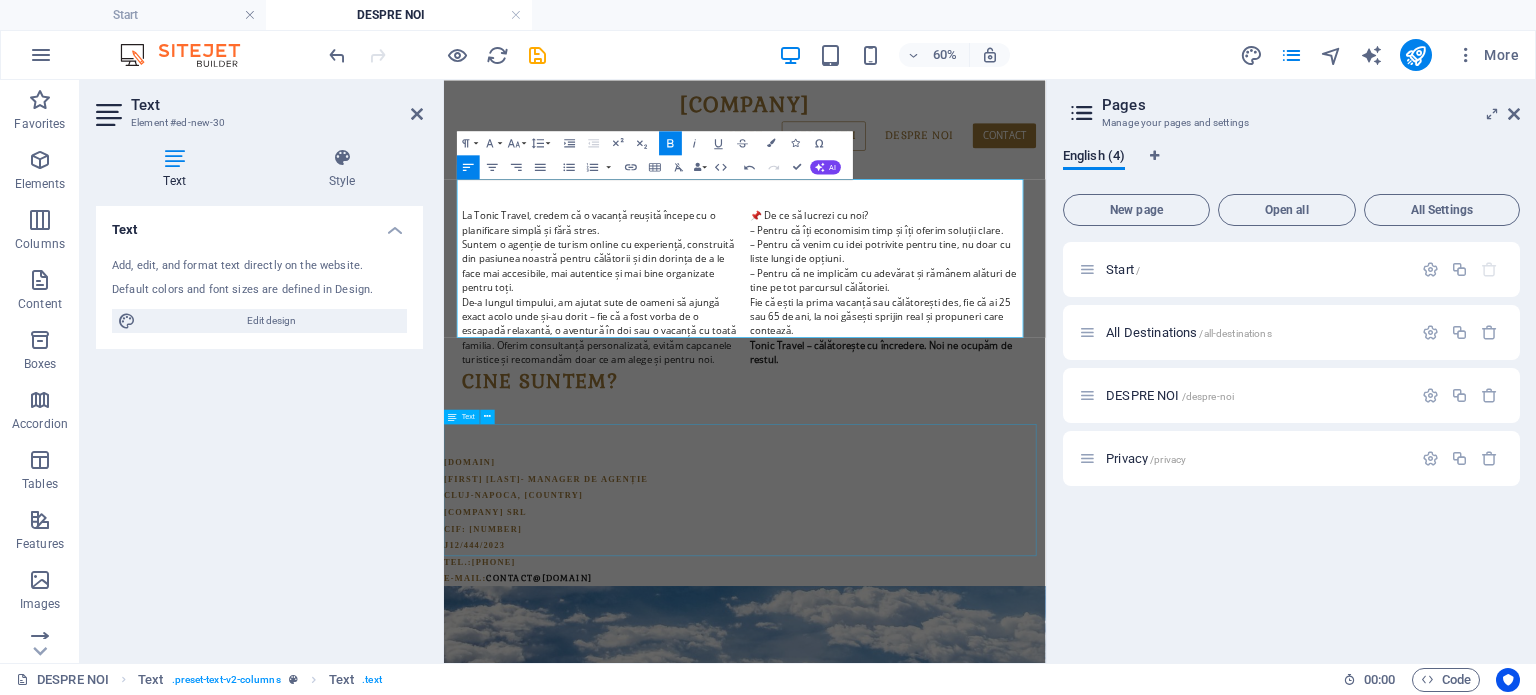 click on "[DOMAIN] [FIRST] [LAST] - [ROLE] [CITY], [COUNTRY] [COMPANY] SRL CIF: [NUMBER] J12/444/2023 Tel.: [PHONE] E-Mail: contact@[DOMAIN]" at bounding box center (945, 812) 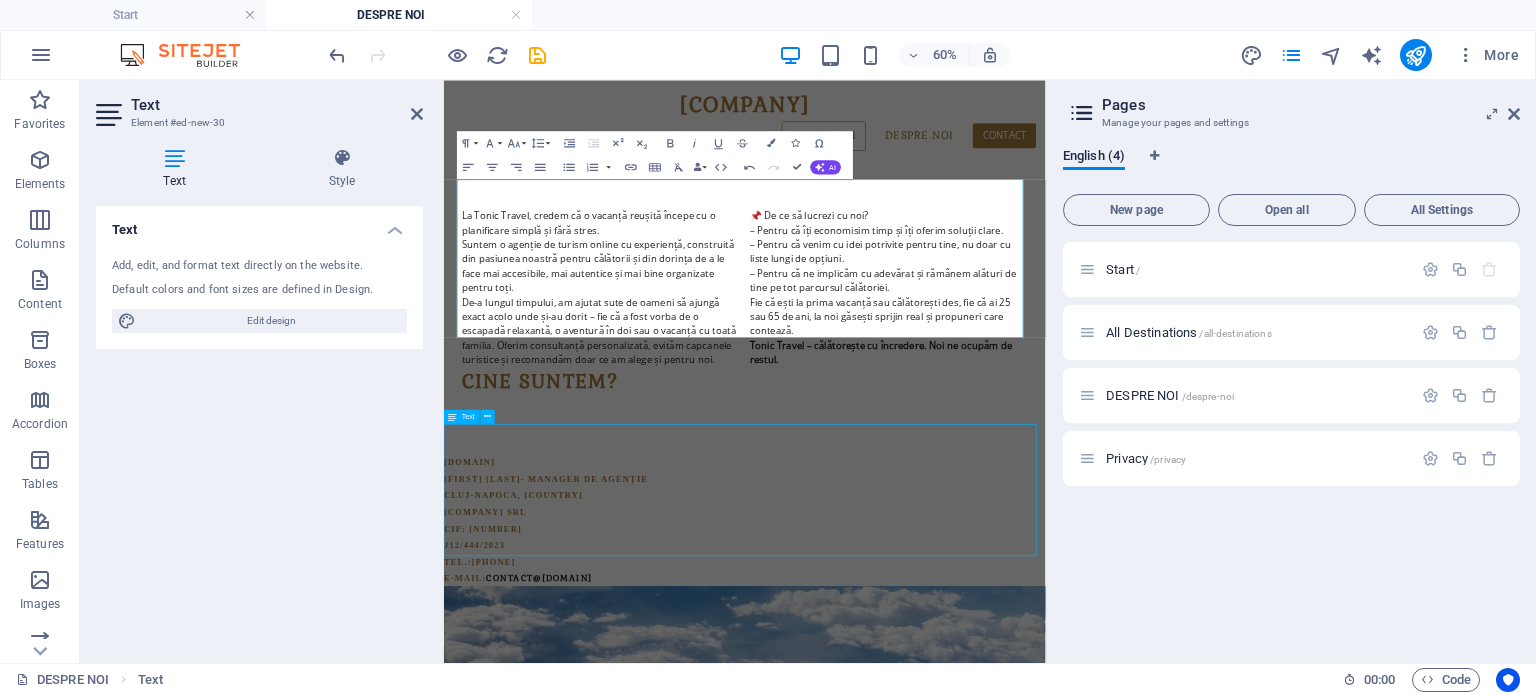 click on "CIne suntem?" at bounding box center (946, 582) 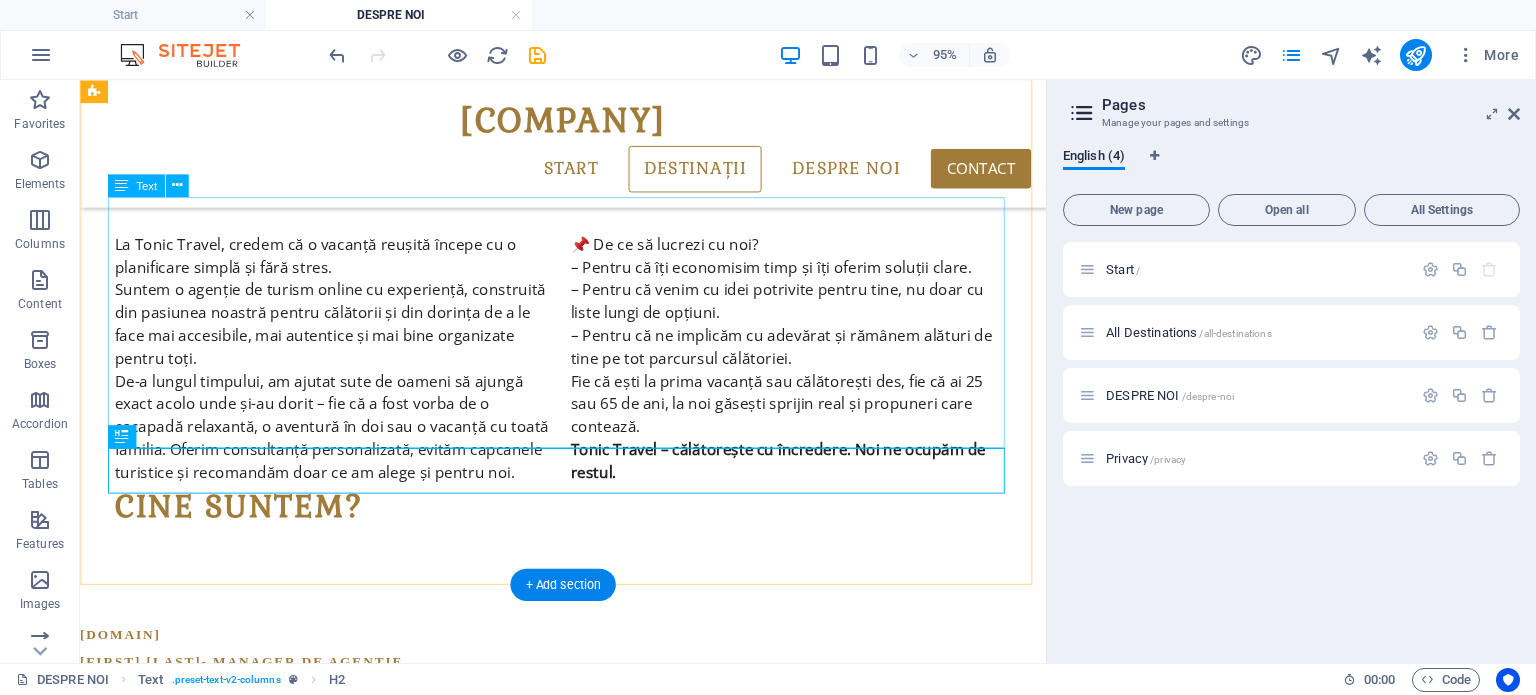 scroll, scrollTop: 0, scrollLeft: 0, axis: both 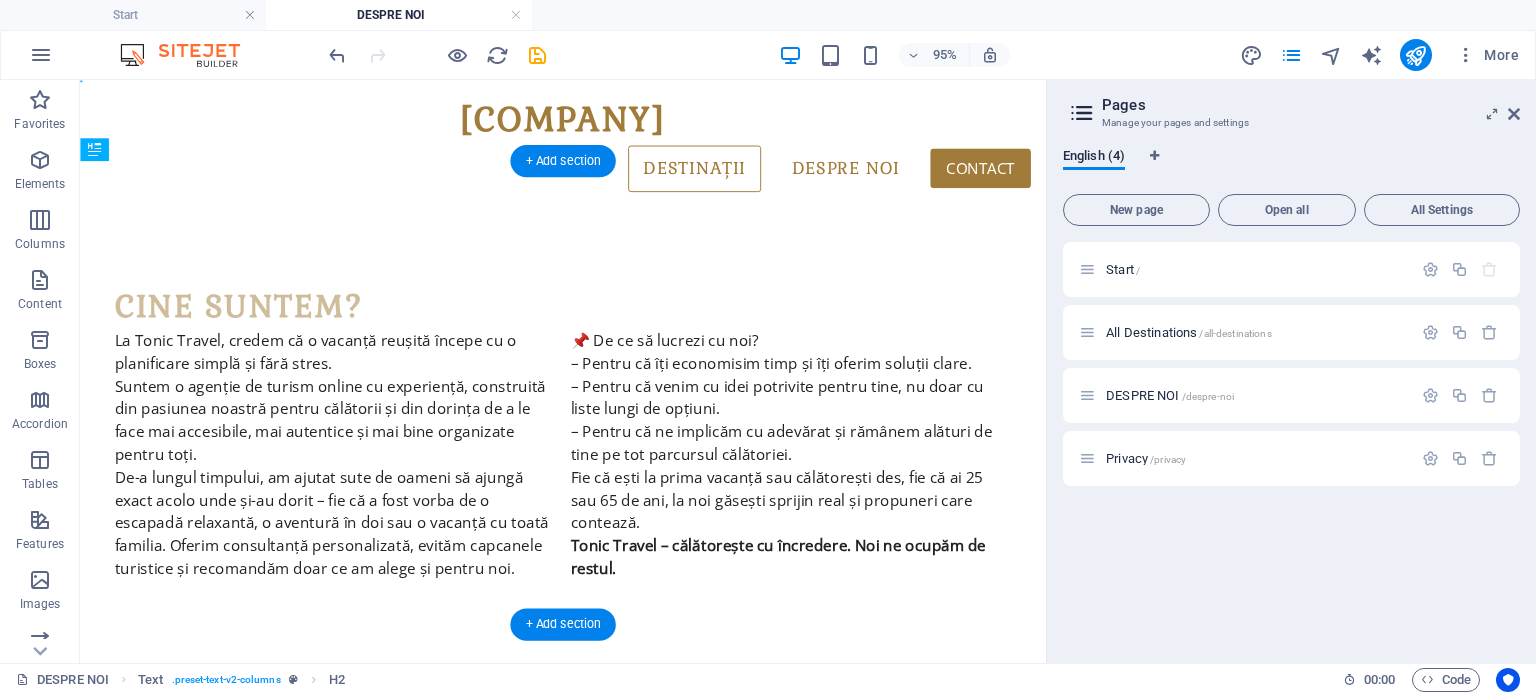 drag, startPoint x: 119, startPoint y: 521, endPoint x: 153, endPoint y: 290, distance: 233.48875 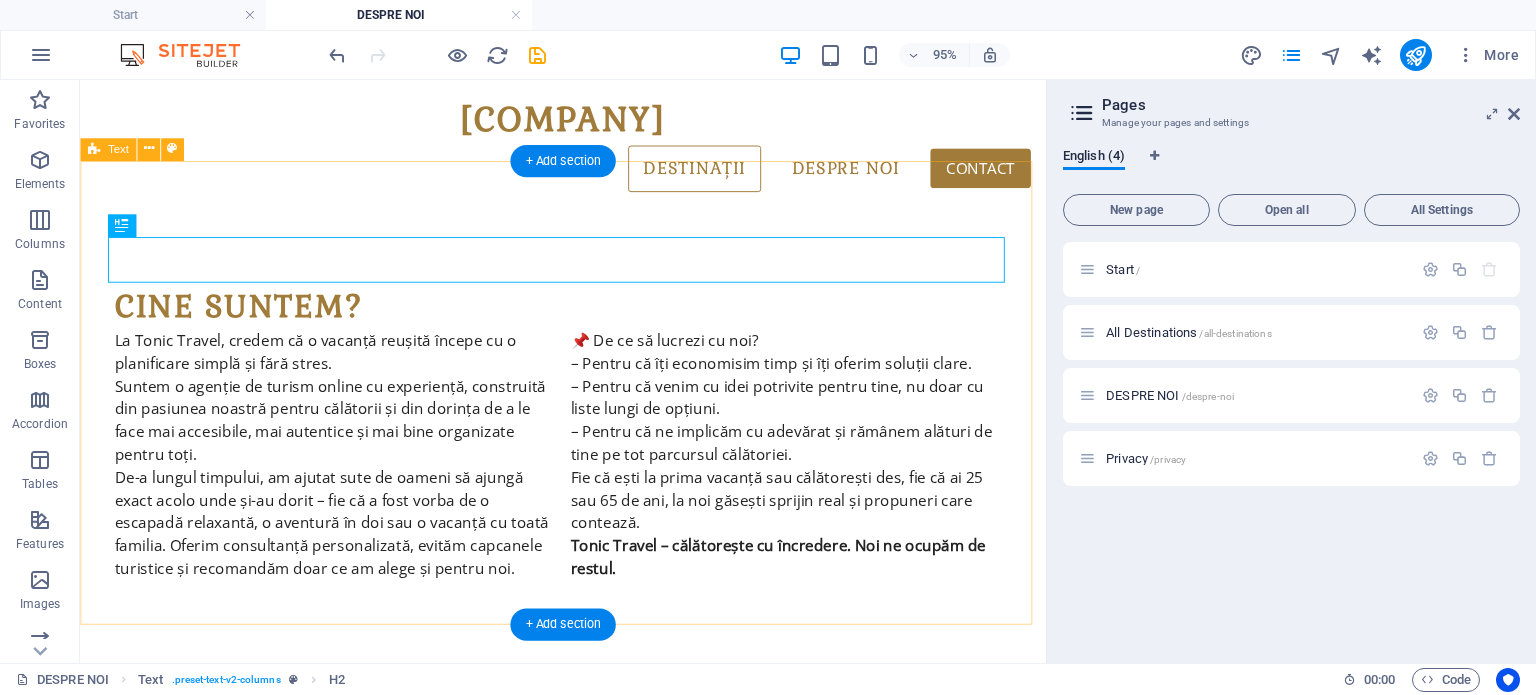 click on "CIne suntem? [COMPANY] - [DOMAIN] [FIRST] [LAST] - [ROLE] [CITY], [COUNTRY] [COMPANY] SRL CIF: [NUMBER] J12/444/2023 Tel.: [PHONE] E-Mail: contact@[DOMAIN] [COMPANY] Addresă [CITY] Telefon Phone: [PHONE] Fax: MAIL contact@[DOMAIN] Legal Notice |" at bounding box center [588, 458] 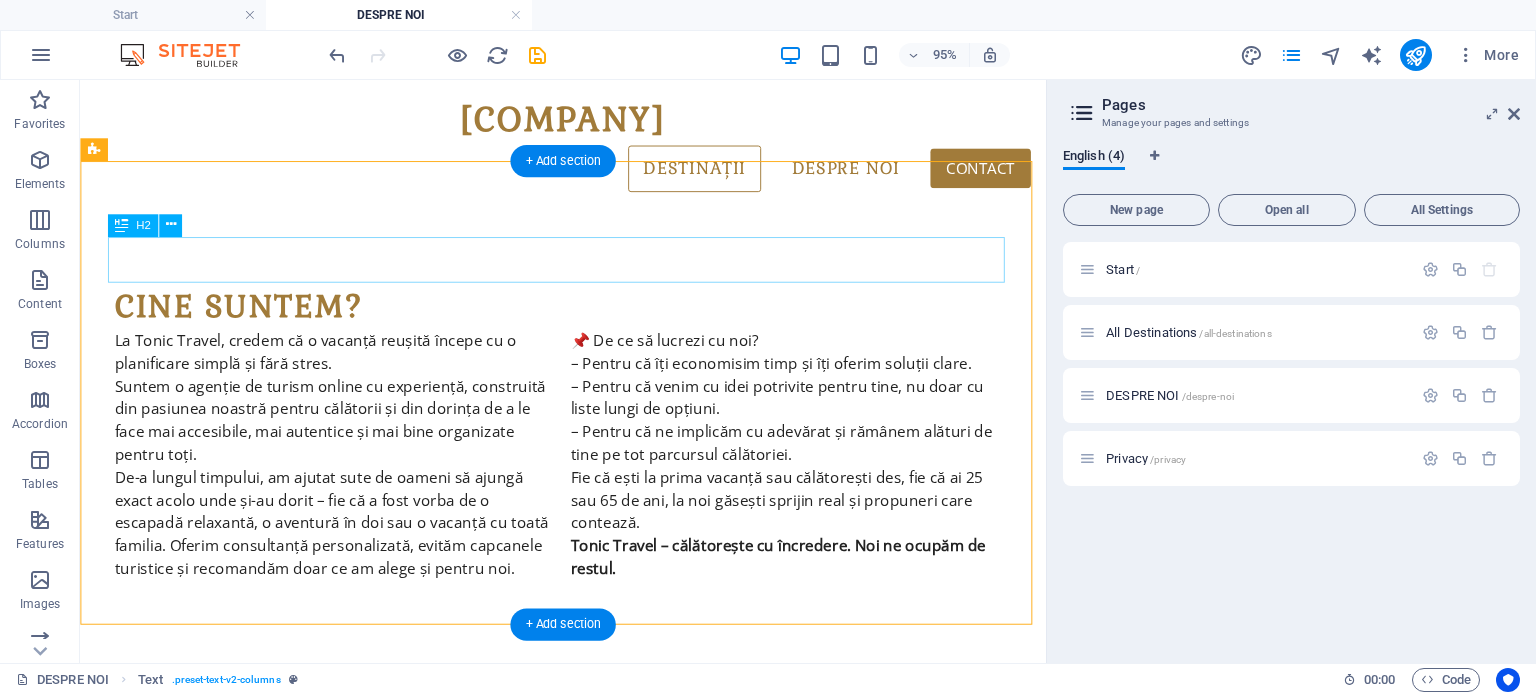 click on "CIne suntem?" at bounding box center (589, 318) 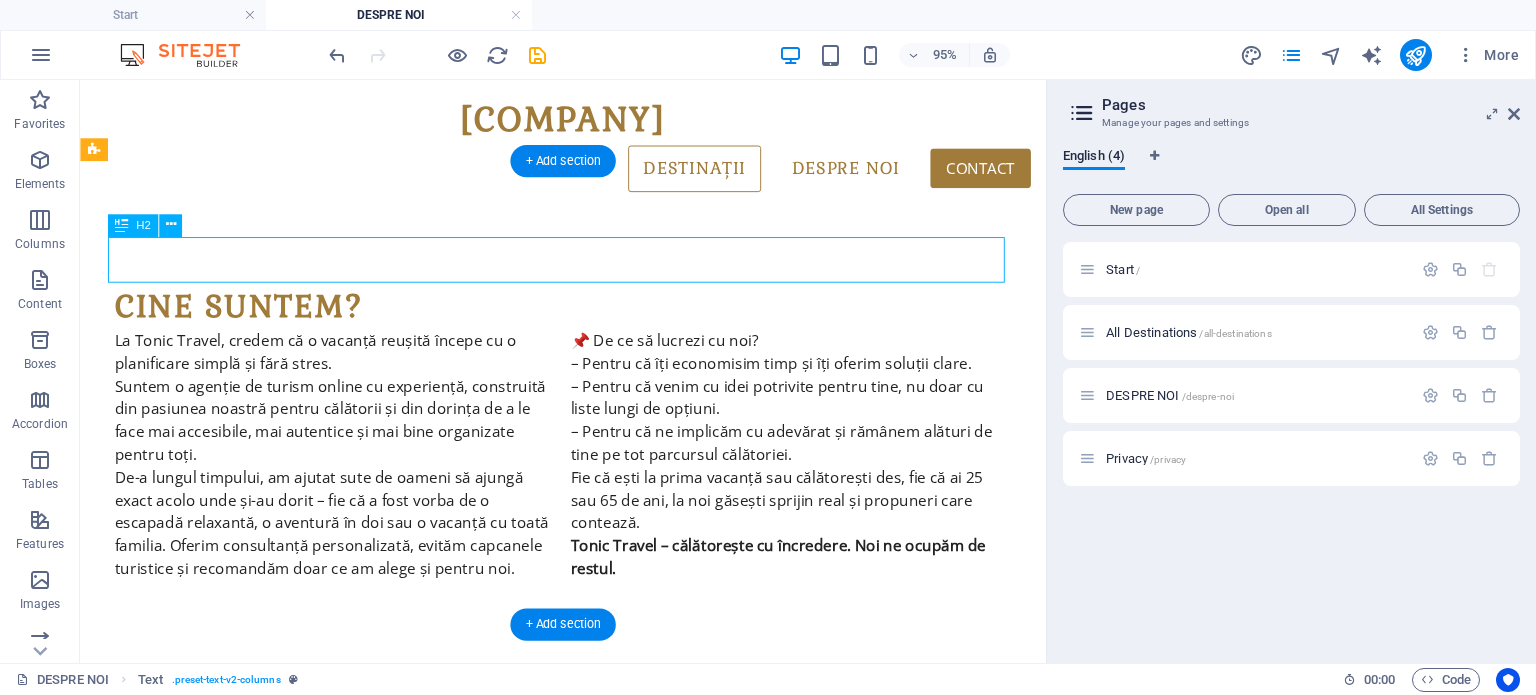 click on "CIne suntem?" at bounding box center [589, 318] 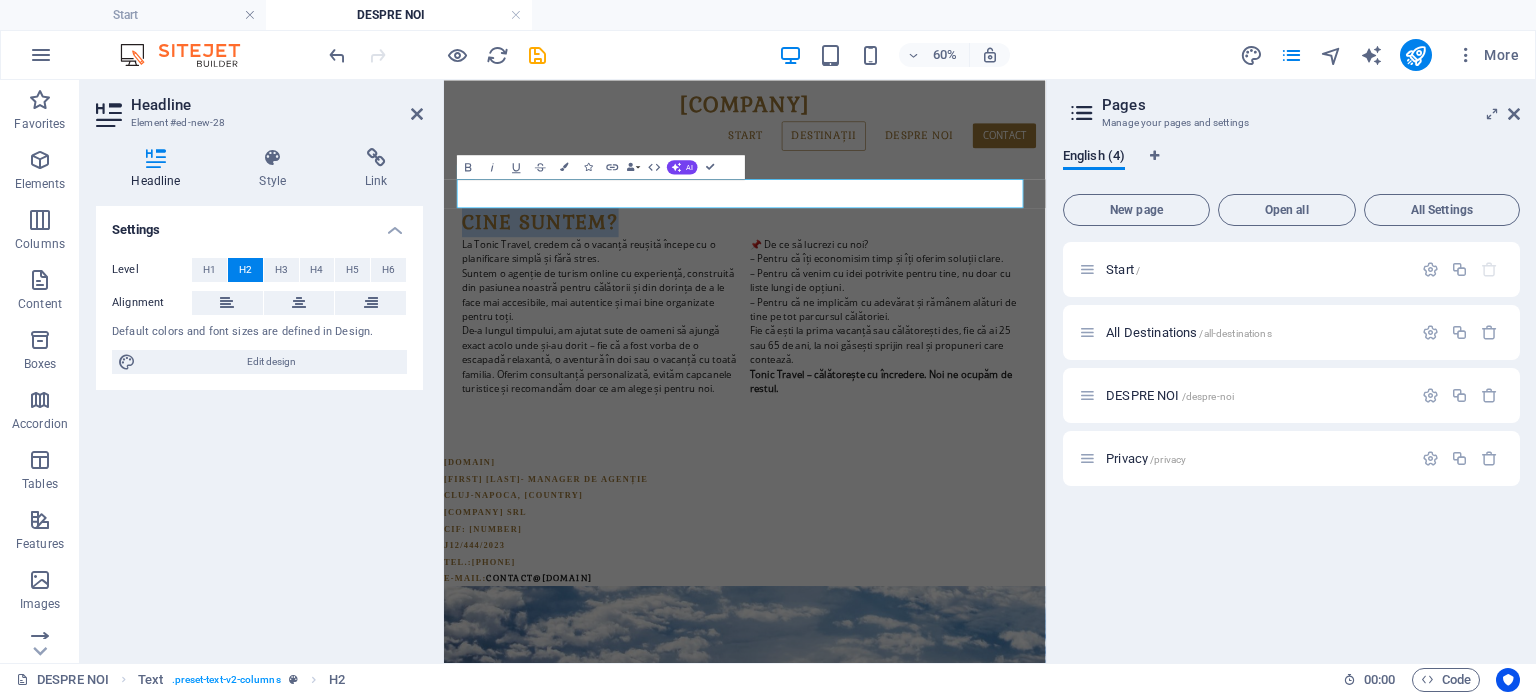 type 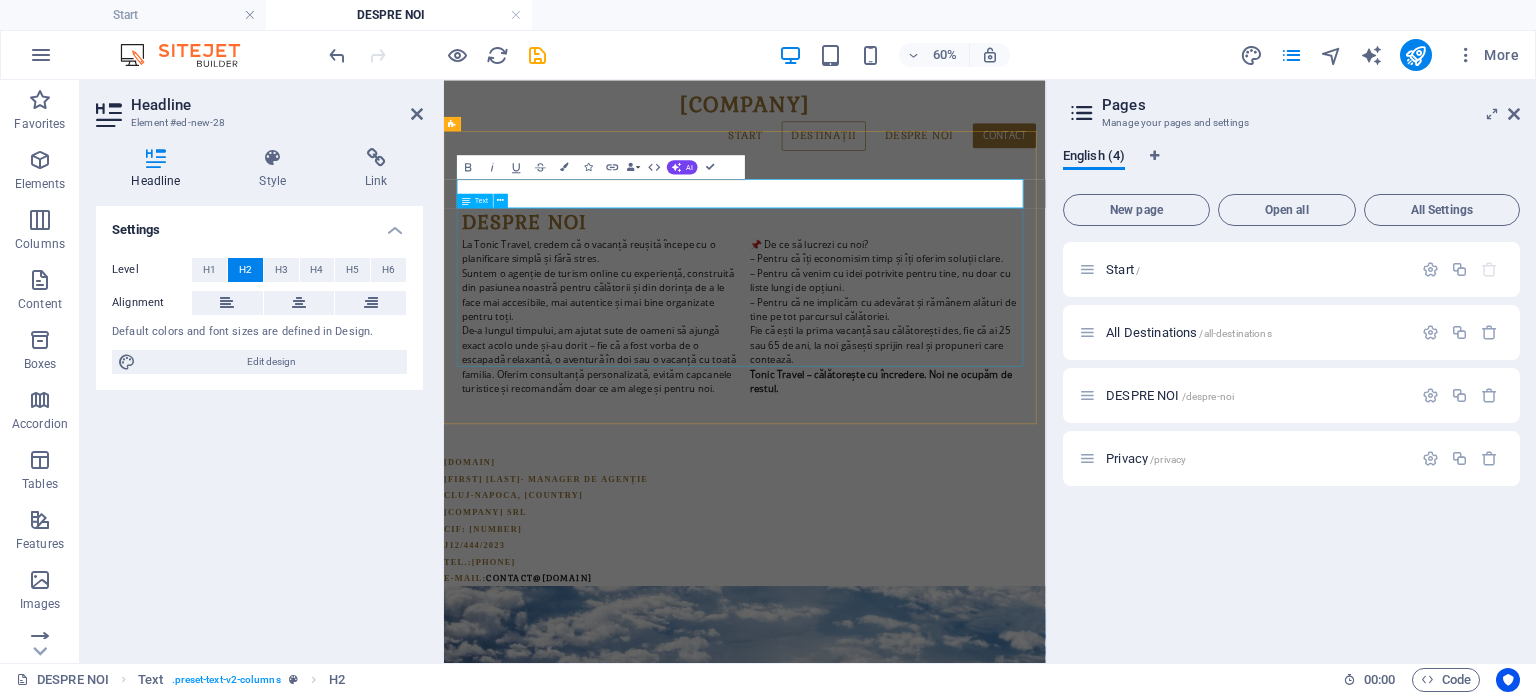 click on "[COMPANY], [COMPANY] [FIRST] [LAST] - [ROLE] [CITY], [COUNTRY] [COMPANY] SRL CIF: [NUMBER] J12/444/2023 Tel.: [PHONE] E-Mail: contact@[DOMAIN] [COMPANY] Addresă [CITY] Telefon Phone: [PHONE] Fax: MAIL contact@[DOMAIN] Legal Notice | Privacy" at bounding box center [946, 474] 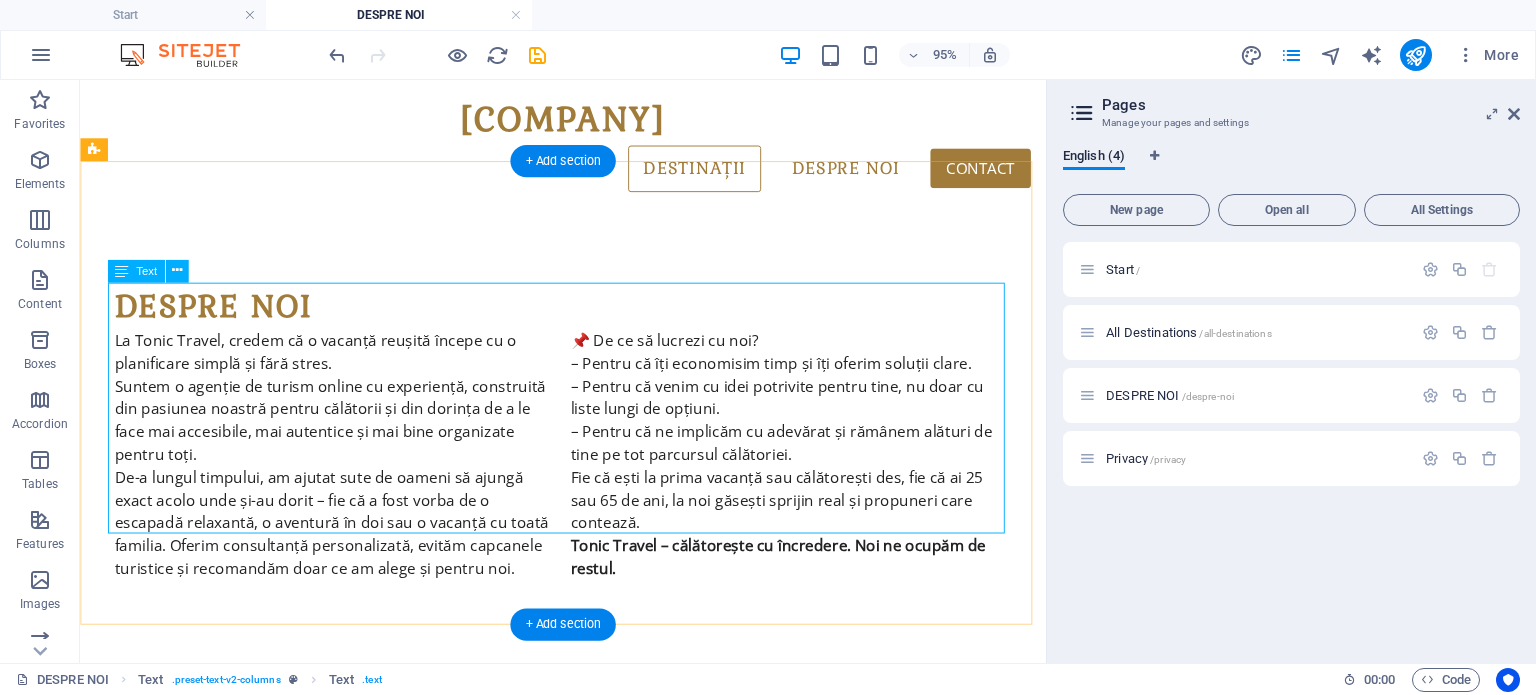 click on "[COMPANY], [COMPANY] [FIRST] [LAST] - [ROLE] [CITY], [COUNTRY] [COMPANY] SRL CIF: [NUMBER] J12/444/2023 Tel.: [PHONE] E-Mail: contact@[DOMAIN] [COMPANY] Addresă [CITY] Telefon Phone: [PHONE] Fax: MAIL contact@[DOMAIN] Legal Notice | Privacy" at bounding box center (589, 474) 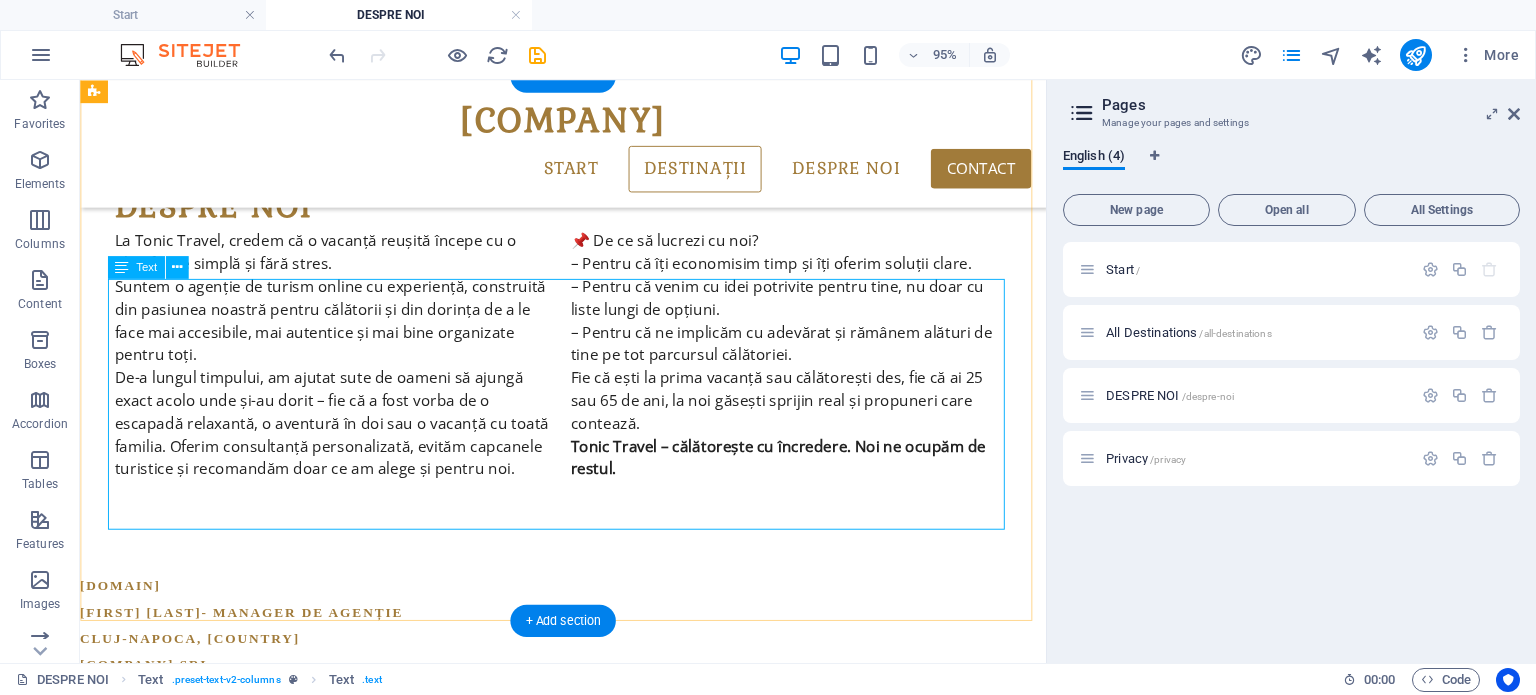 scroll, scrollTop: 0, scrollLeft: 0, axis: both 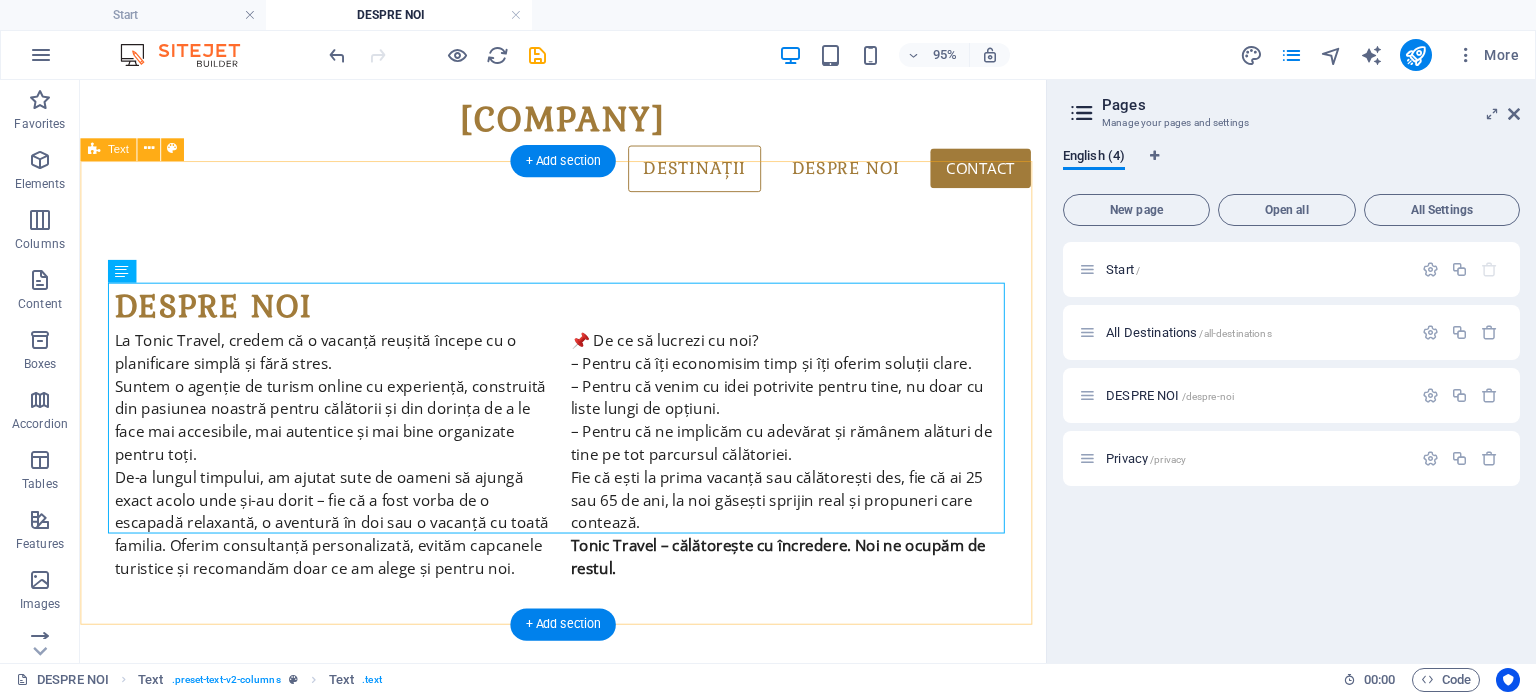 click on "DESPRE NOI [COMPANY], [COMPANY] [FIRST] [LAST] - [ROLE] [CITY], [COUNTRY] [COMPANY] SRL CIF: [NUMBER] J12/444/2023 Tel.: [PHONE] E-Mail: contact@[DOMAIN] [COMPANY] Addresă [CITY] Telefon Phone: [PHONE] Fax: MAIL contact@[DOMAIN] Legal Notice | Privacy" at bounding box center [588, 458] 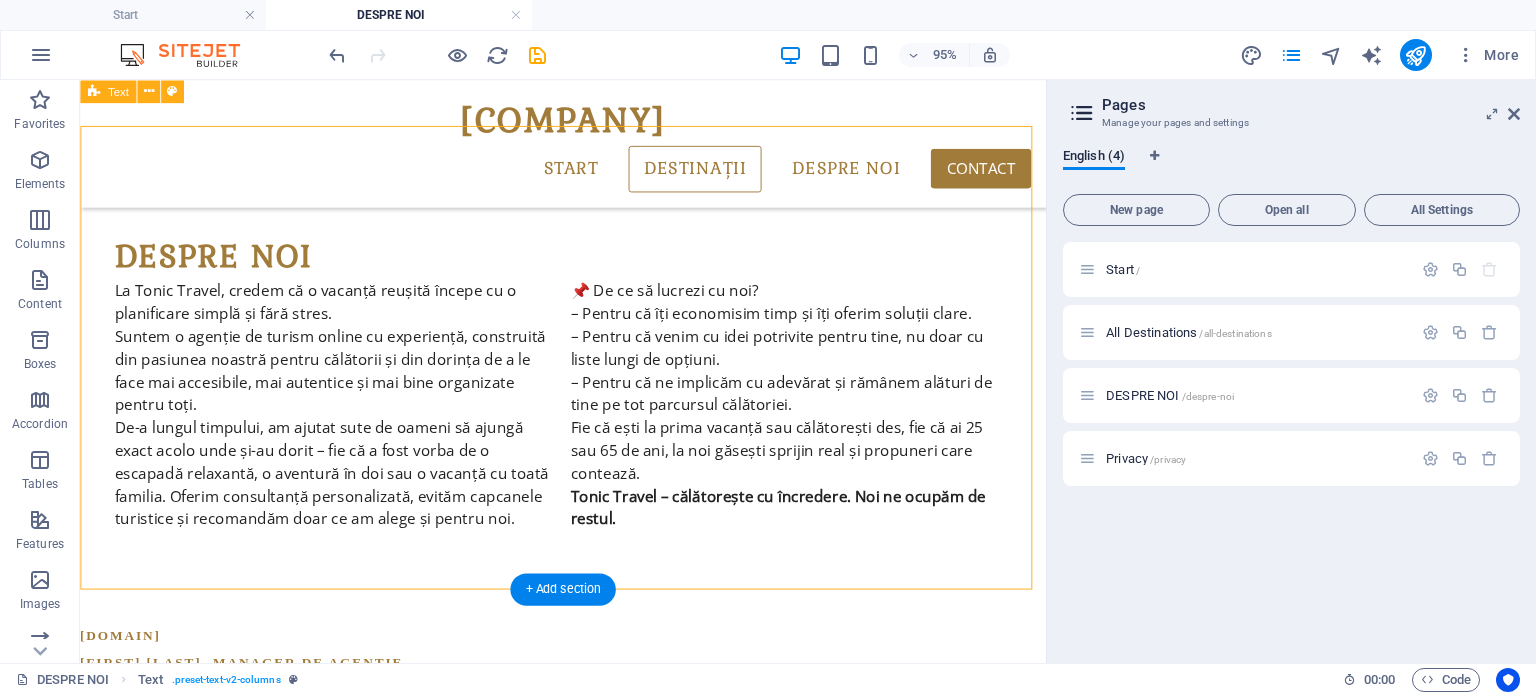 scroll, scrollTop: 0, scrollLeft: 0, axis: both 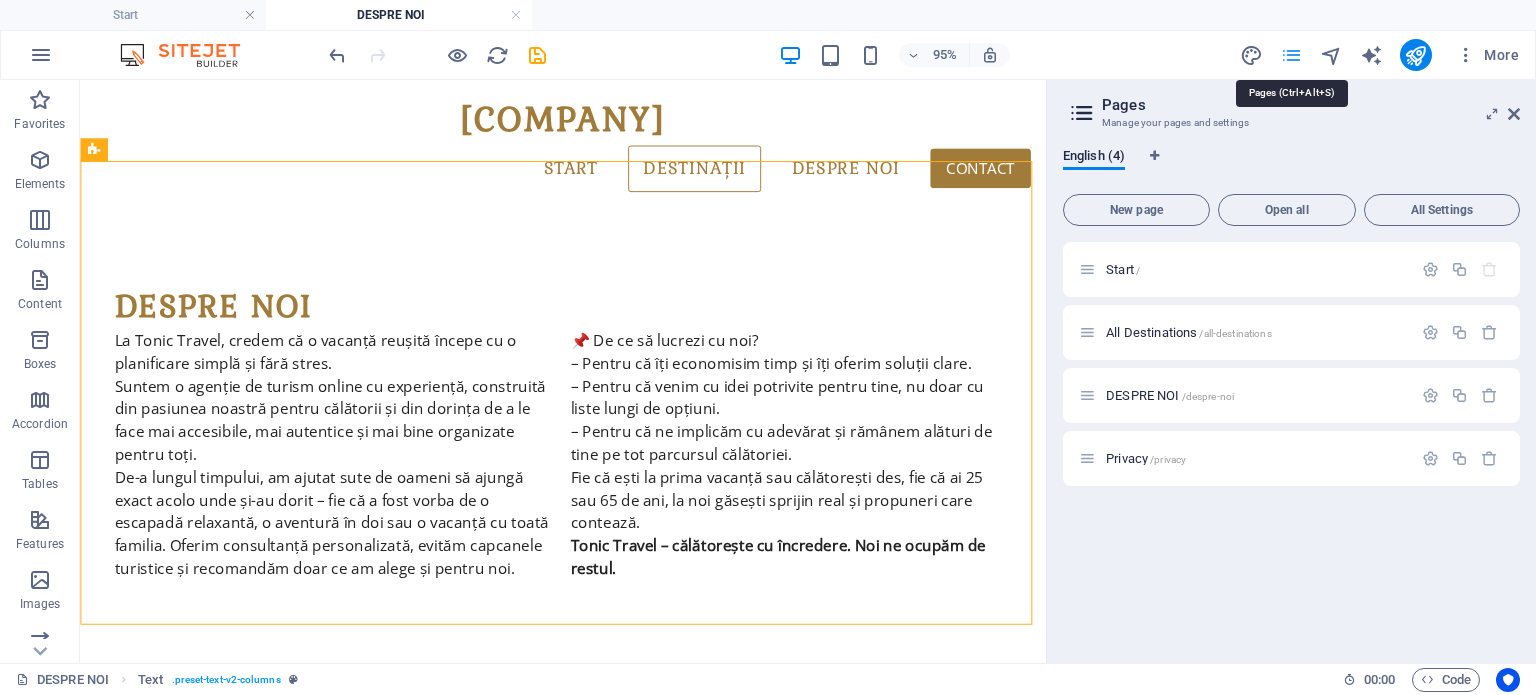 click at bounding box center (1291, 55) 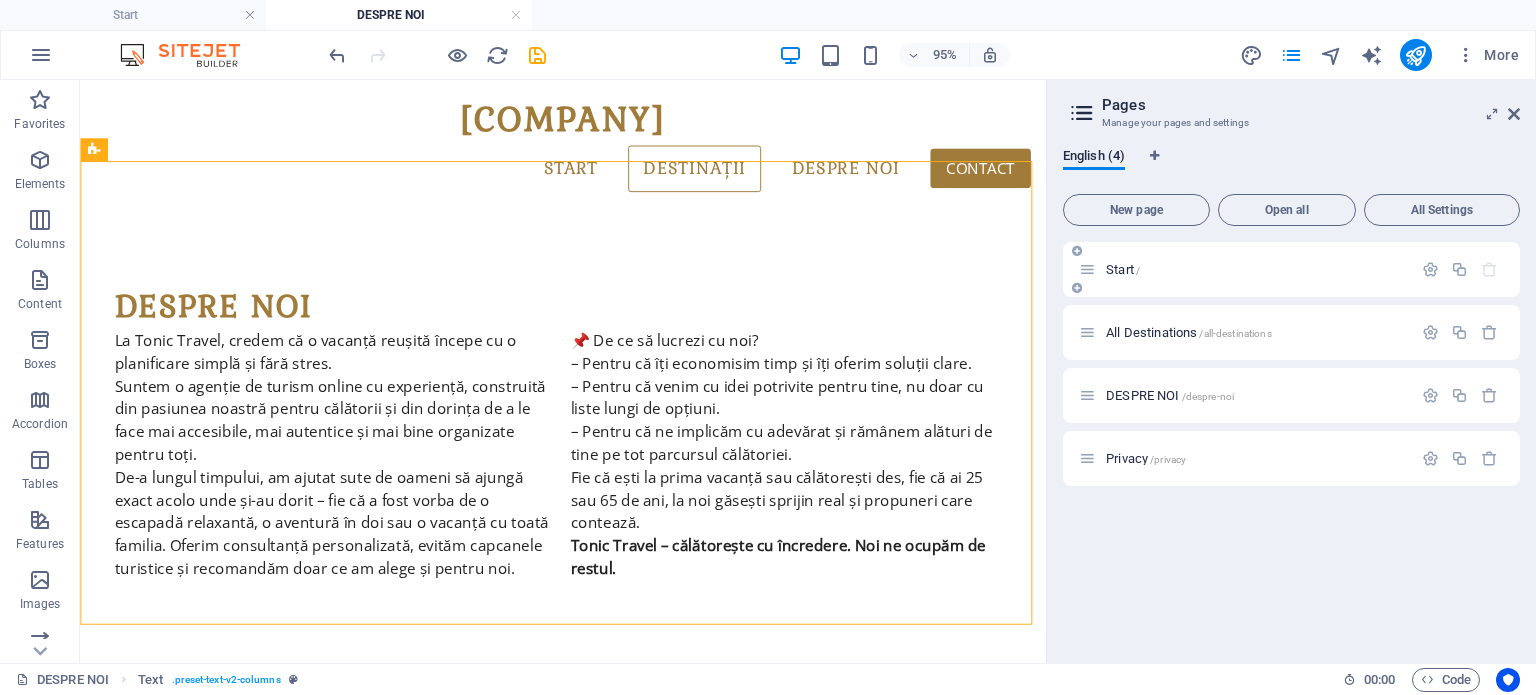 click on "Start /" at bounding box center [1245, 269] 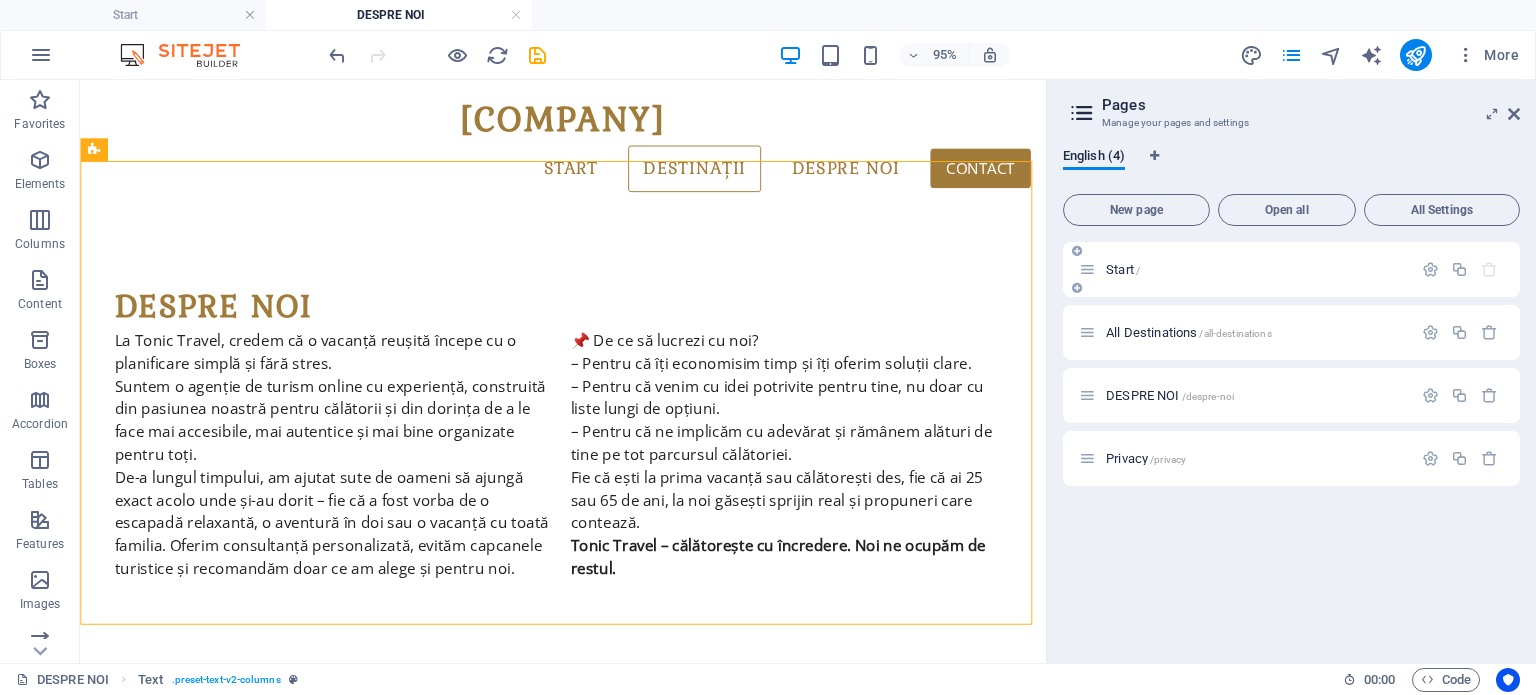 click on "Start /" at bounding box center [1123, 269] 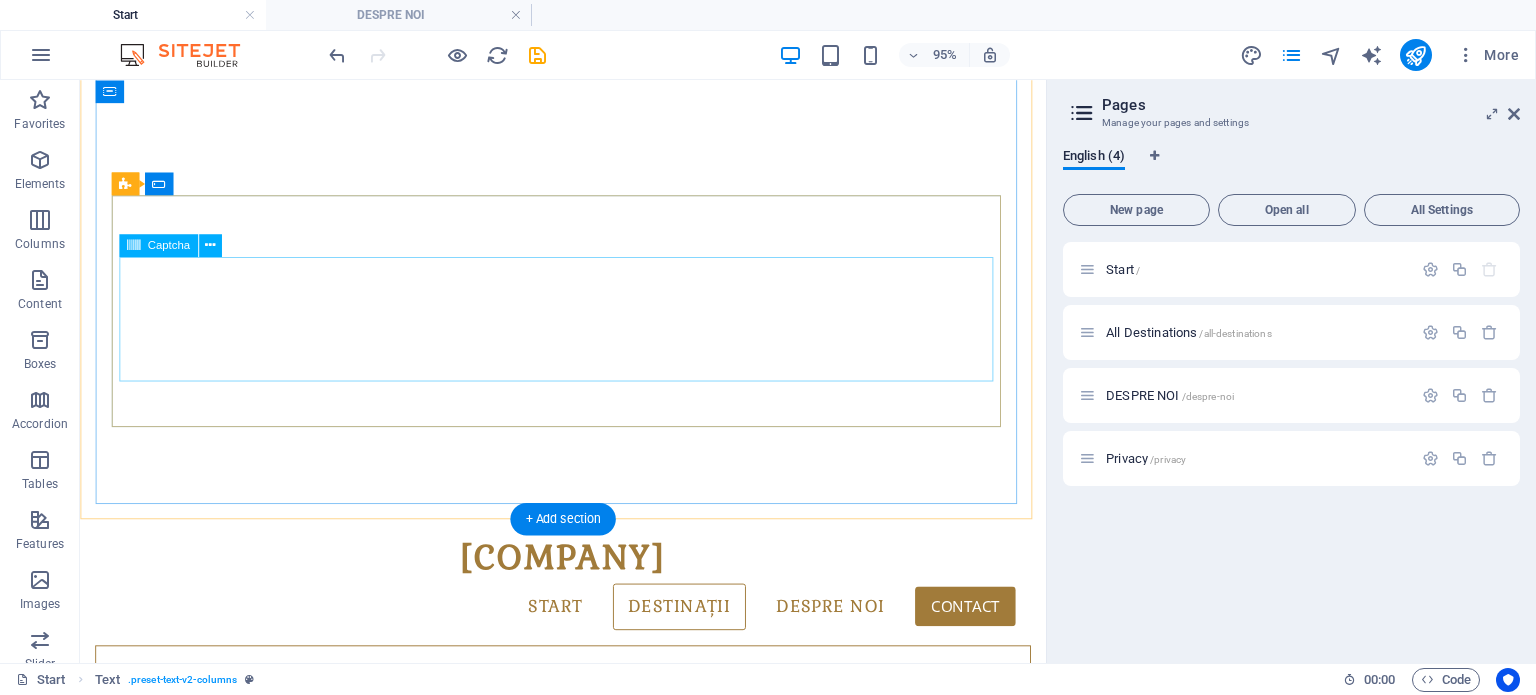scroll, scrollTop: 200, scrollLeft: 0, axis: vertical 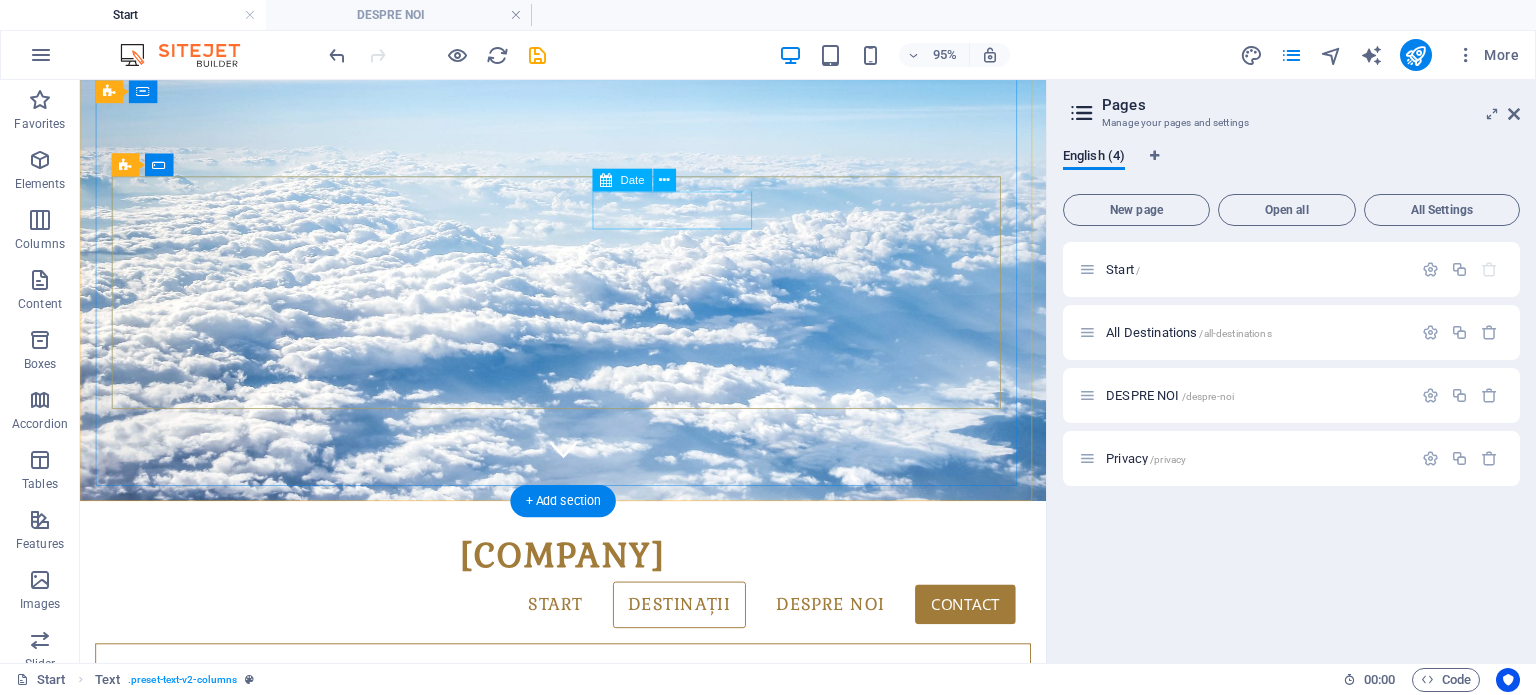 click 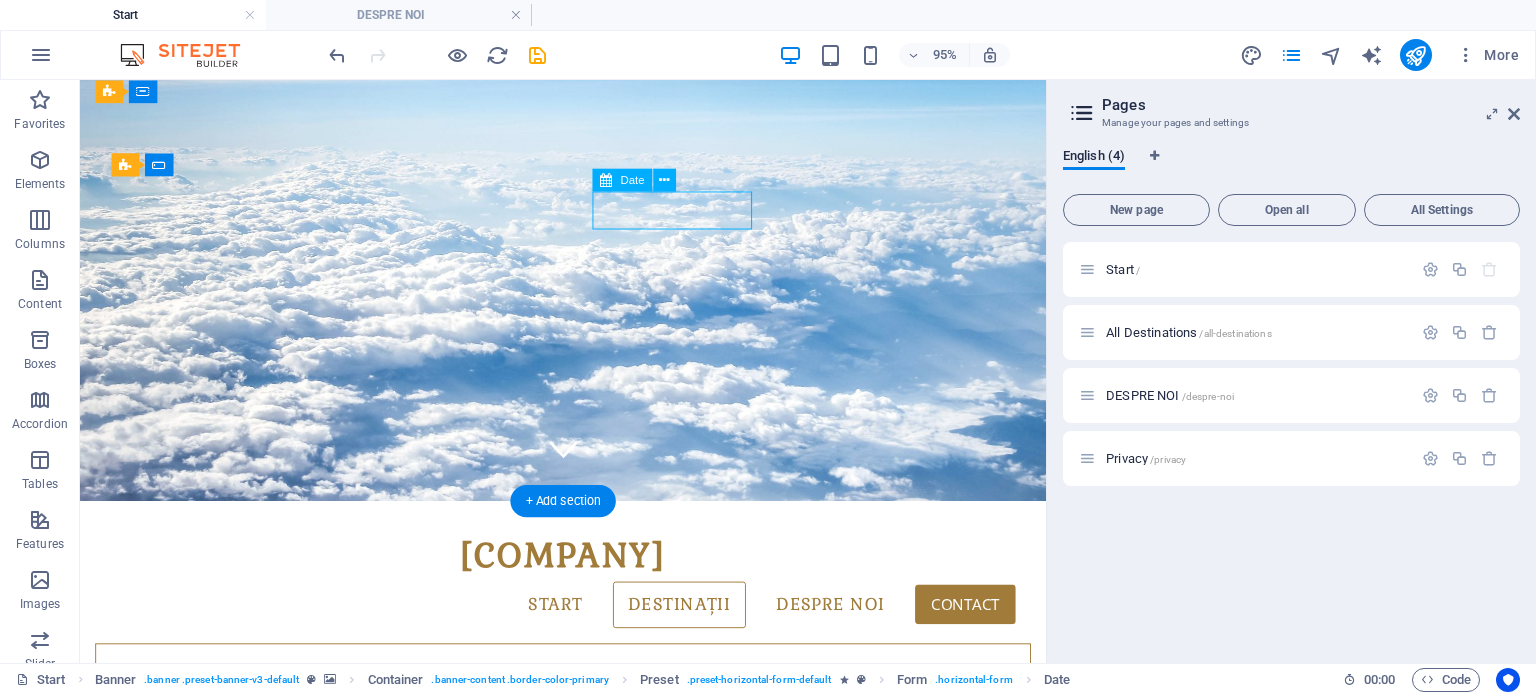 click 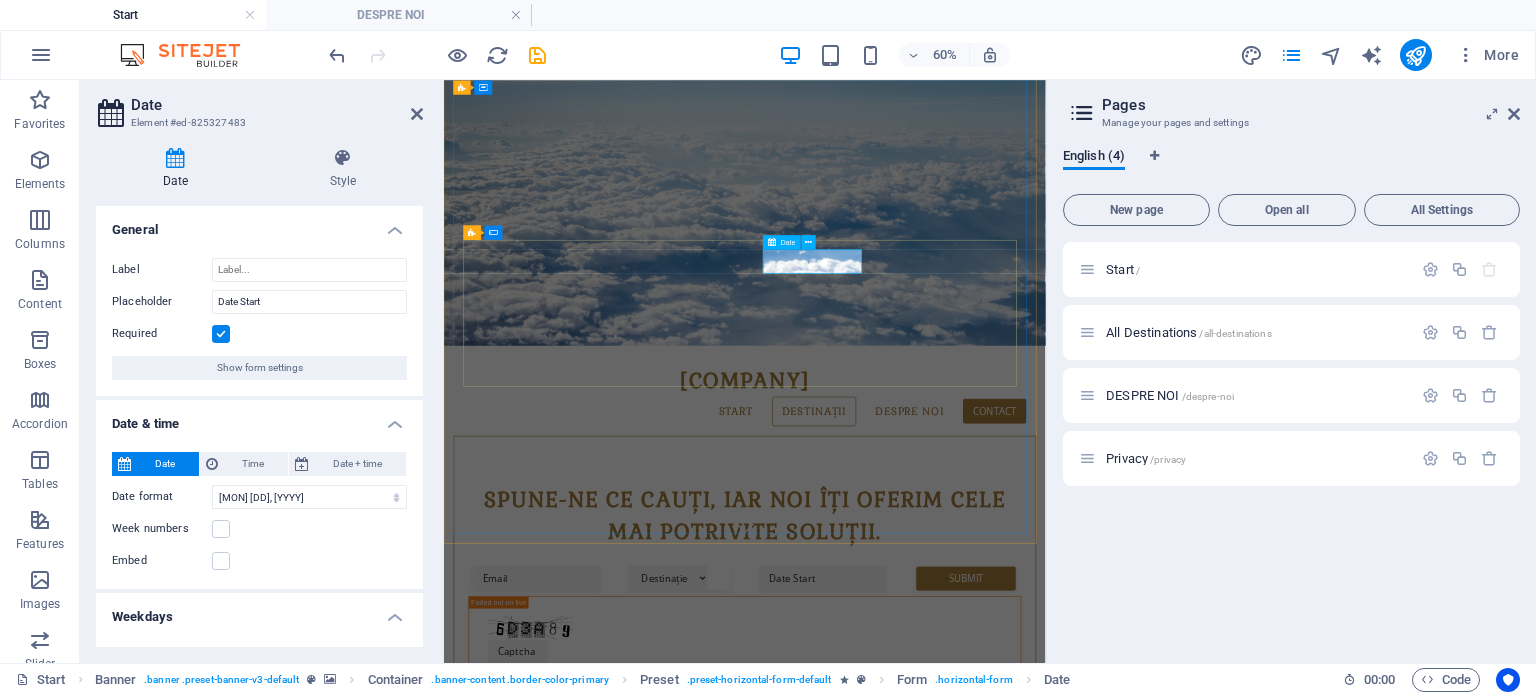 click 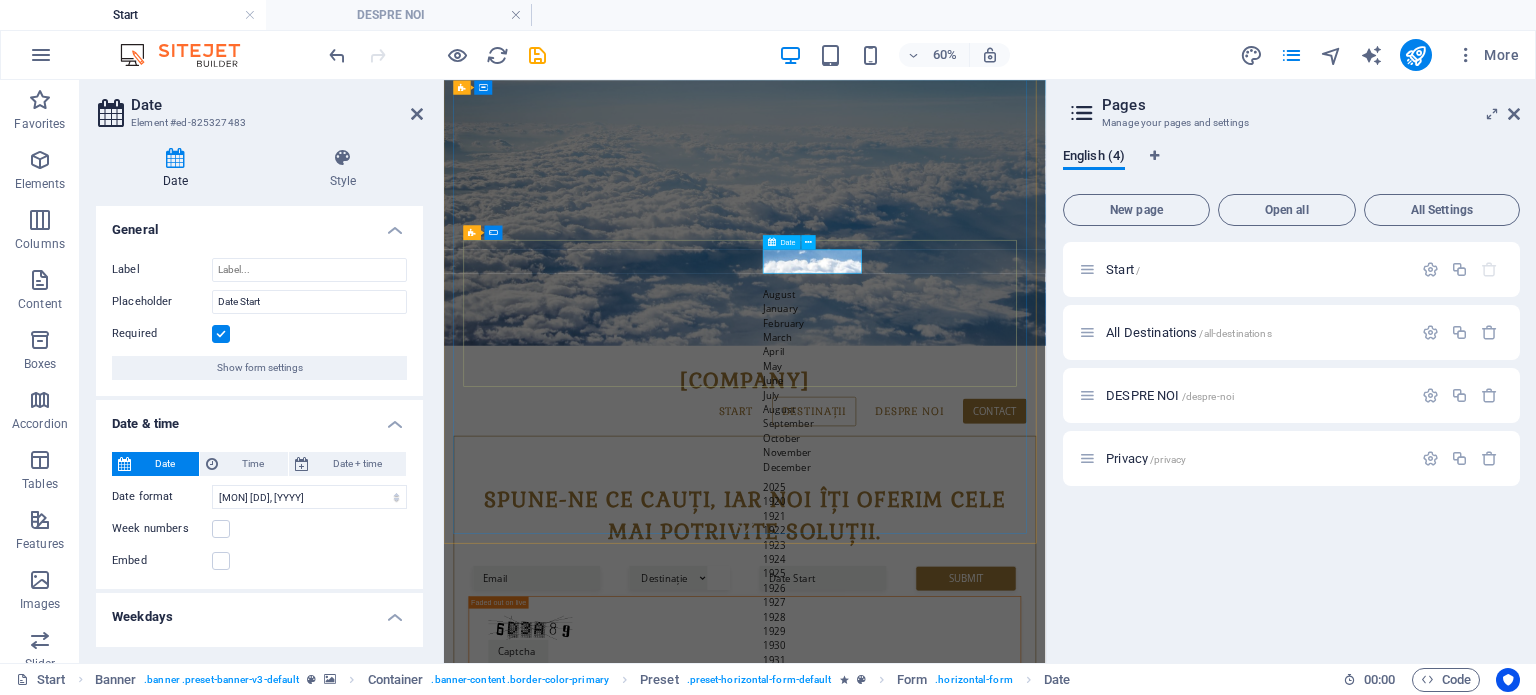 click 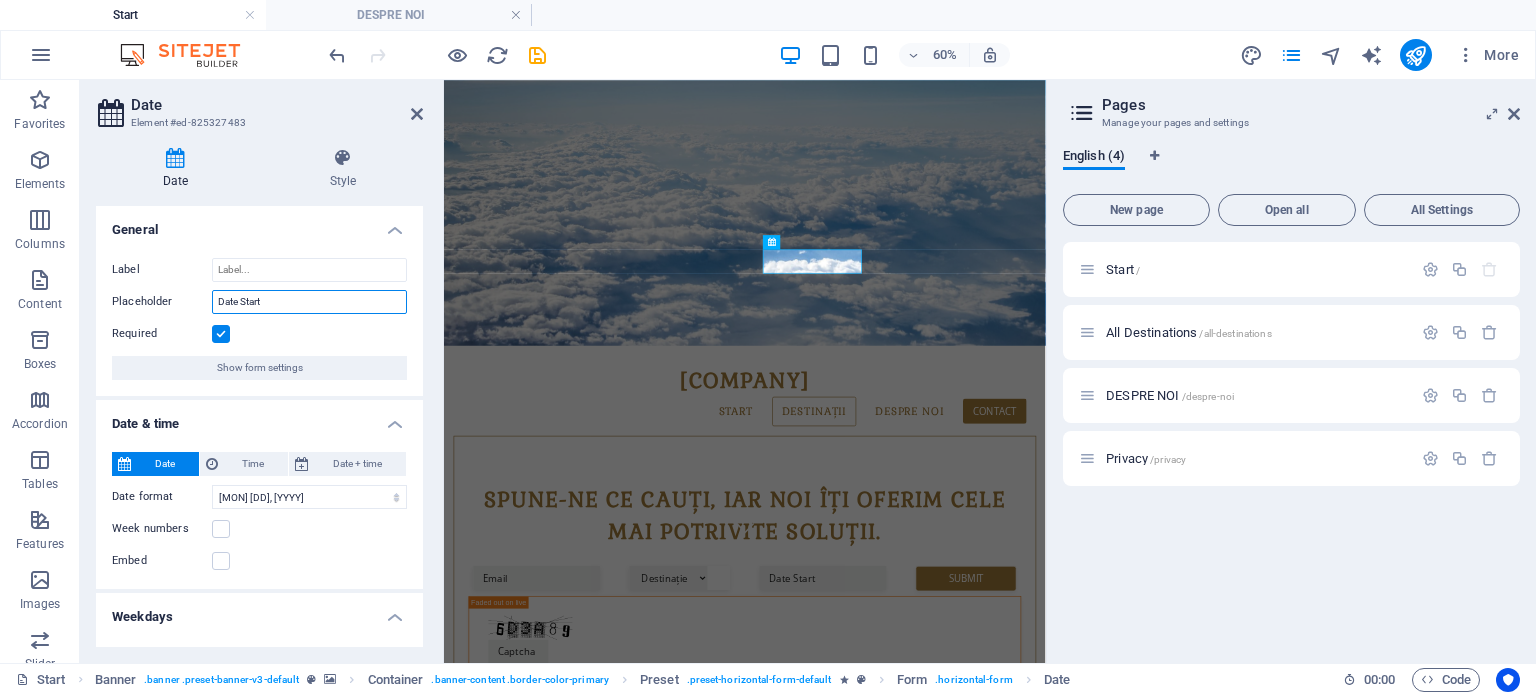 click on "Date Start" at bounding box center [309, 302] 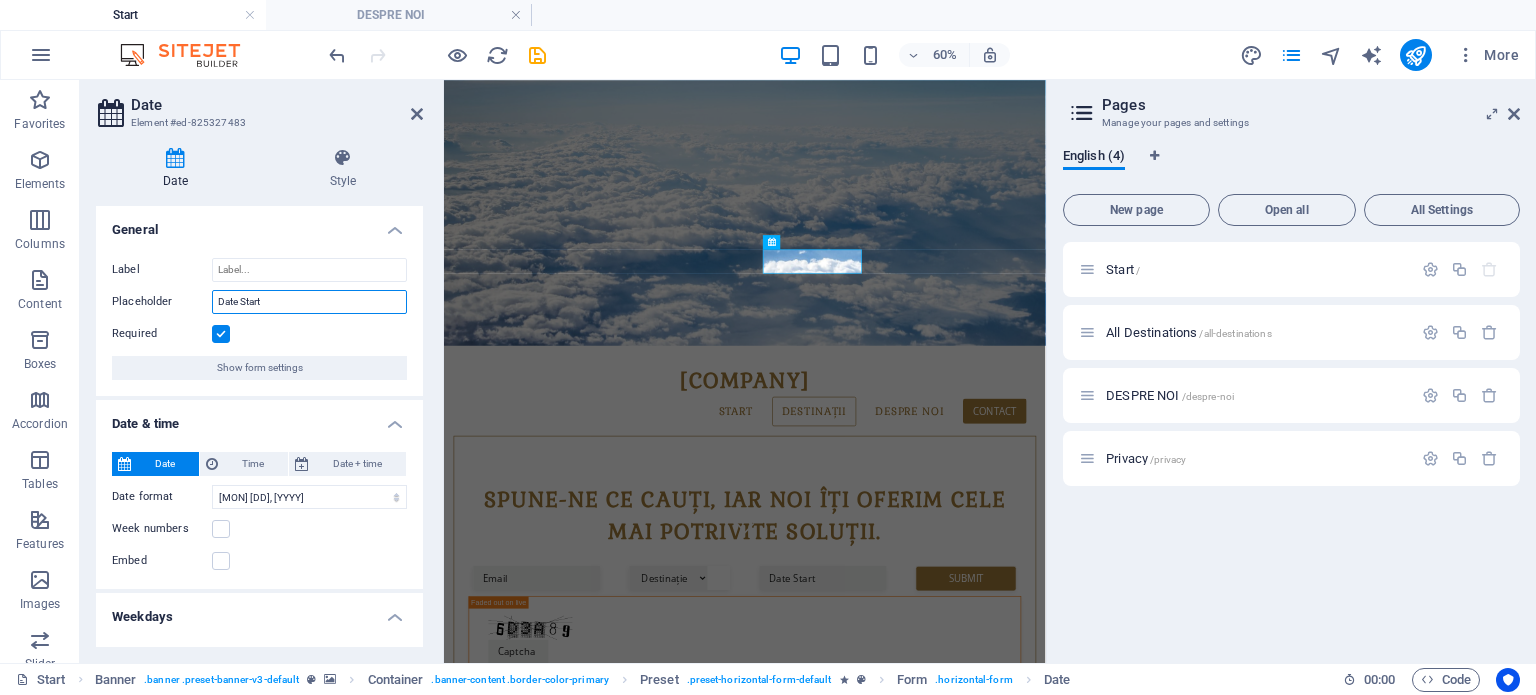 click on "Date Start" at bounding box center [309, 302] 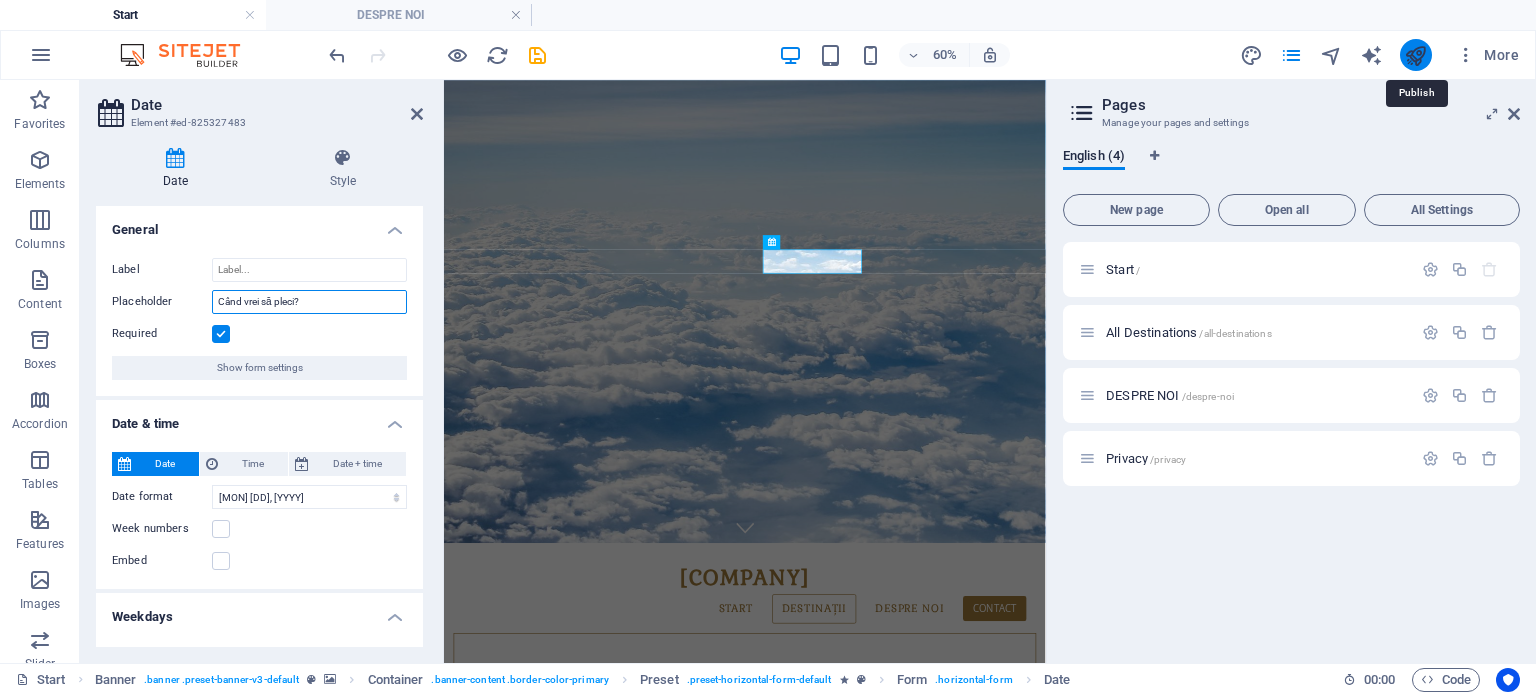 type on "Când vrei să pleci?" 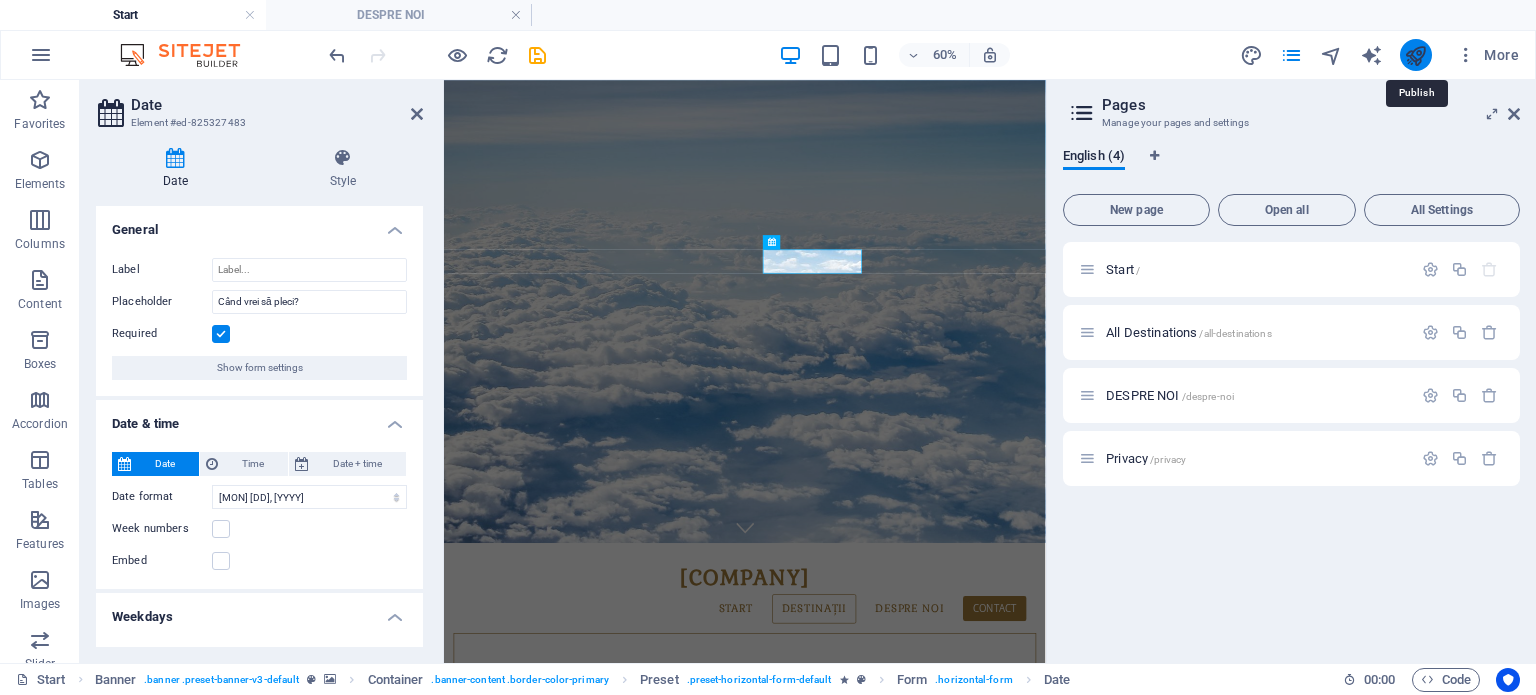 click at bounding box center (1415, 55) 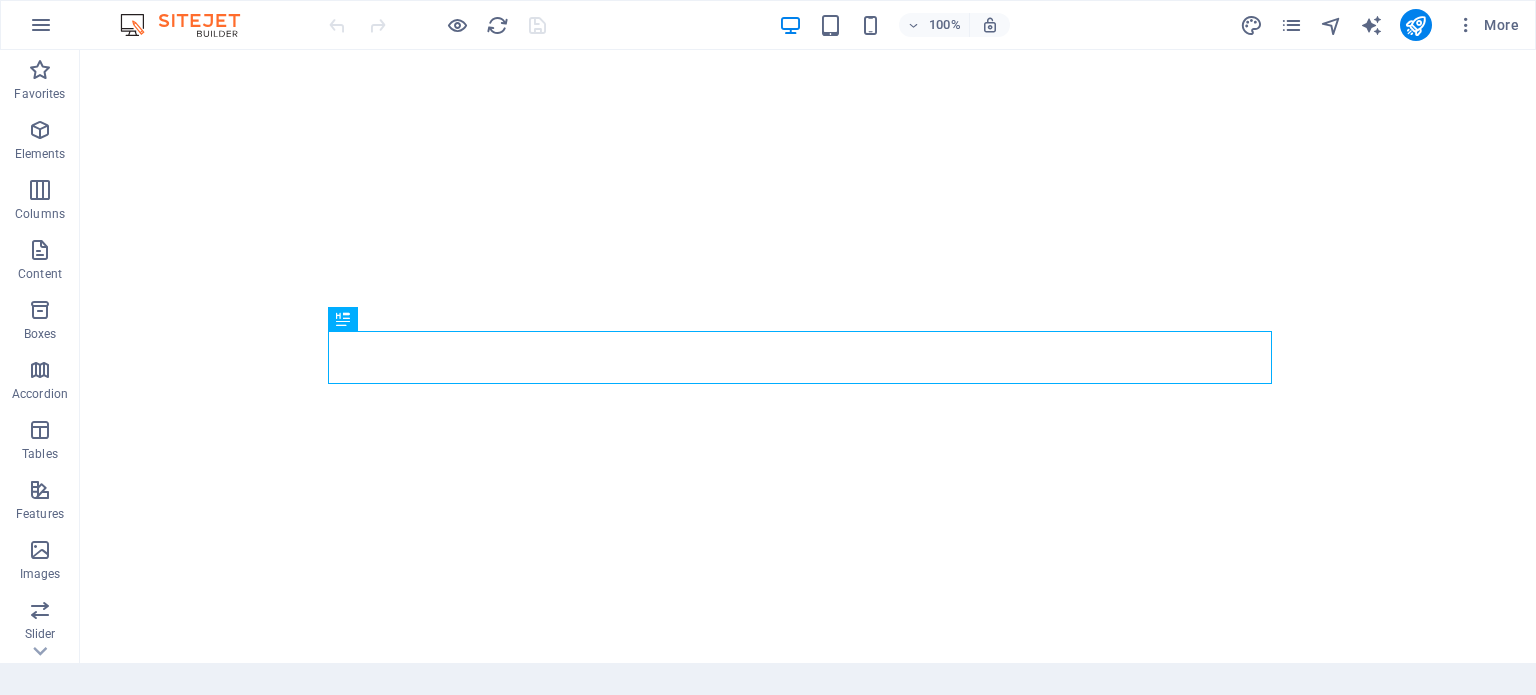 scroll, scrollTop: 0, scrollLeft: 0, axis: both 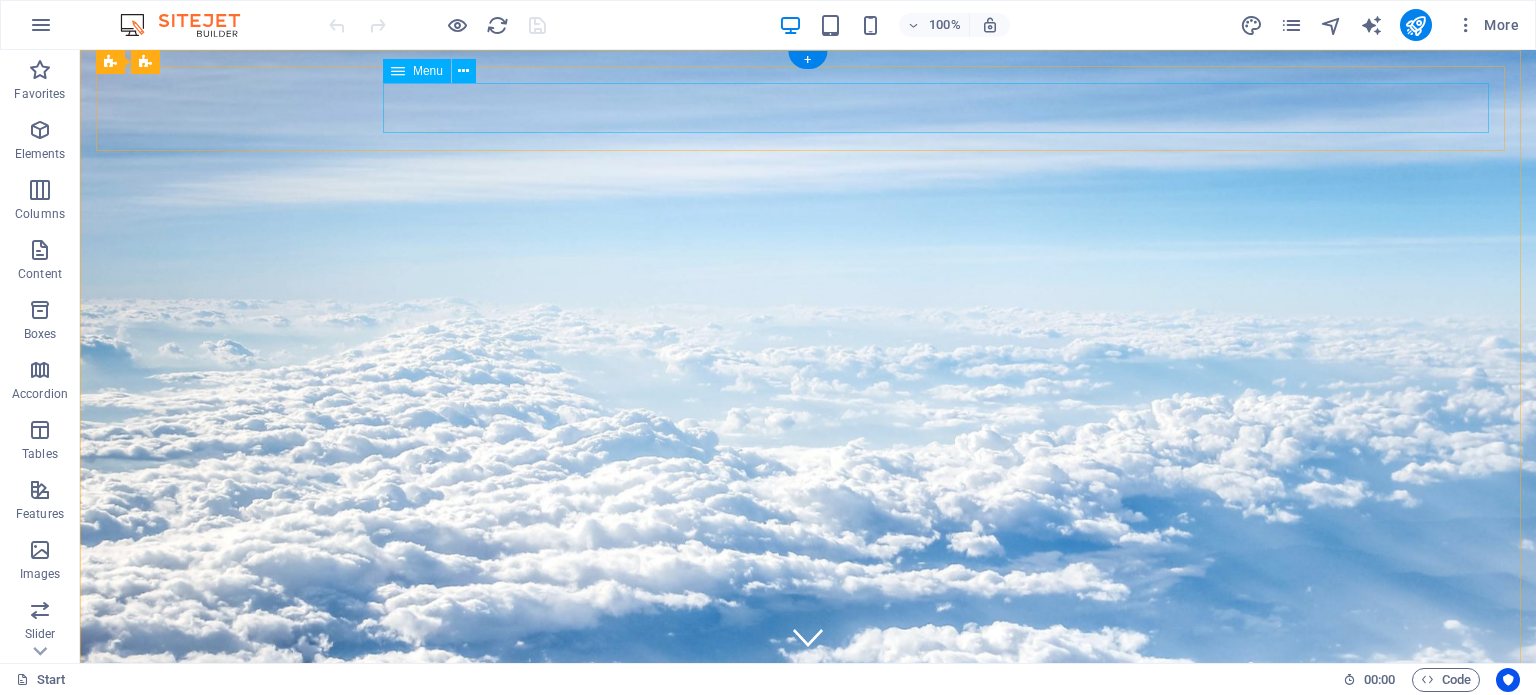 click on "Start Destinații Monthly Specials All Destinations DESPRE NOI Contact" at bounding box center (808, 803) 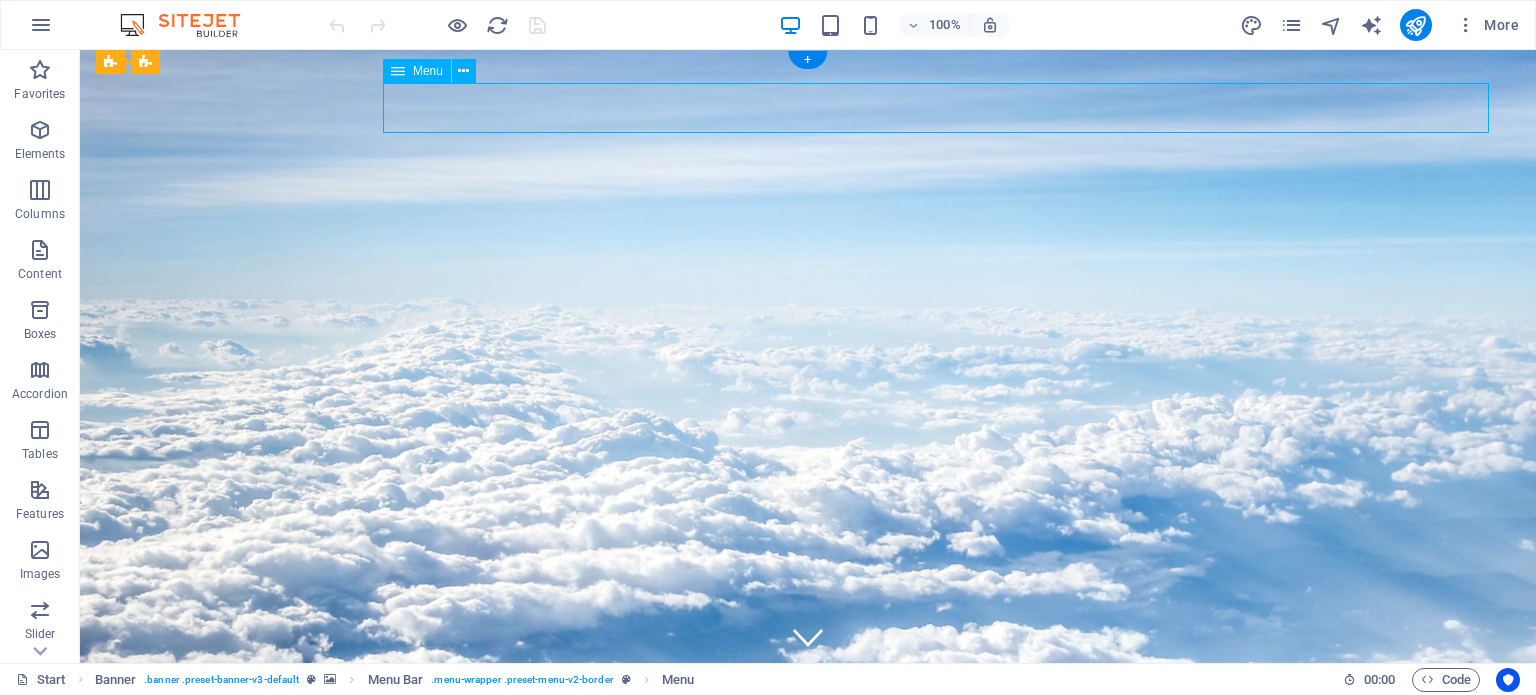 click on "Start Destinații Monthly Specials All Destinations DESPRE NOI Contact" at bounding box center (808, 803) 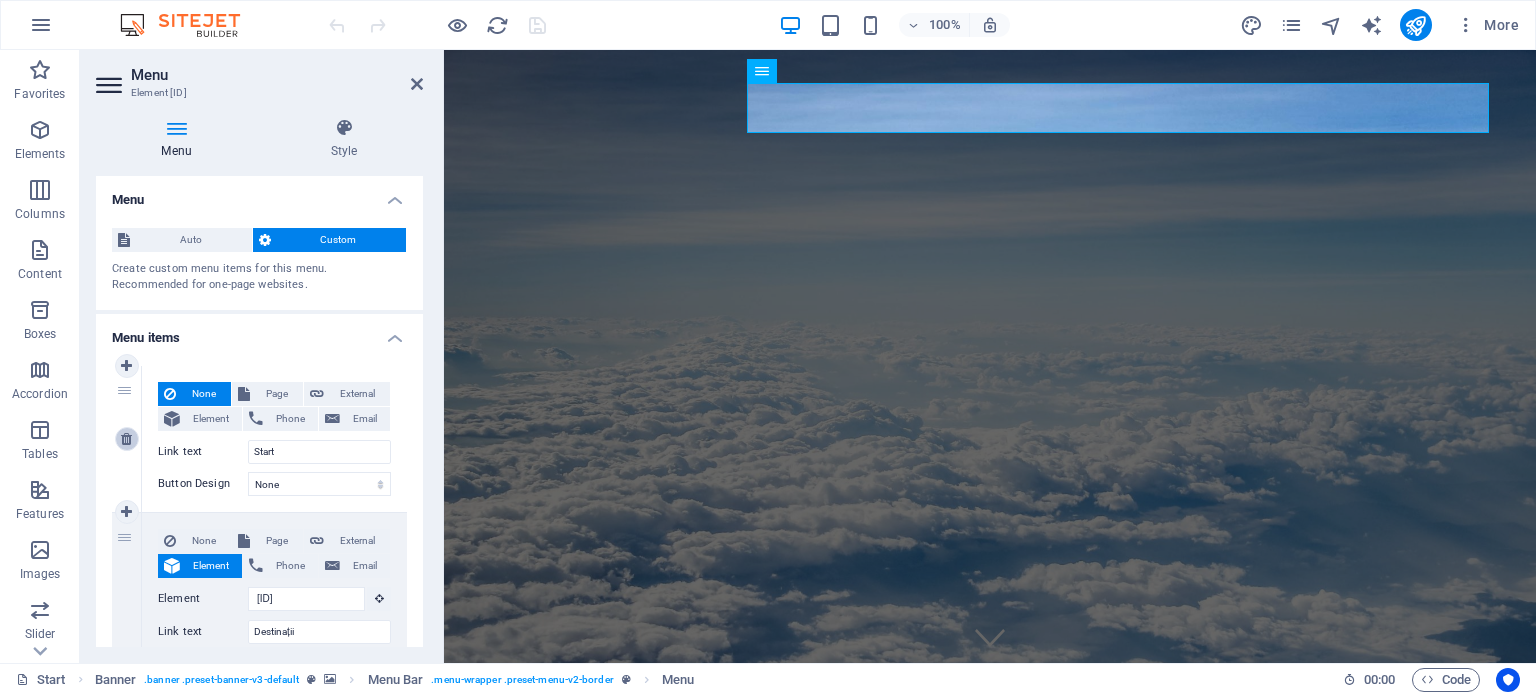 click at bounding box center [126, 439] 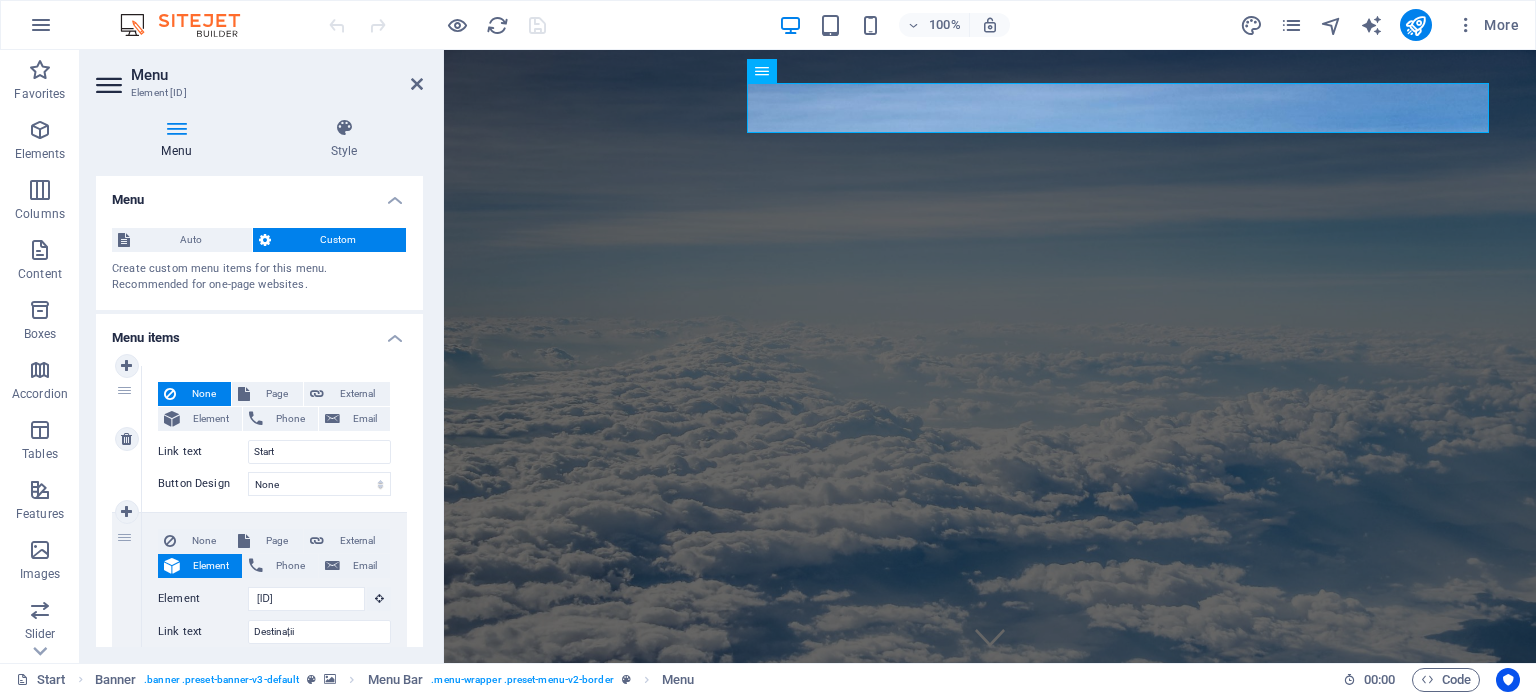 type on "#ed-825327447" 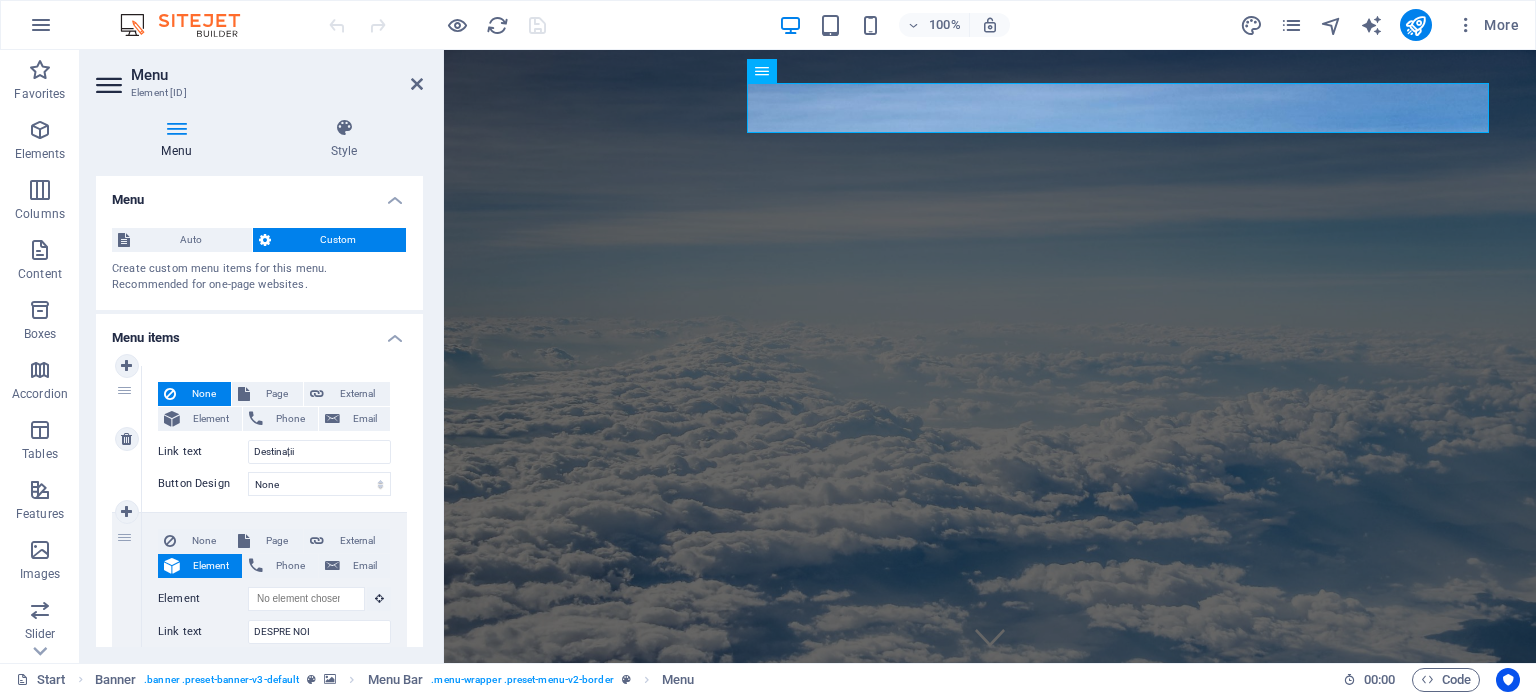 select on "1" 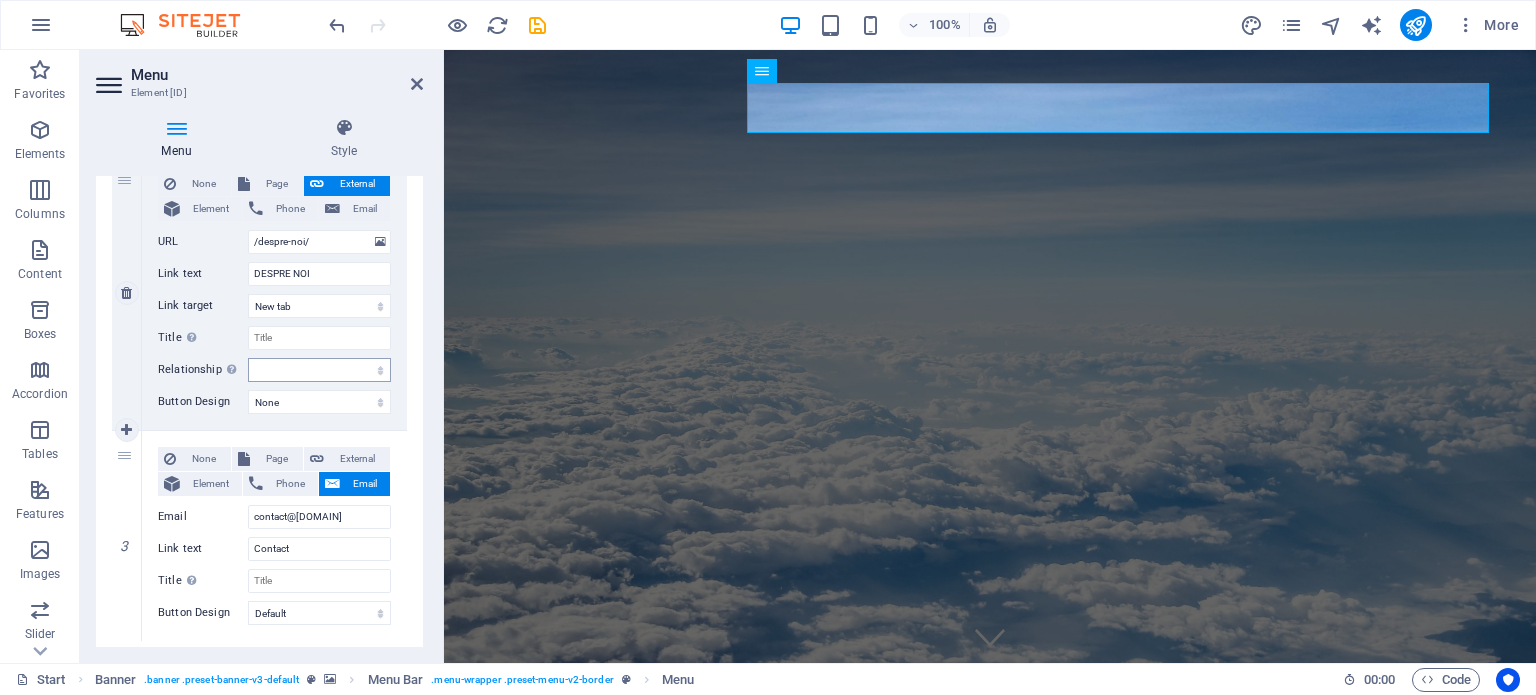 scroll, scrollTop: 1200, scrollLeft: 0, axis: vertical 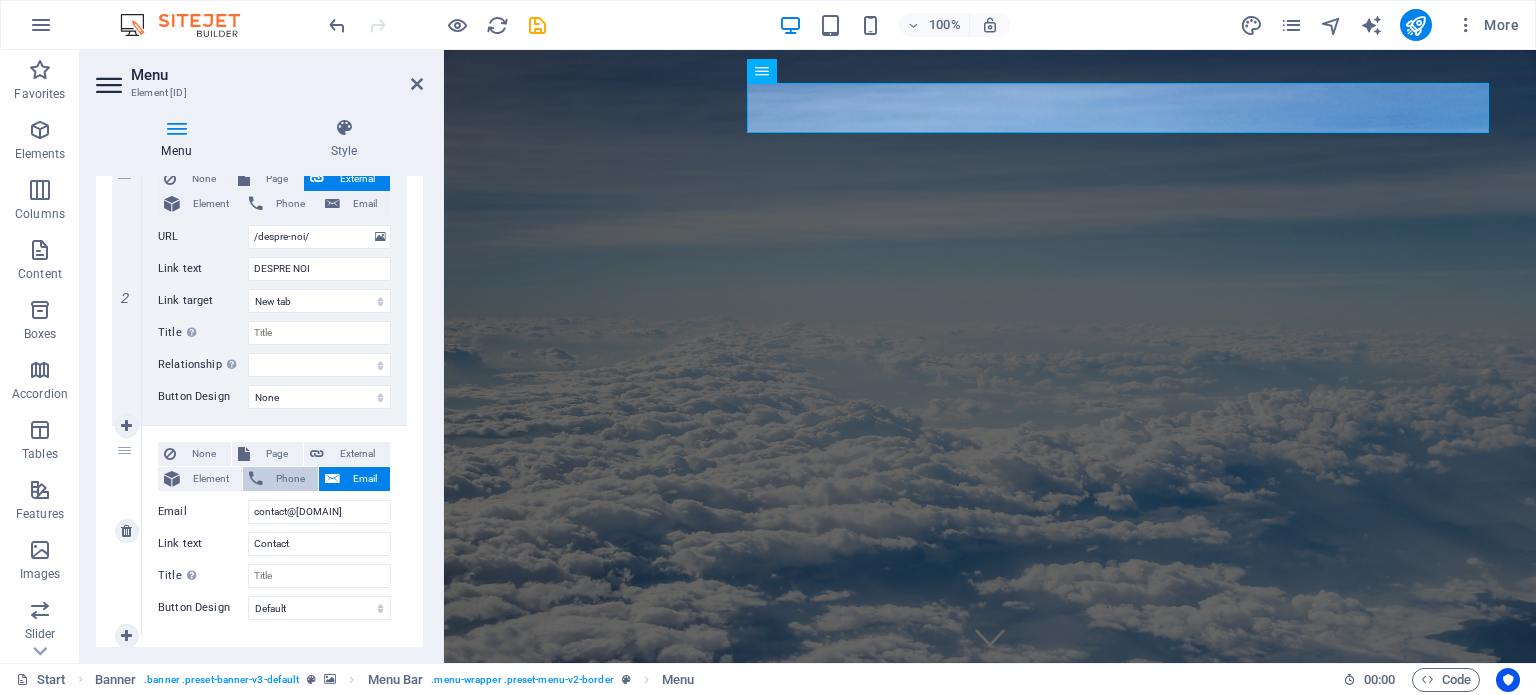 click on "Phone" at bounding box center (290, 479) 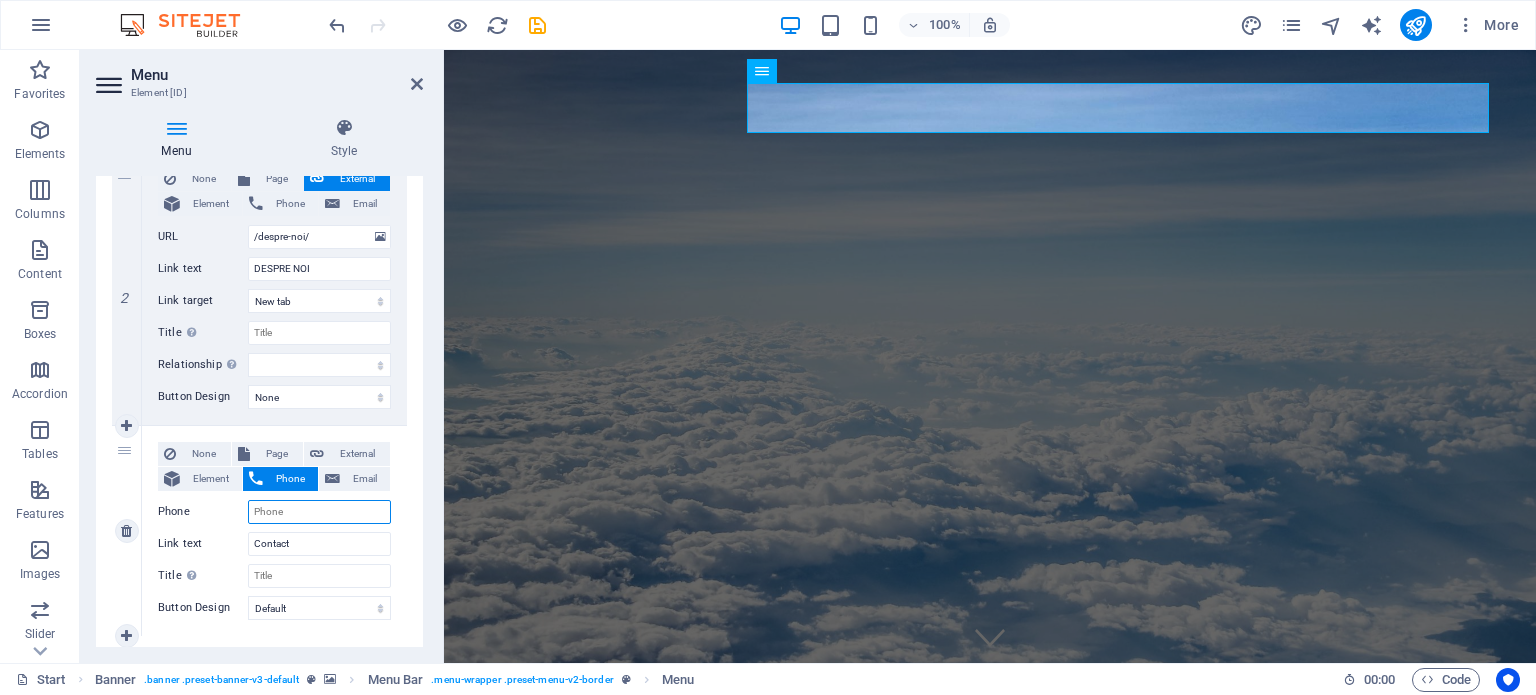 click on "Phone" at bounding box center (319, 512) 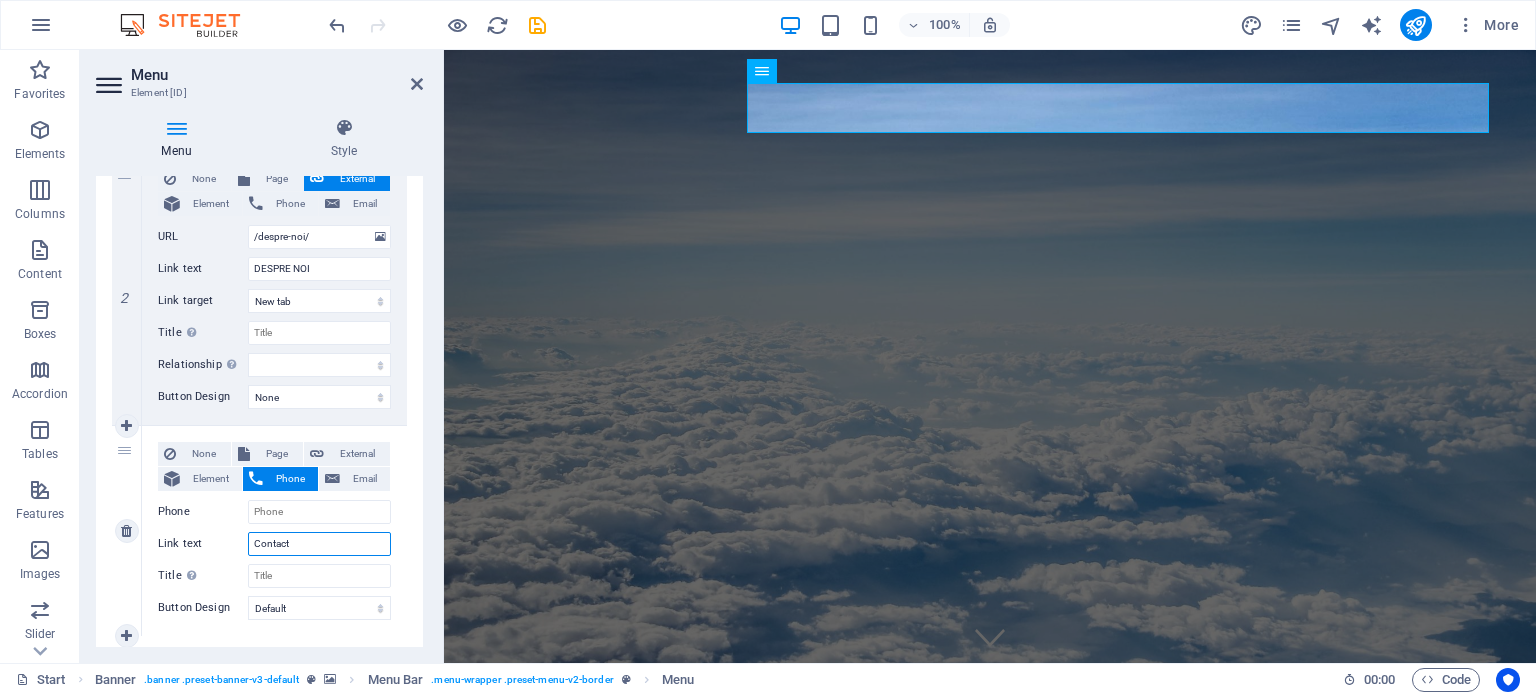 click on "Contact" at bounding box center (319, 544) 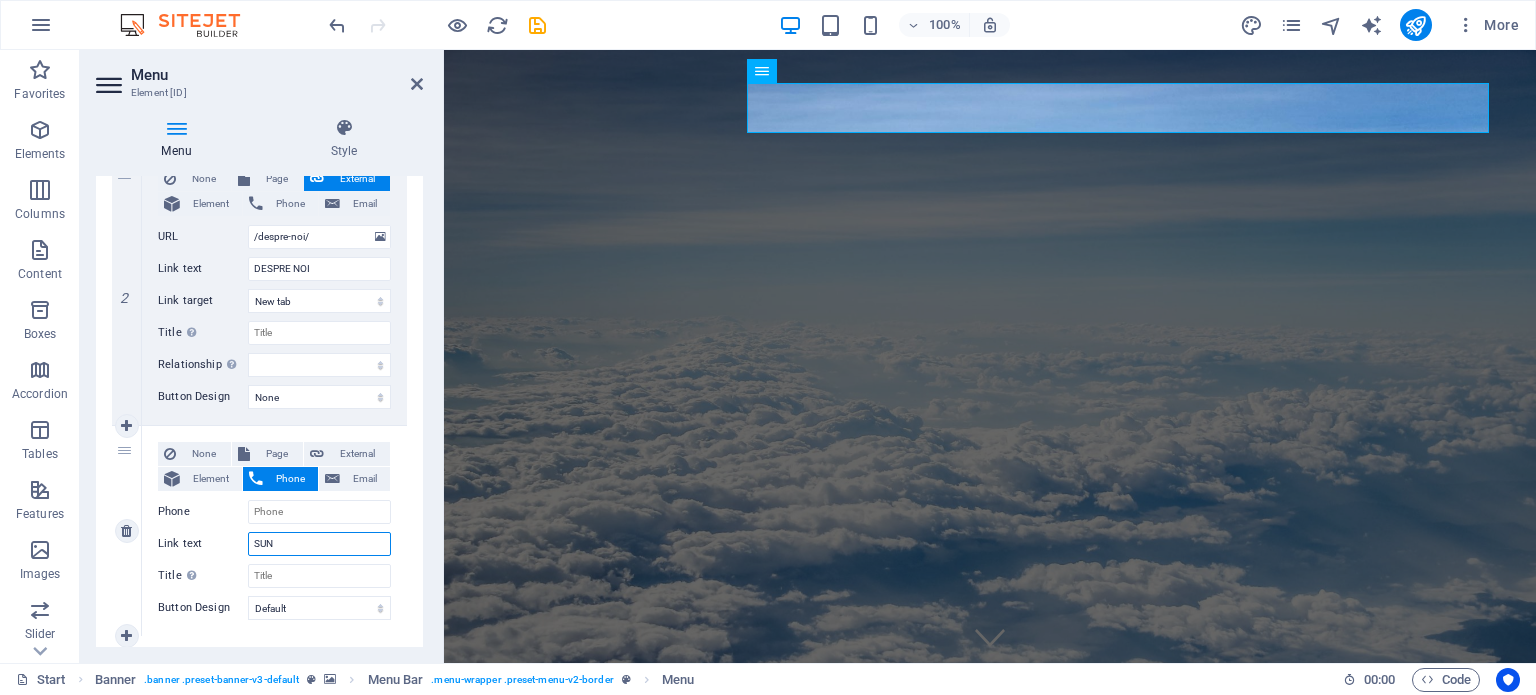 type on "SUN{" 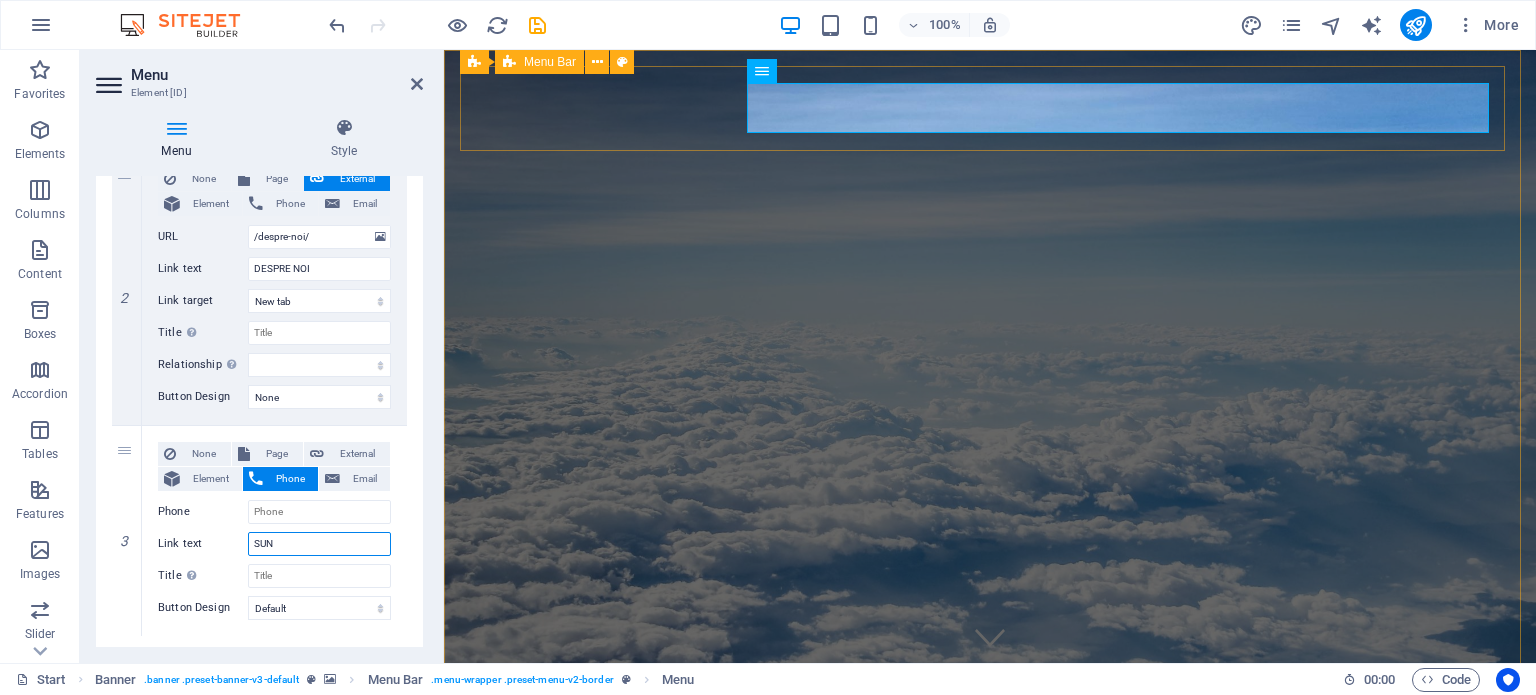 select 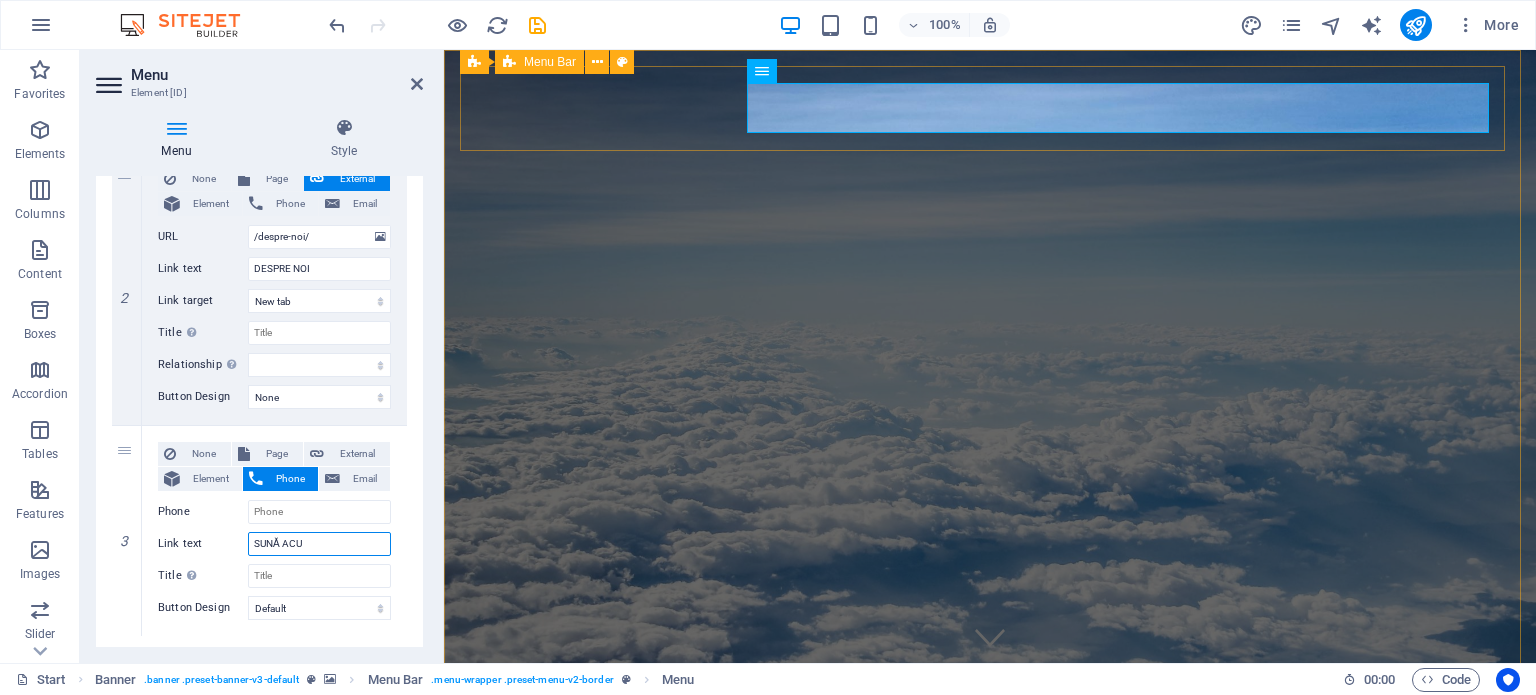 type on "SUNĂ ACUM" 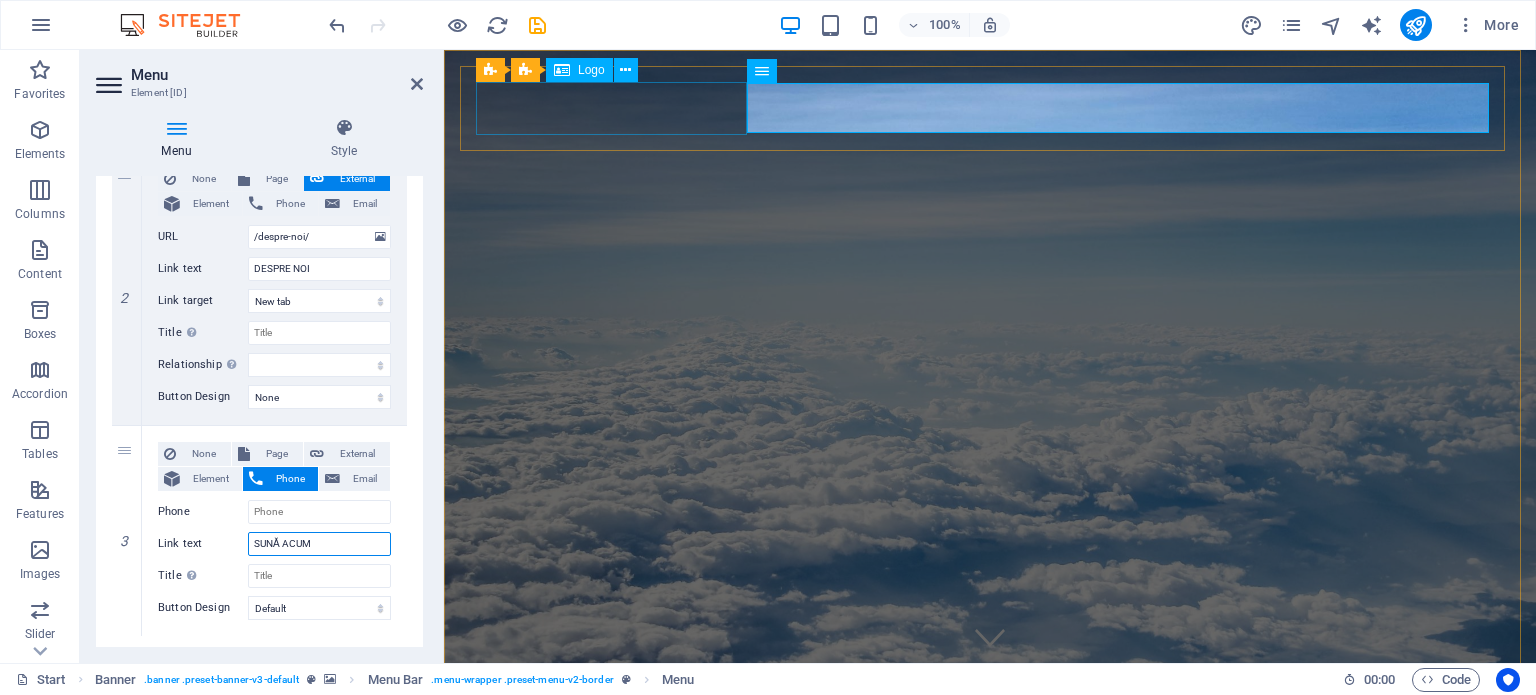 select 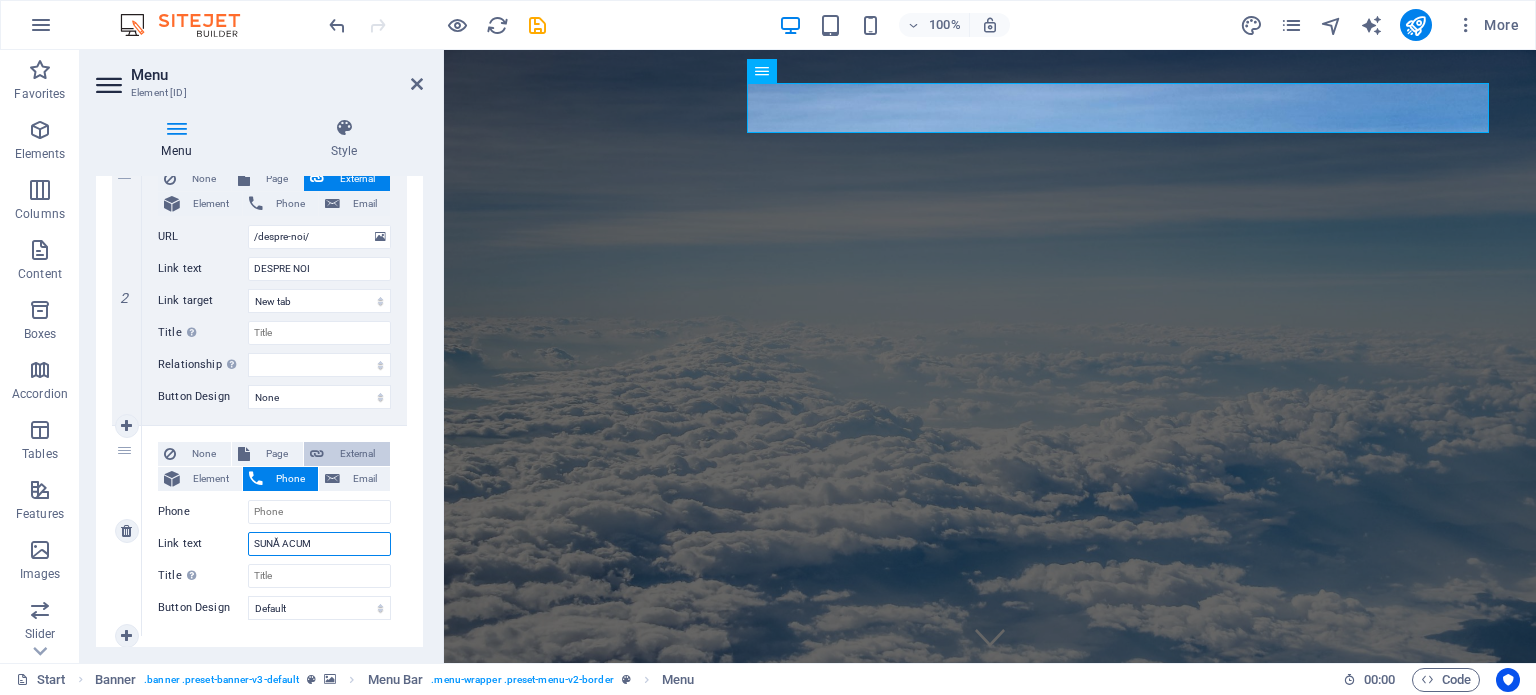 type on "SUNĂ ACUM !" 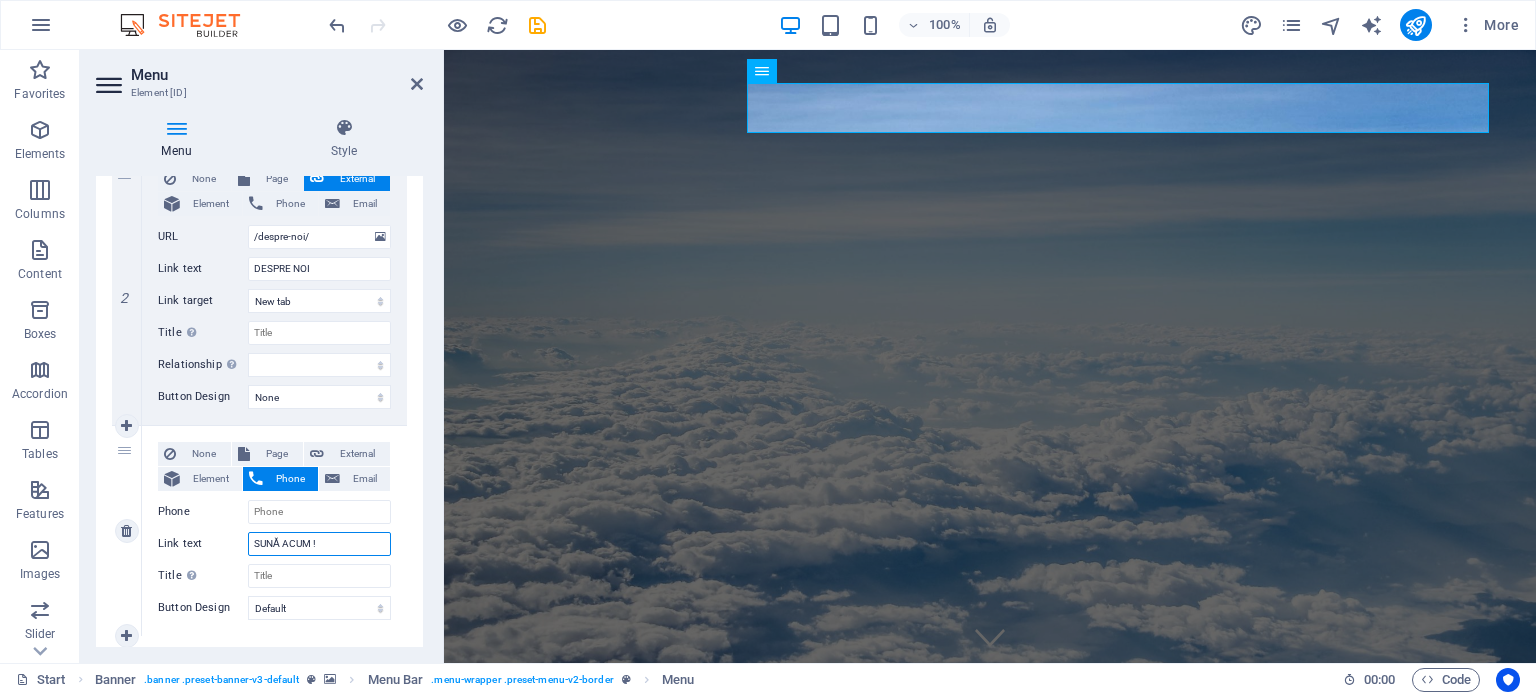 select 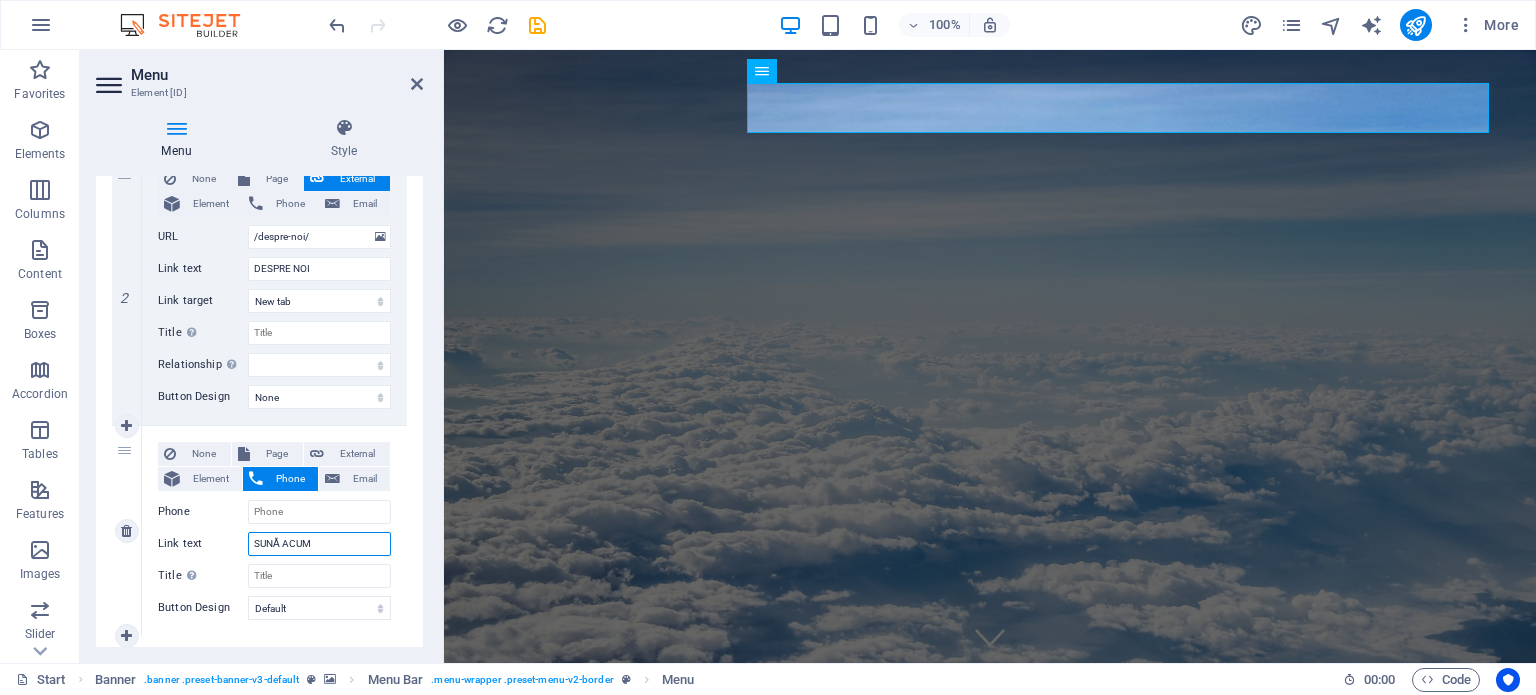 type on "SUNĂ ACUM S" 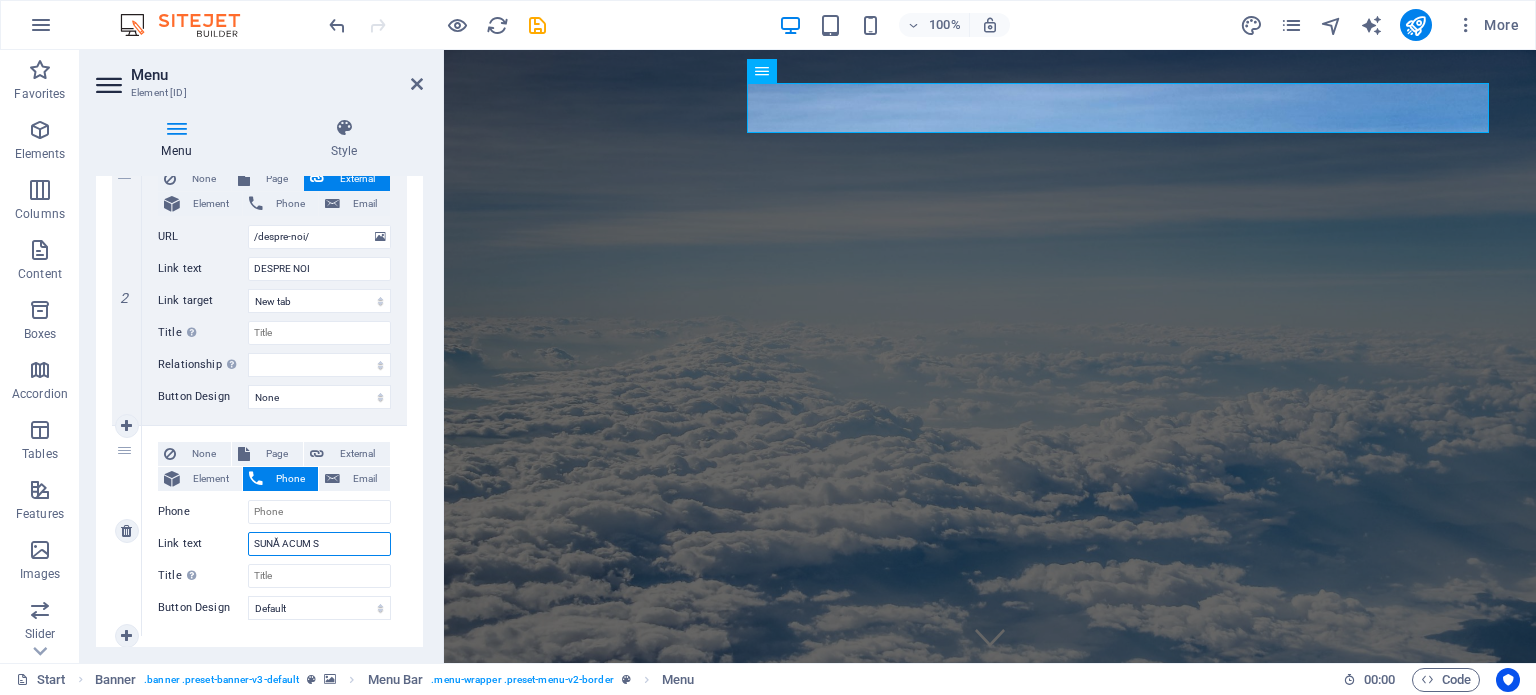 select 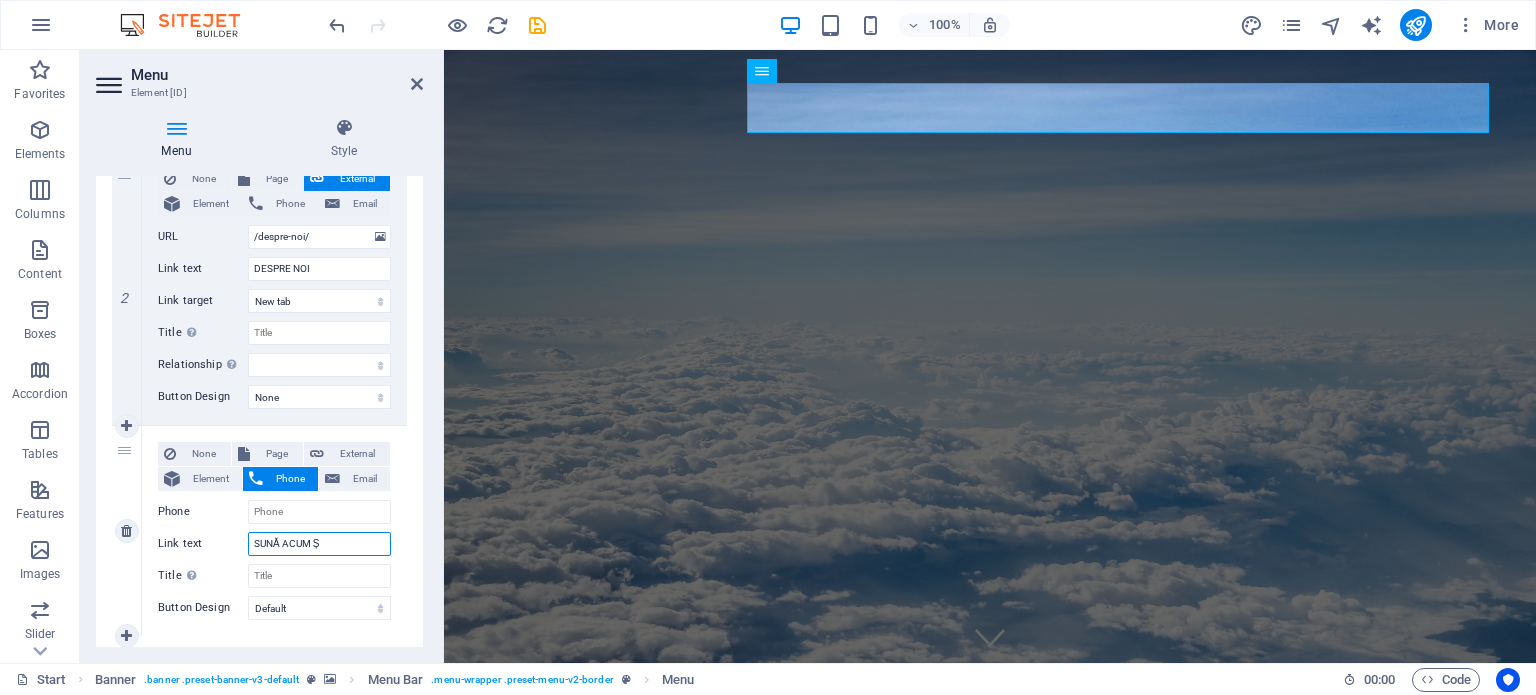 type on "SUNĂ ACUM ȘI" 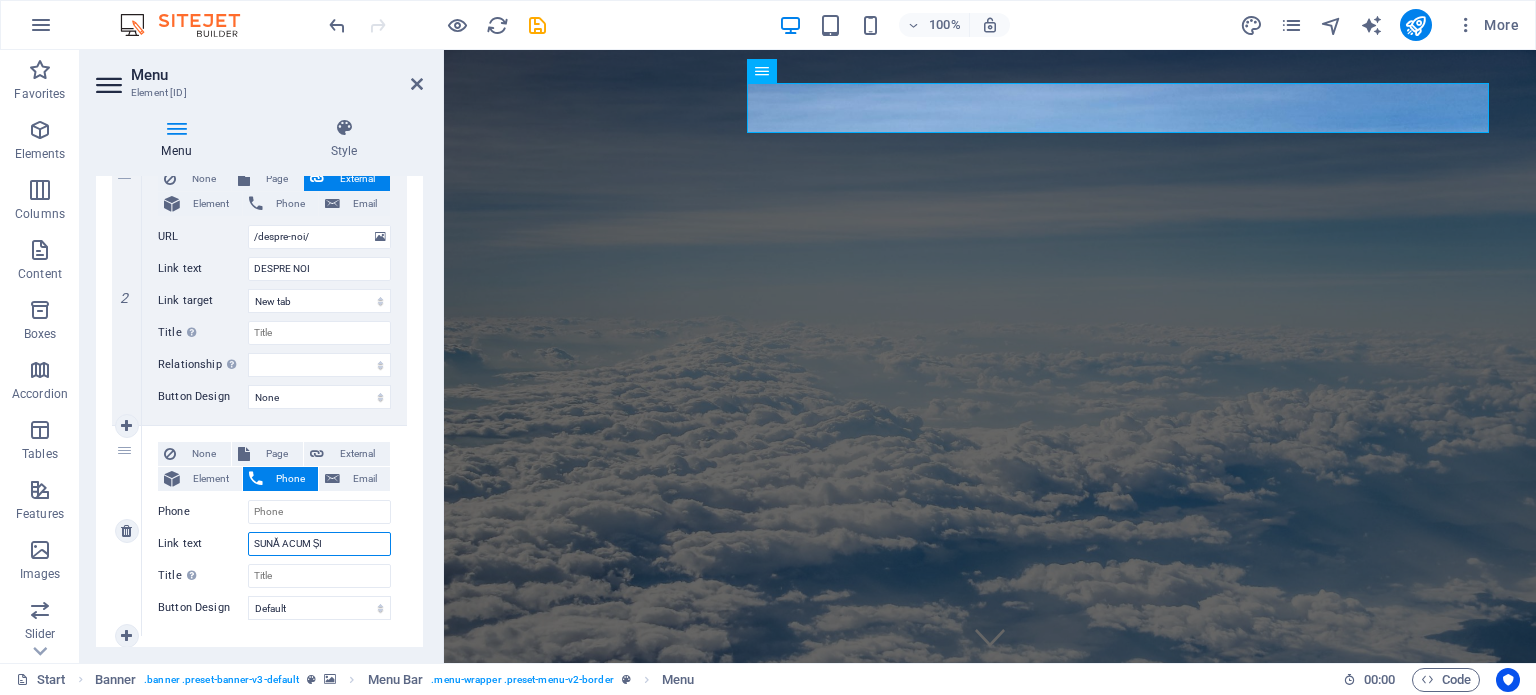 select 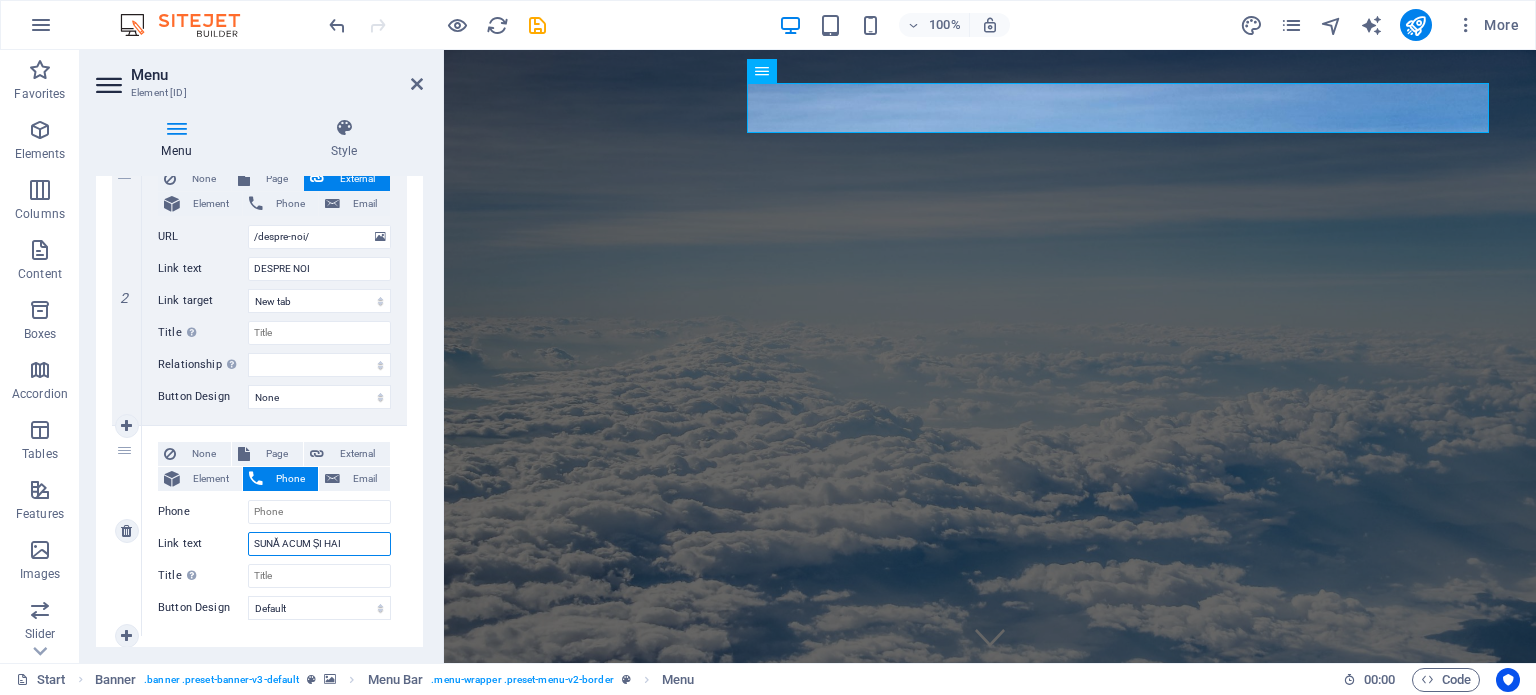 type on "SUNĂ ACUM ȘI HAI Î" 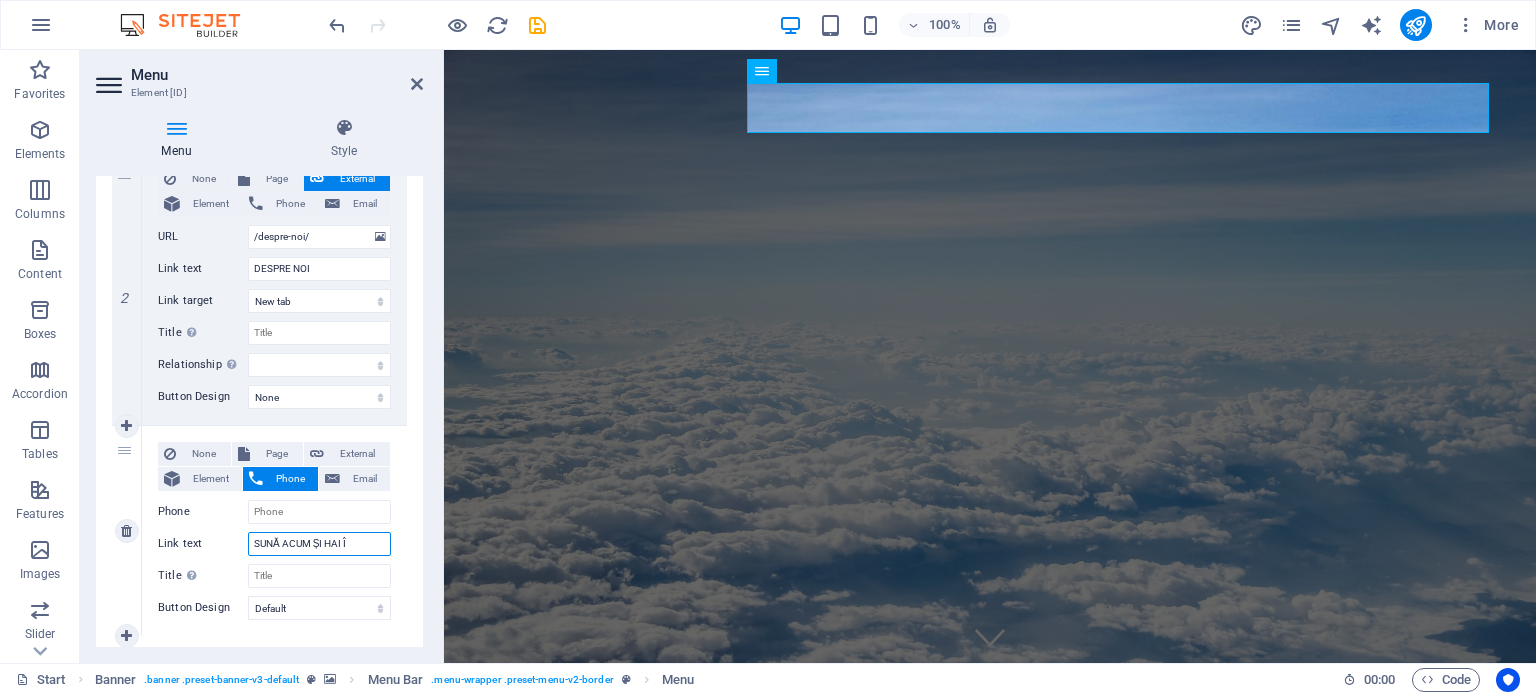 select 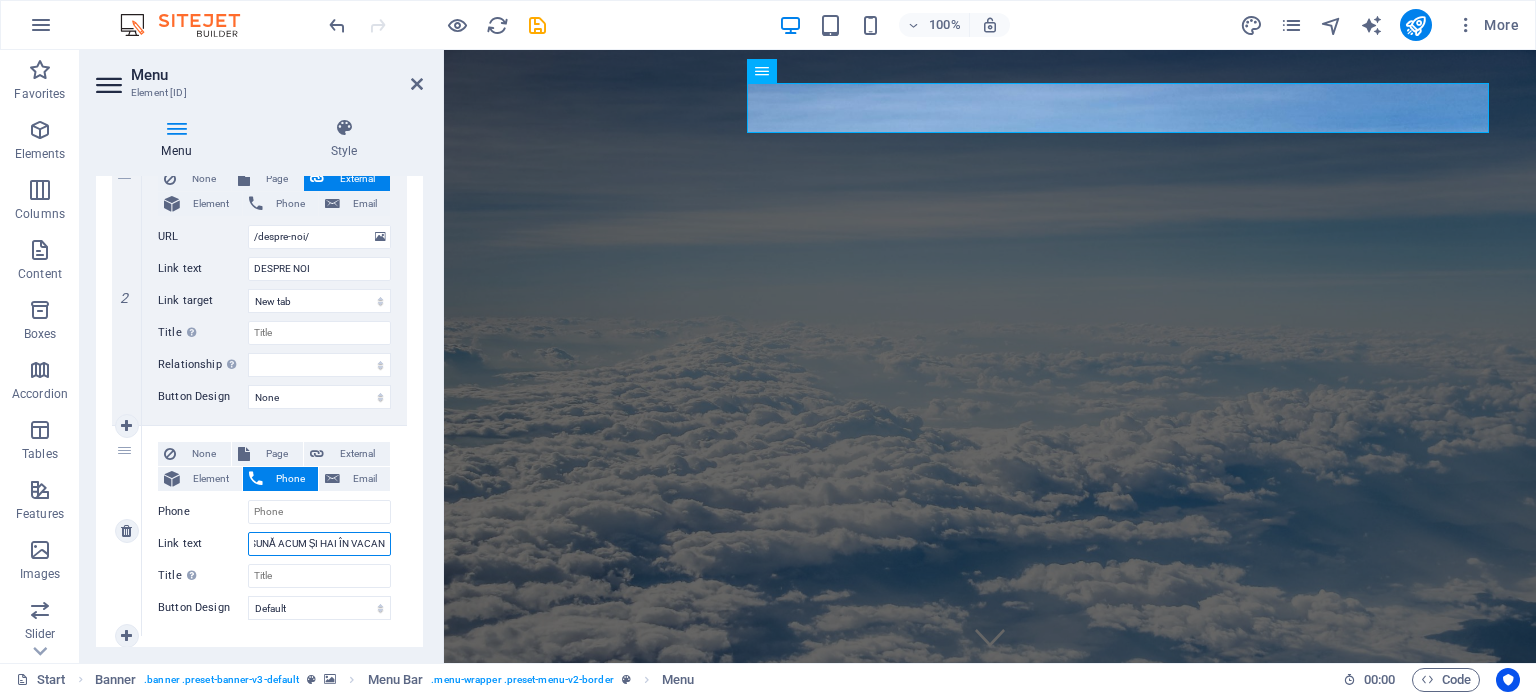 type on "SUNĂ ACUM ȘI HAI ÎN VACANȚ" 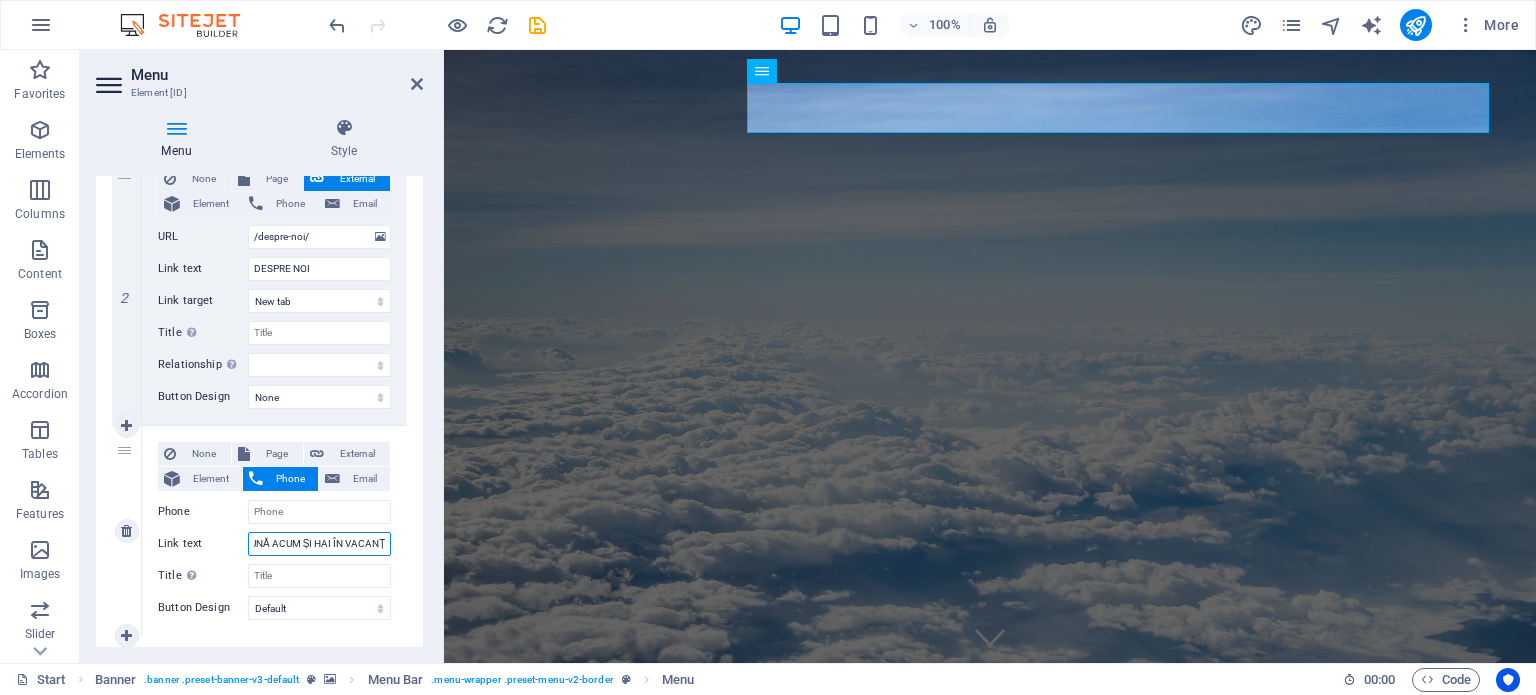 select 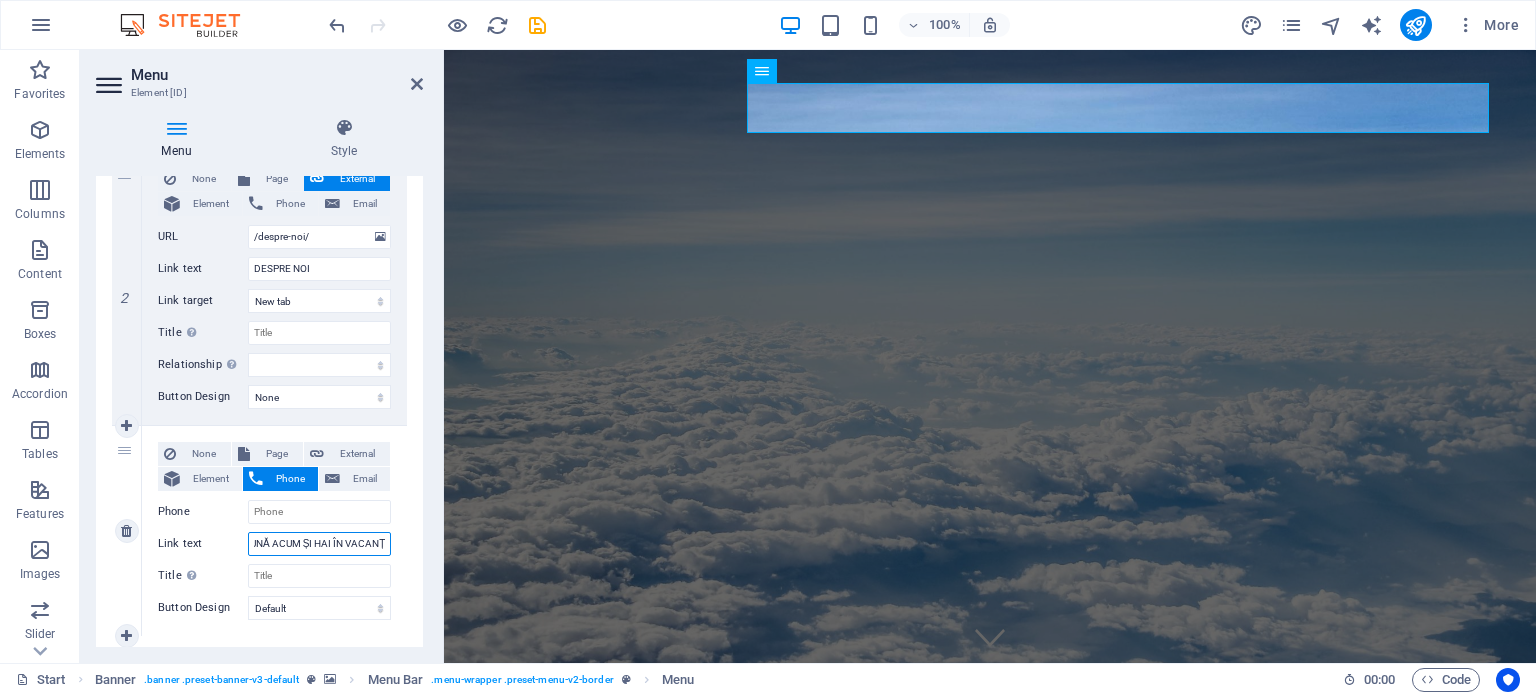 type on "SUNĂ ACUM ȘI HAI ÎN VACANȚĂ" 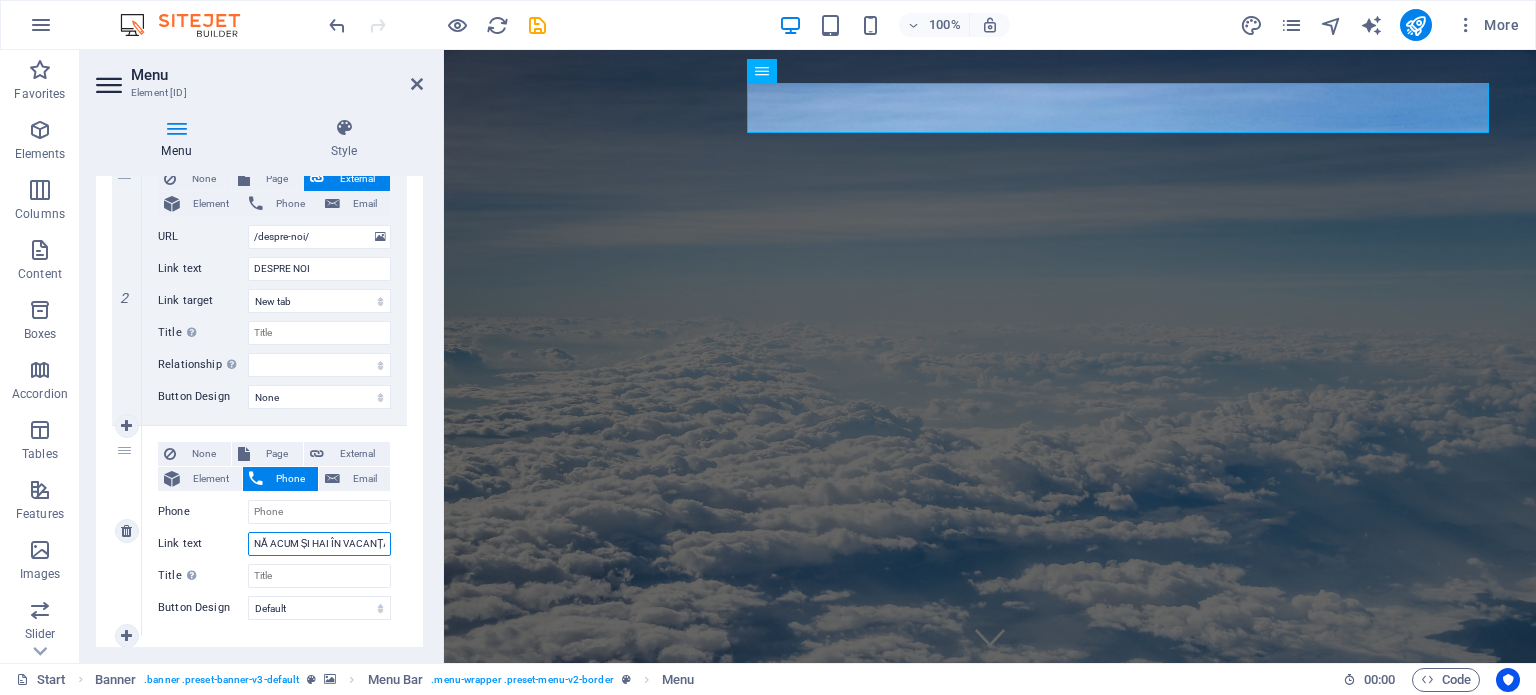 scroll, scrollTop: 0, scrollLeft: 18, axis: horizontal 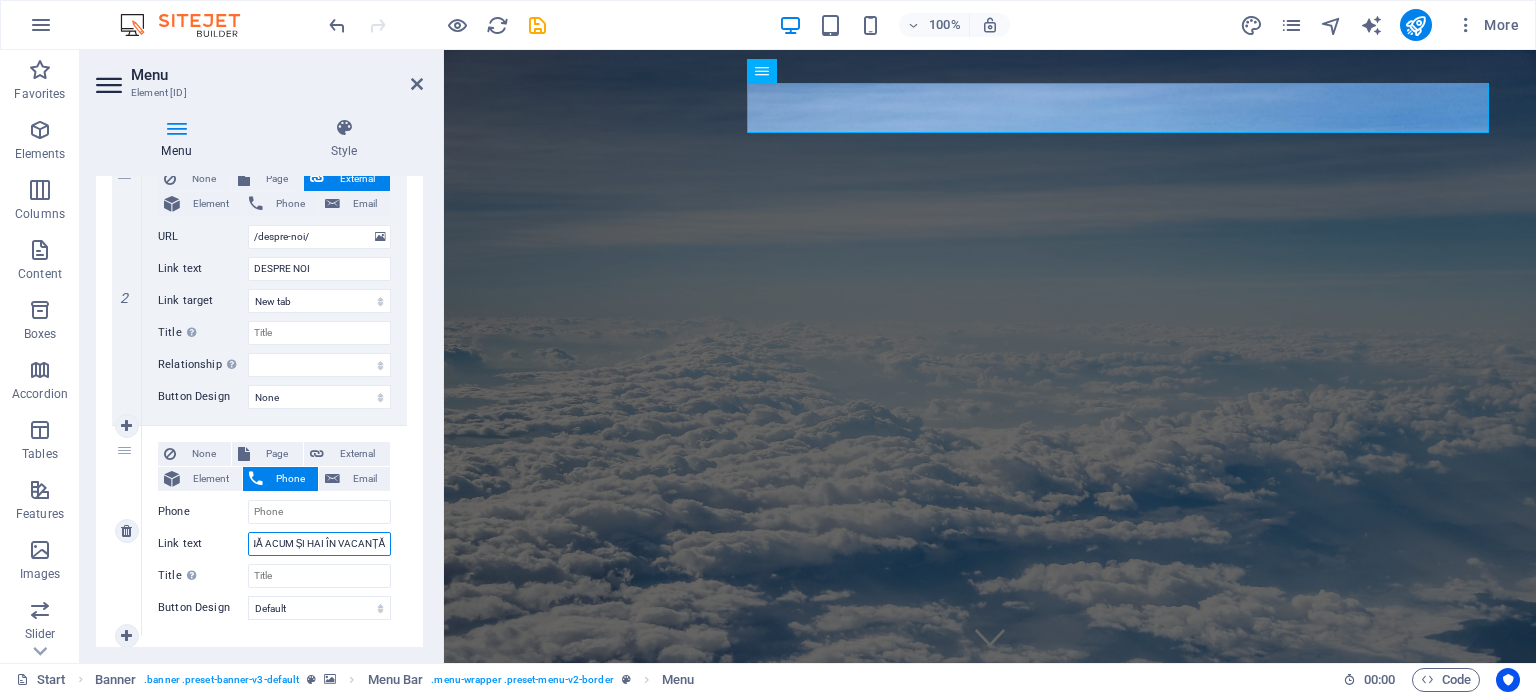 select 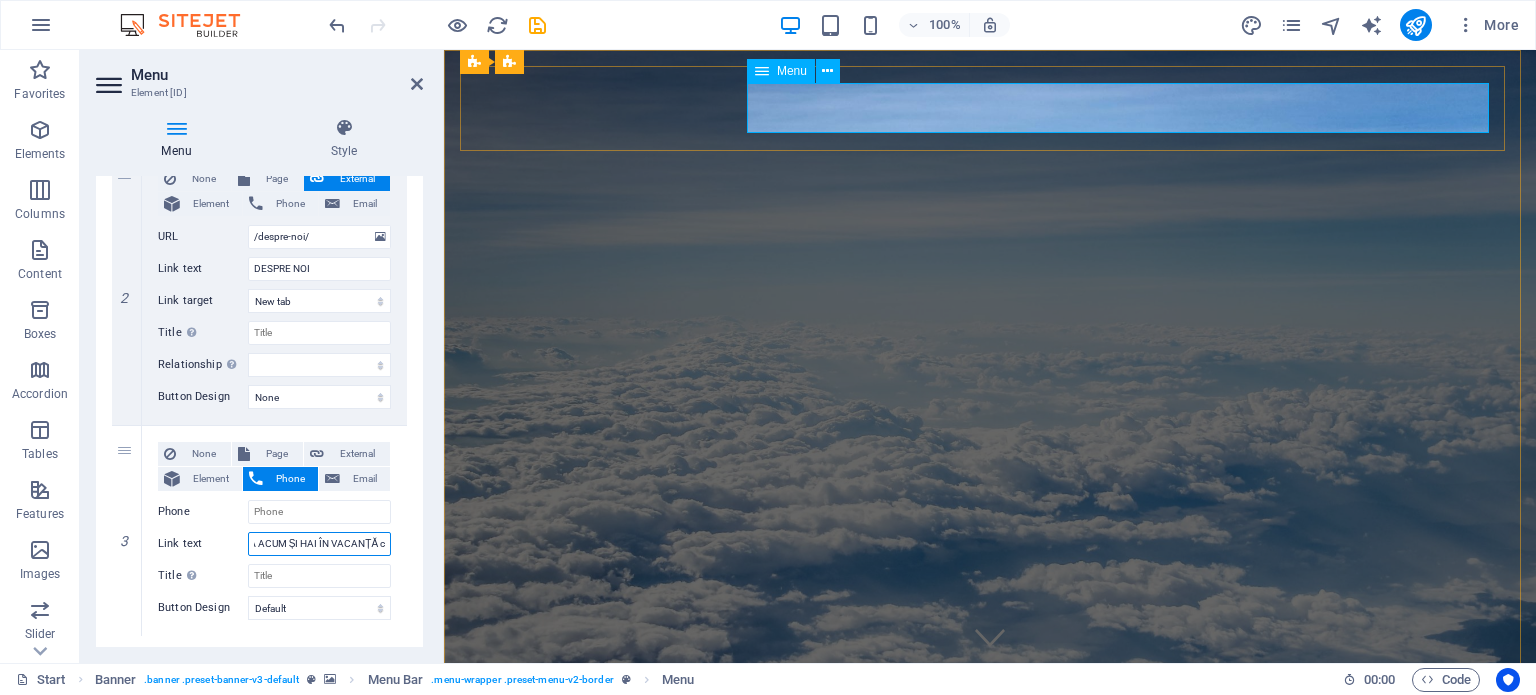 type on "SUNĂ ACUM ȘI HAI ÎN VACANȚĂ c1" 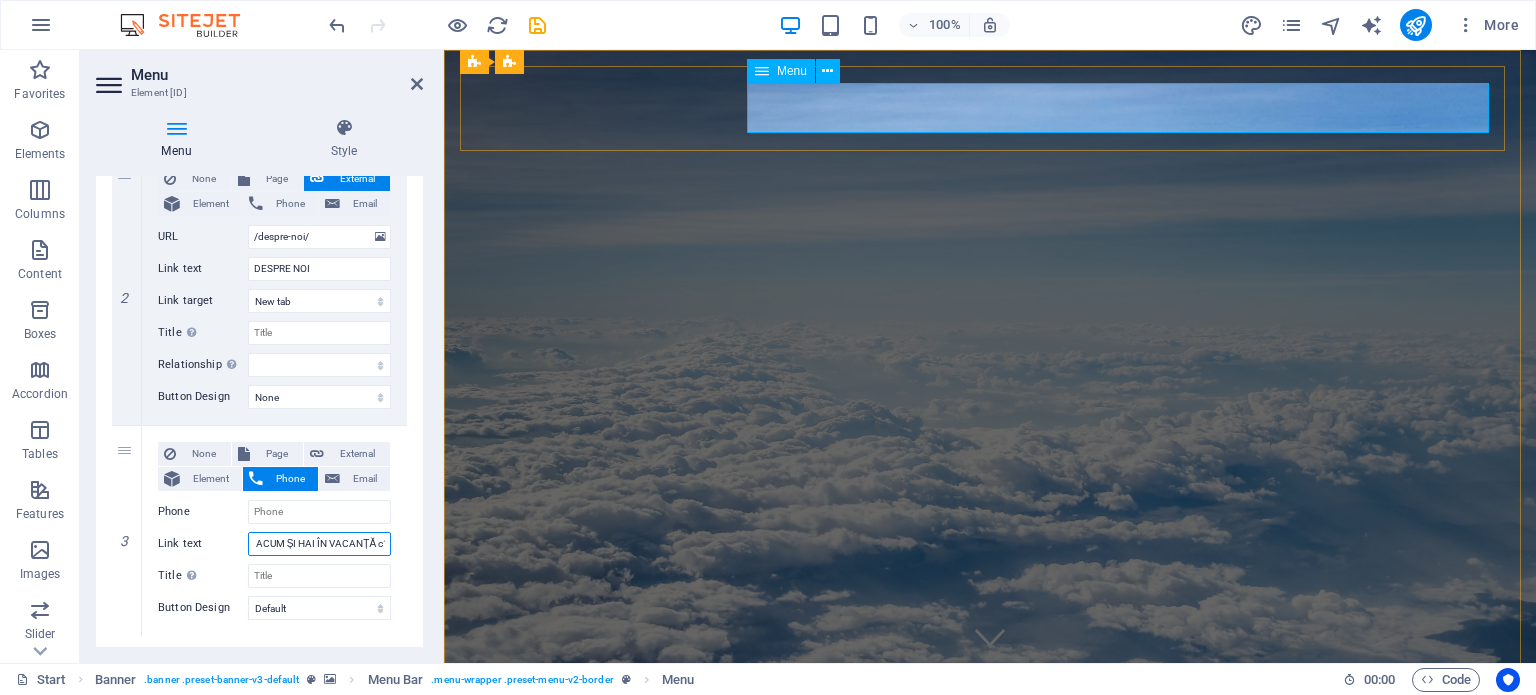 scroll, scrollTop: 0, scrollLeft: 32, axis: horizontal 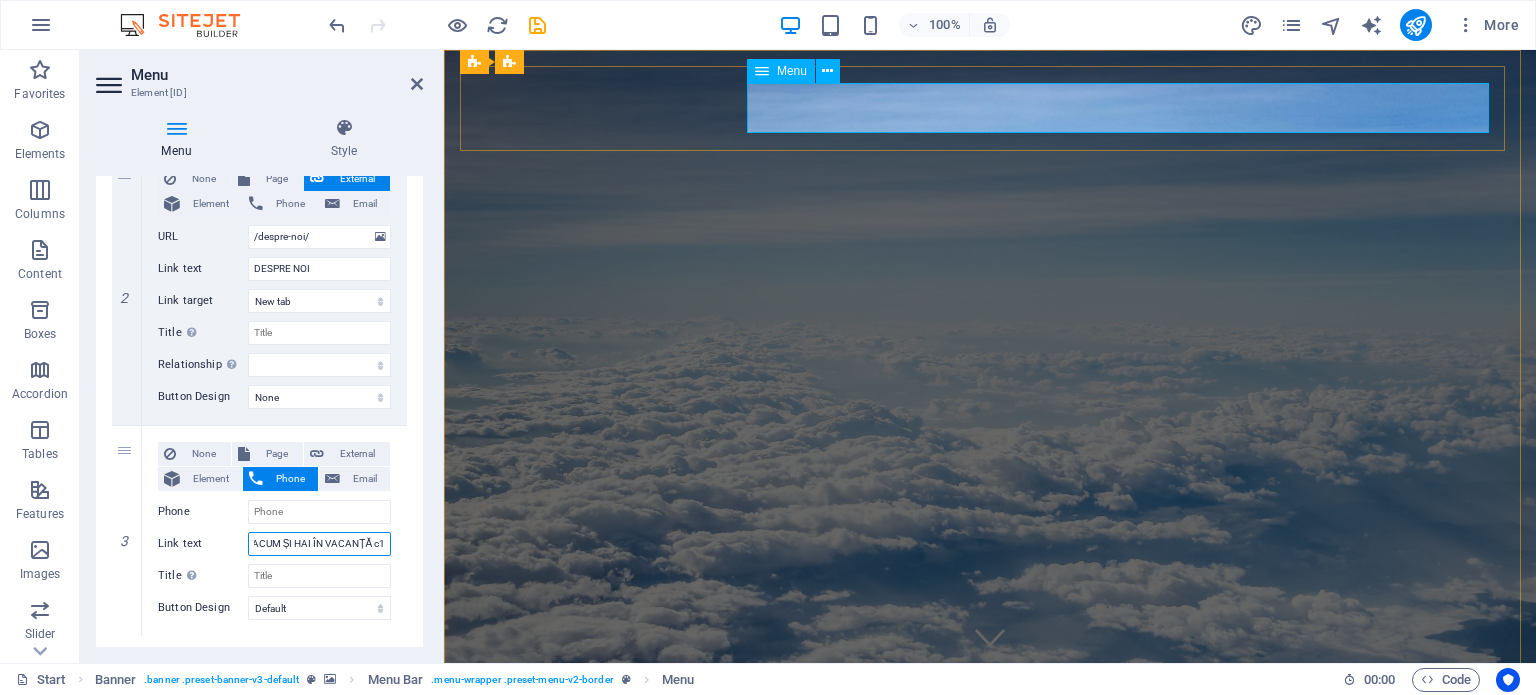 select 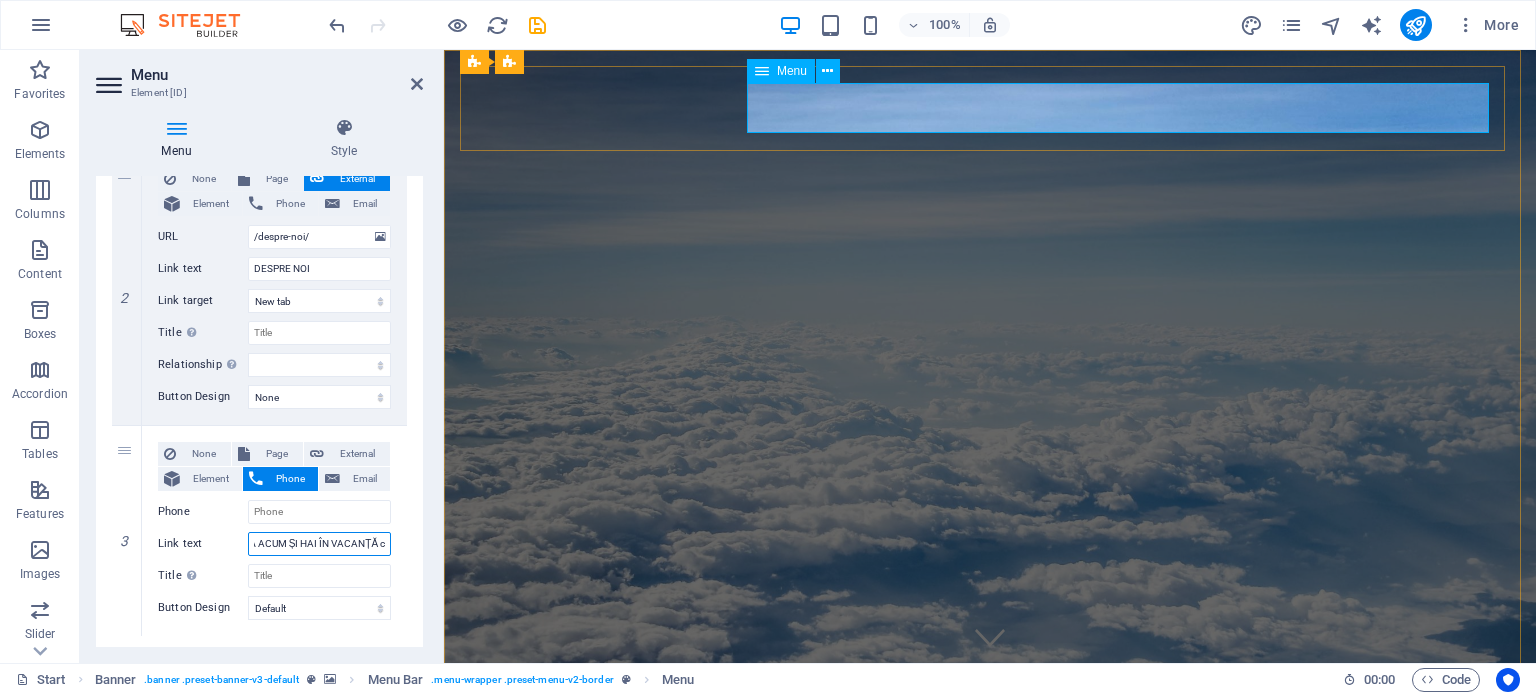 type on "SUNĂ ACUM ȘI HAI ÎN VACANȚĂ" 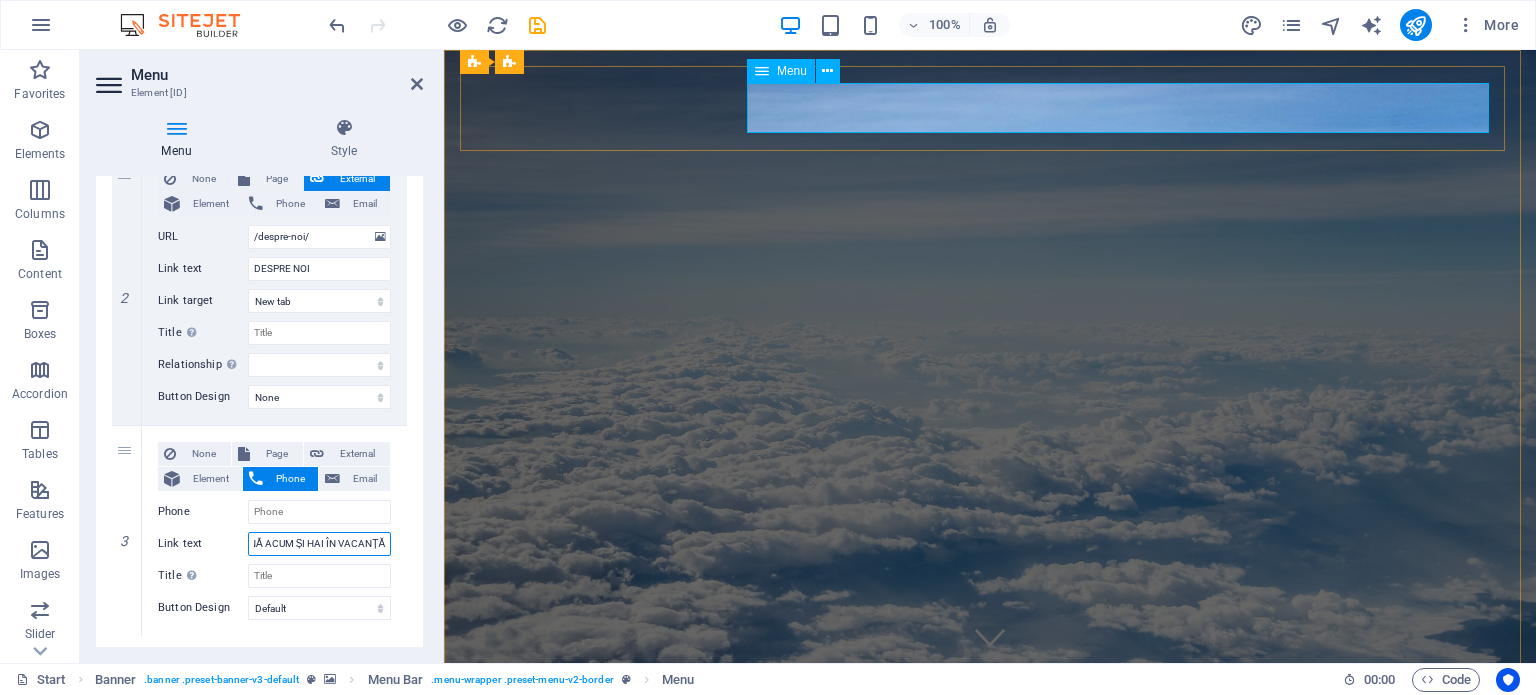 scroll, scrollTop: 0, scrollLeft: 20, axis: horizontal 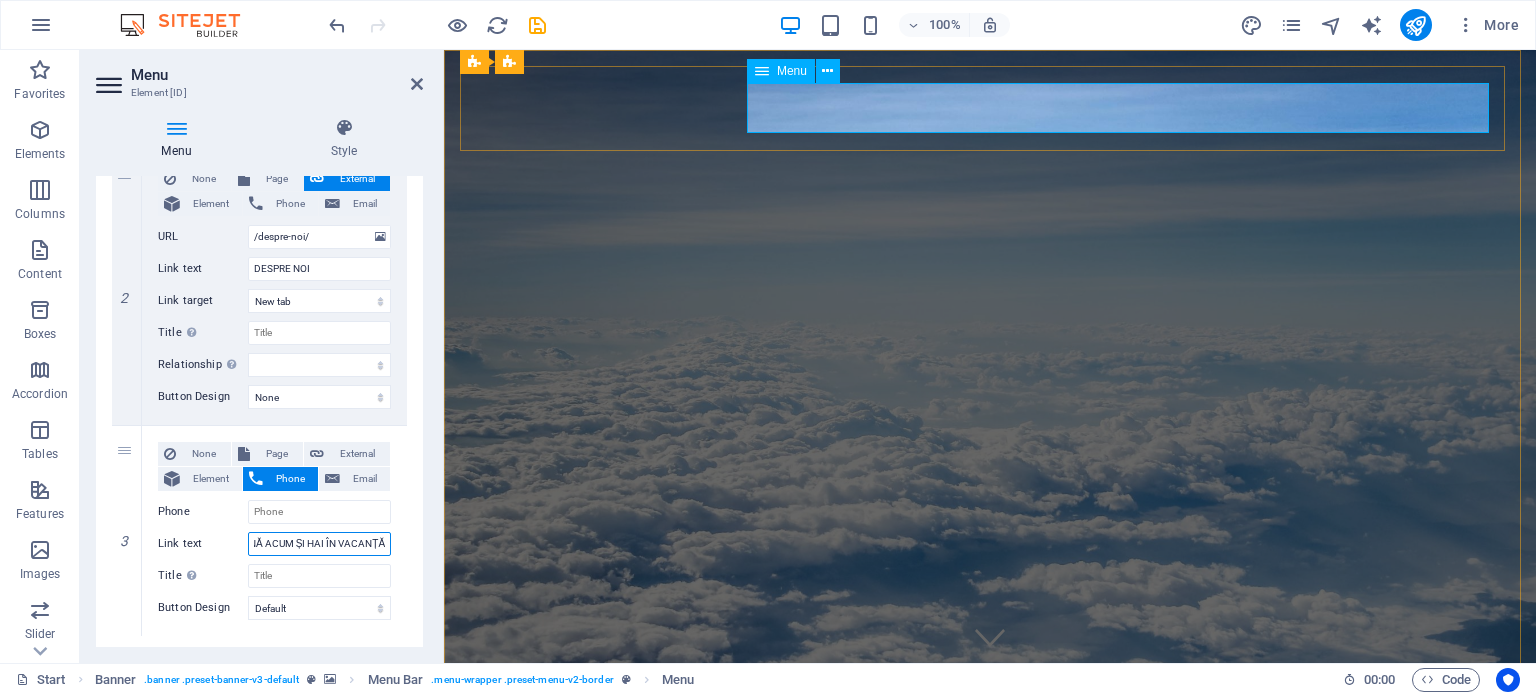 type on "SUNĂ ACUM ȘI HAI ÎN VACANȚĂ 1" 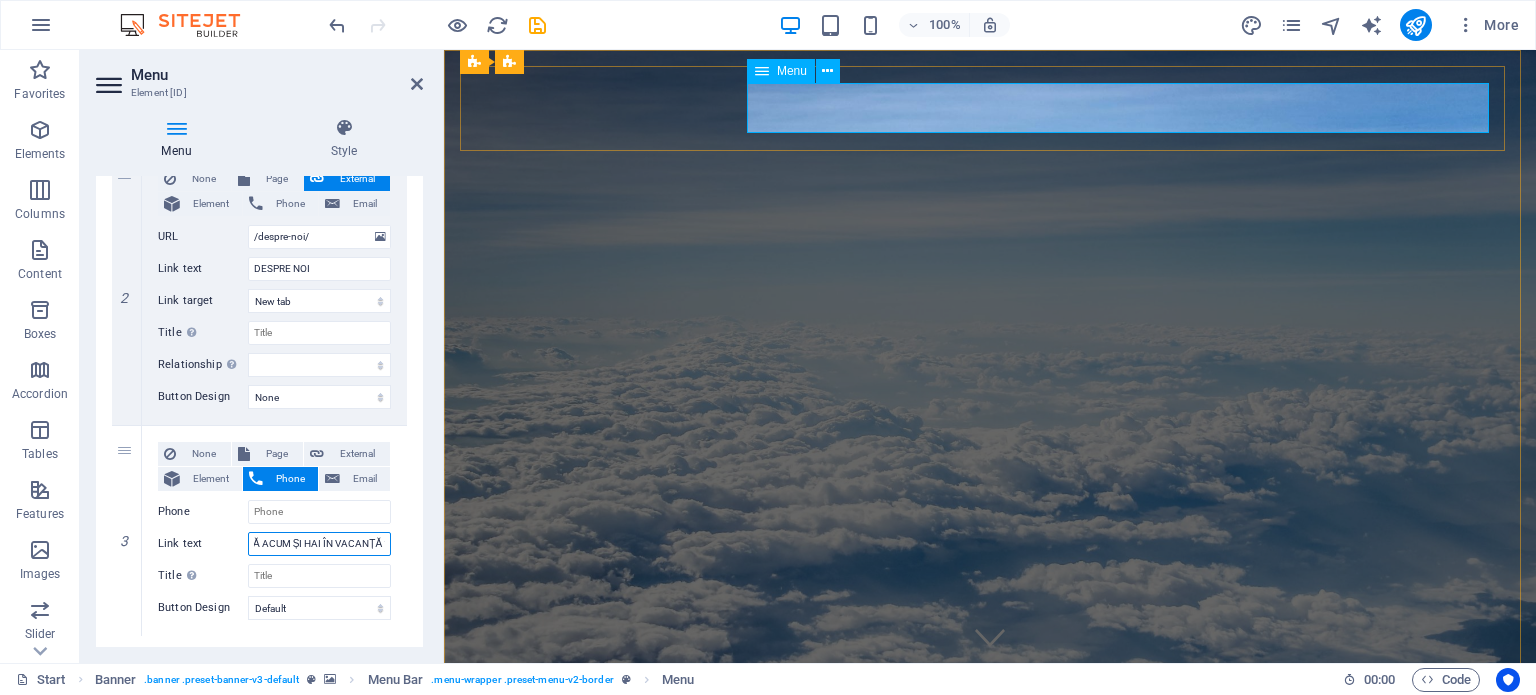 scroll, scrollTop: 0, scrollLeft: 26, axis: horizontal 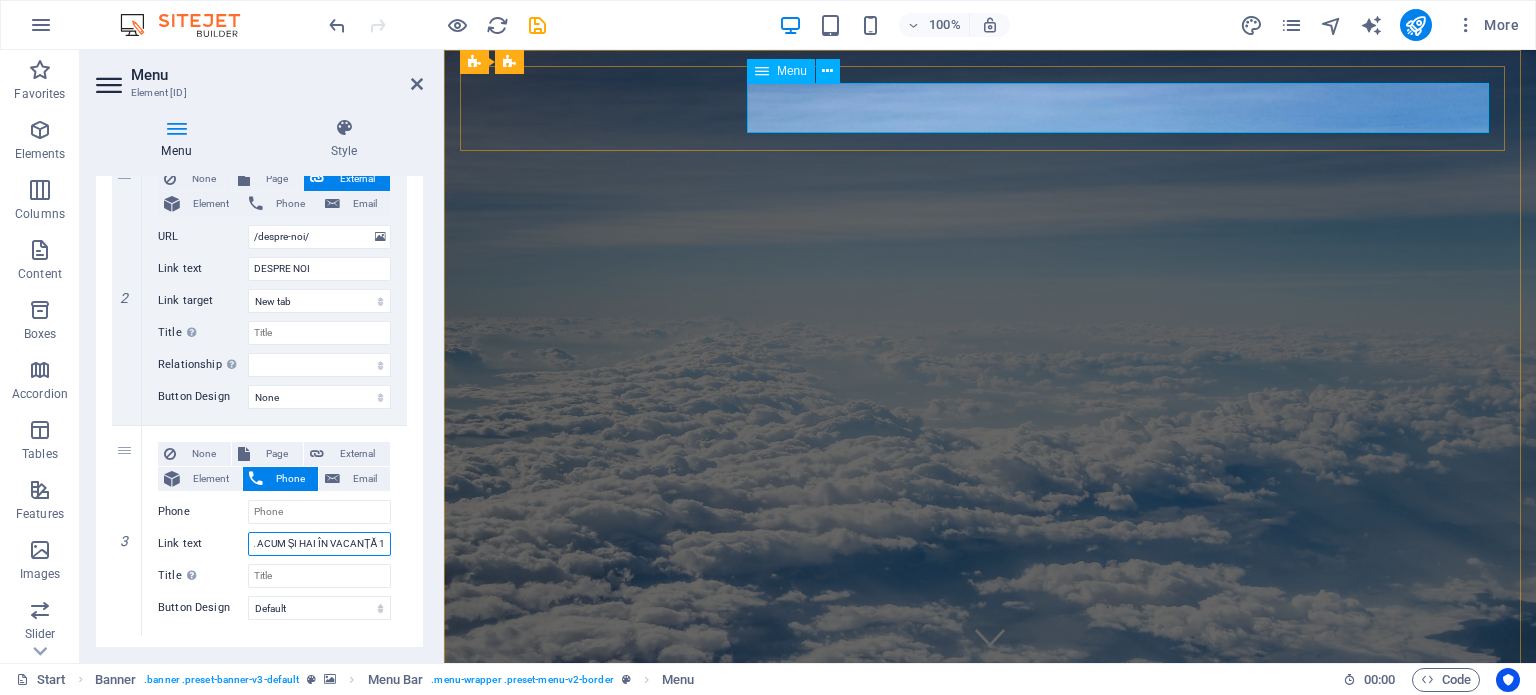 select 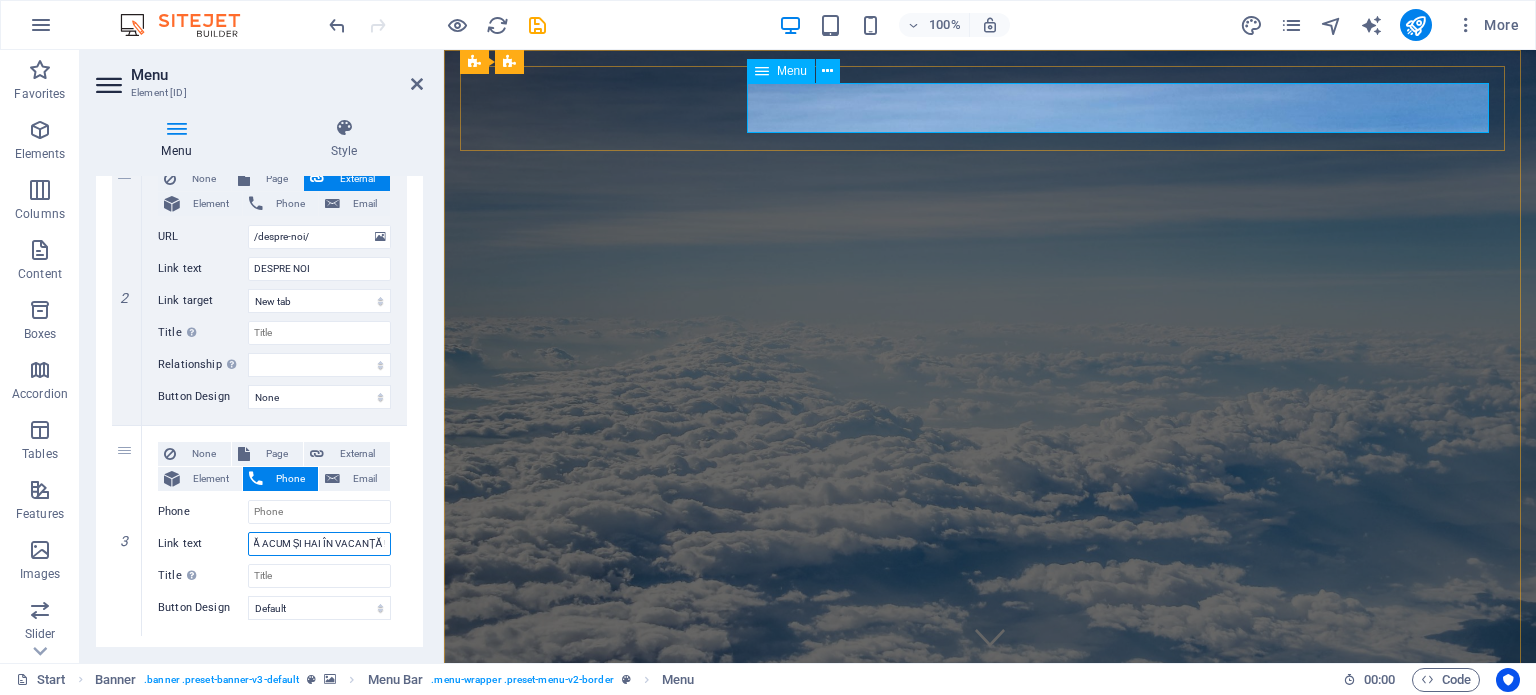type on "SUNĂ ACUM ȘI HAI ÎN VACANȚĂ !@" 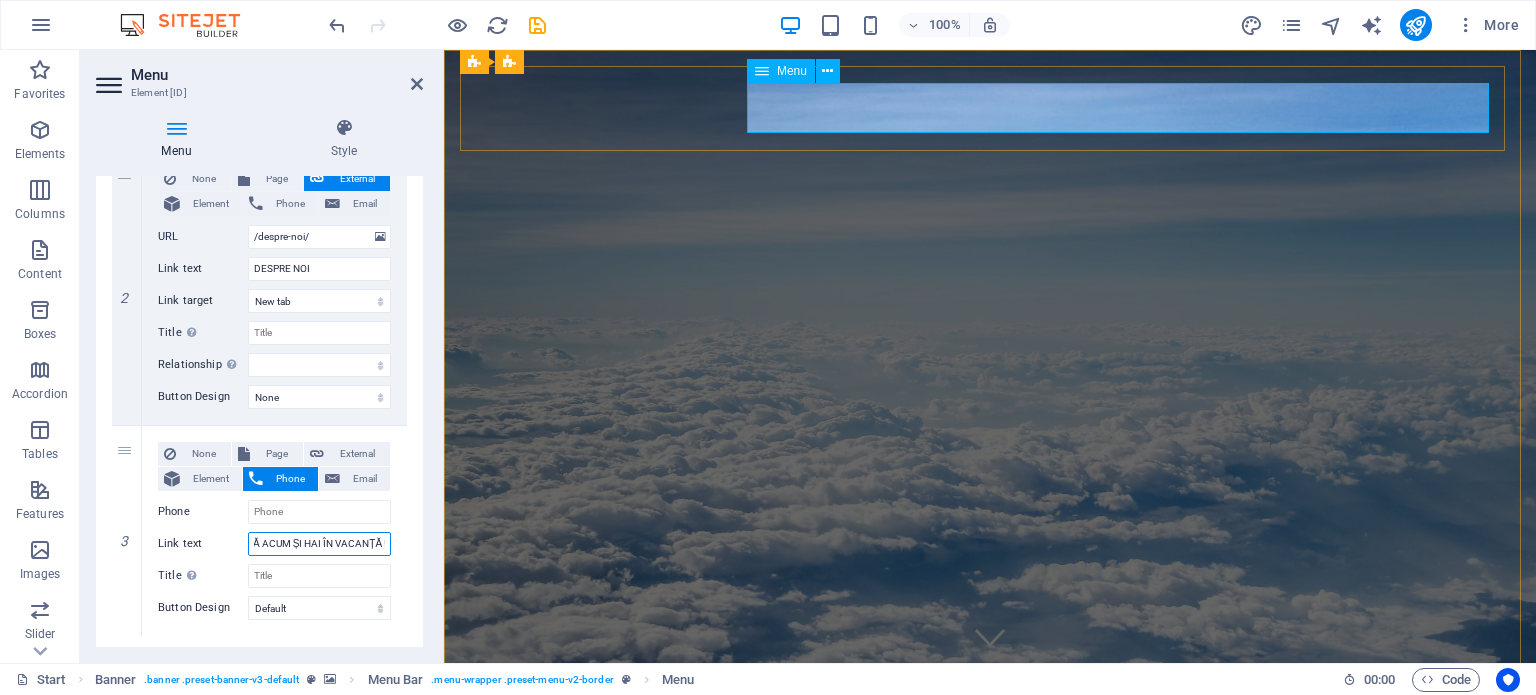 scroll, scrollTop: 0, scrollLeft: 32, axis: horizontal 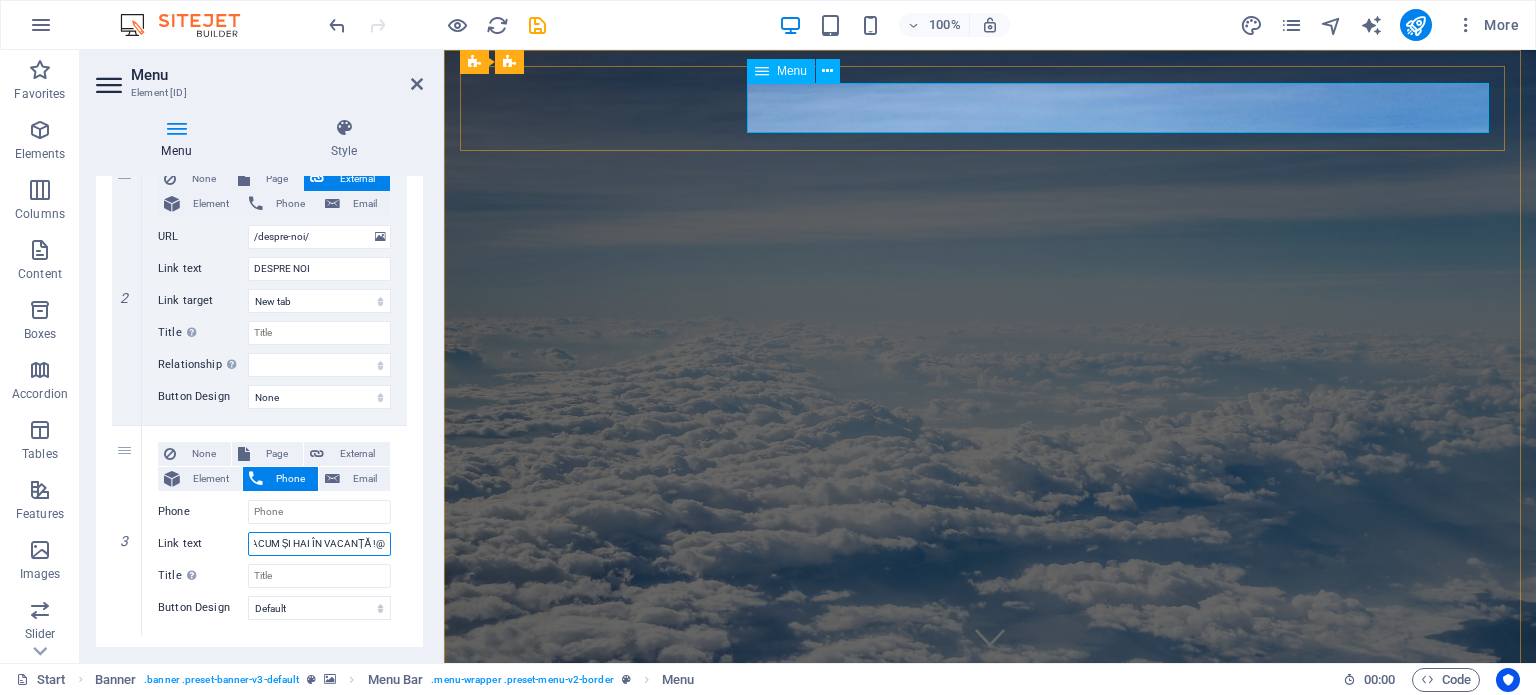 select 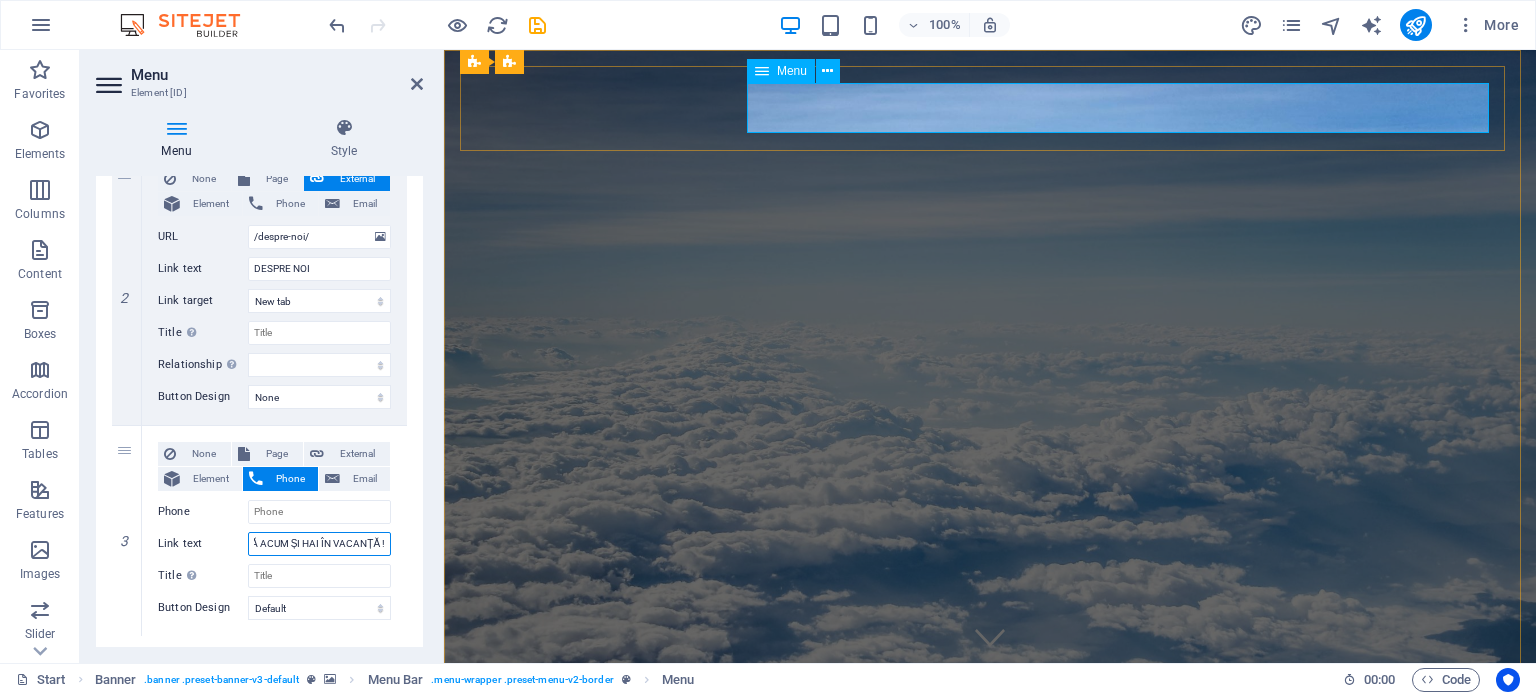 scroll, scrollTop: 0, scrollLeft: 23, axis: horizontal 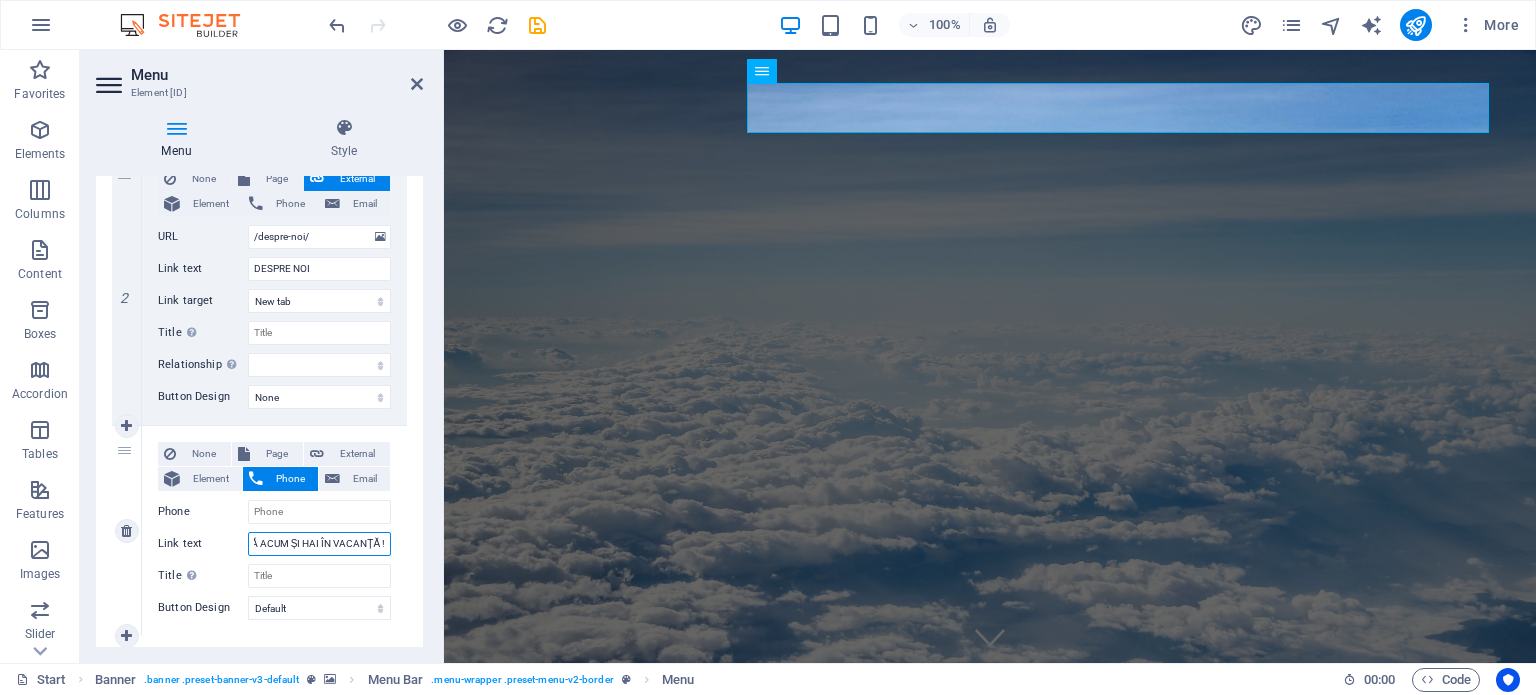 type on "SUNĂ ACUM ȘI HAI ÎN VACANȚĂ !" 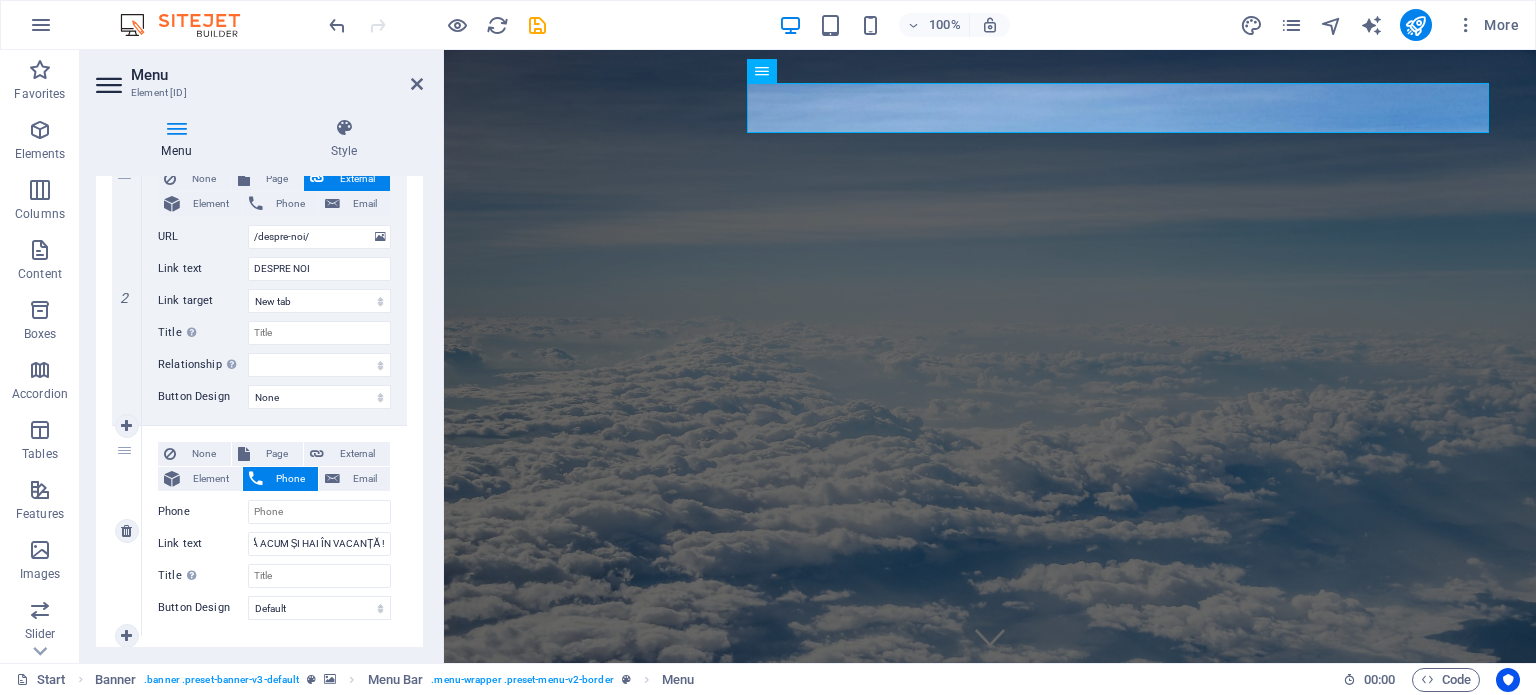 scroll, scrollTop: 0, scrollLeft: 0, axis: both 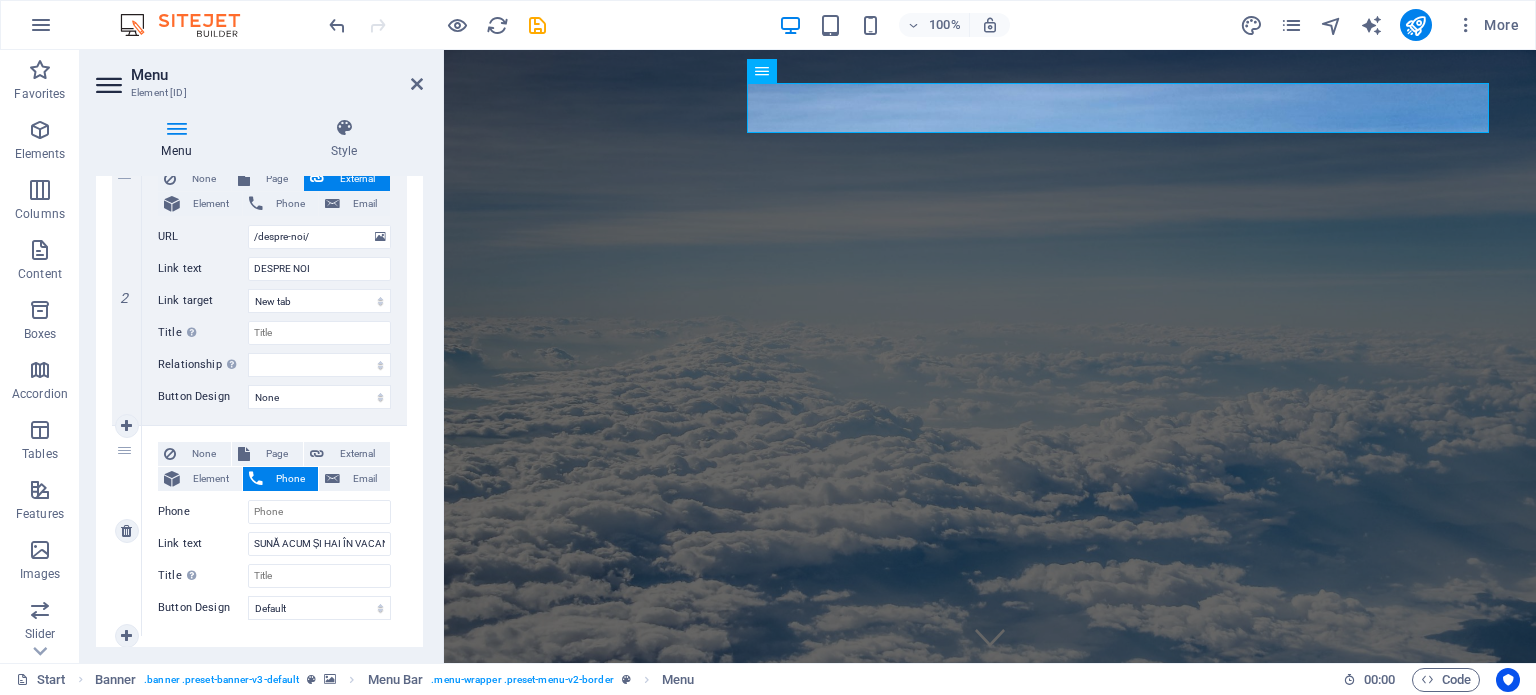 click on "Phone" at bounding box center (290, 479) 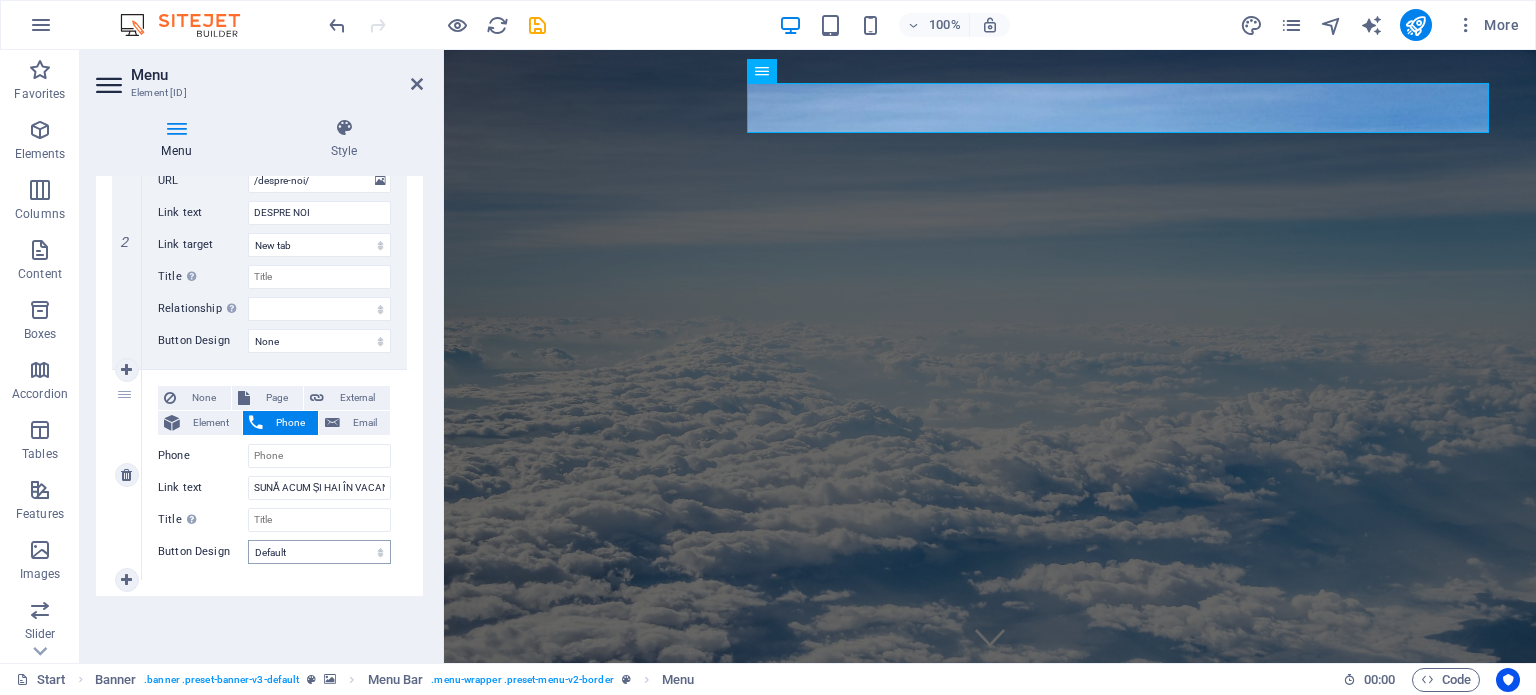 scroll, scrollTop: 1258, scrollLeft: 0, axis: vertical 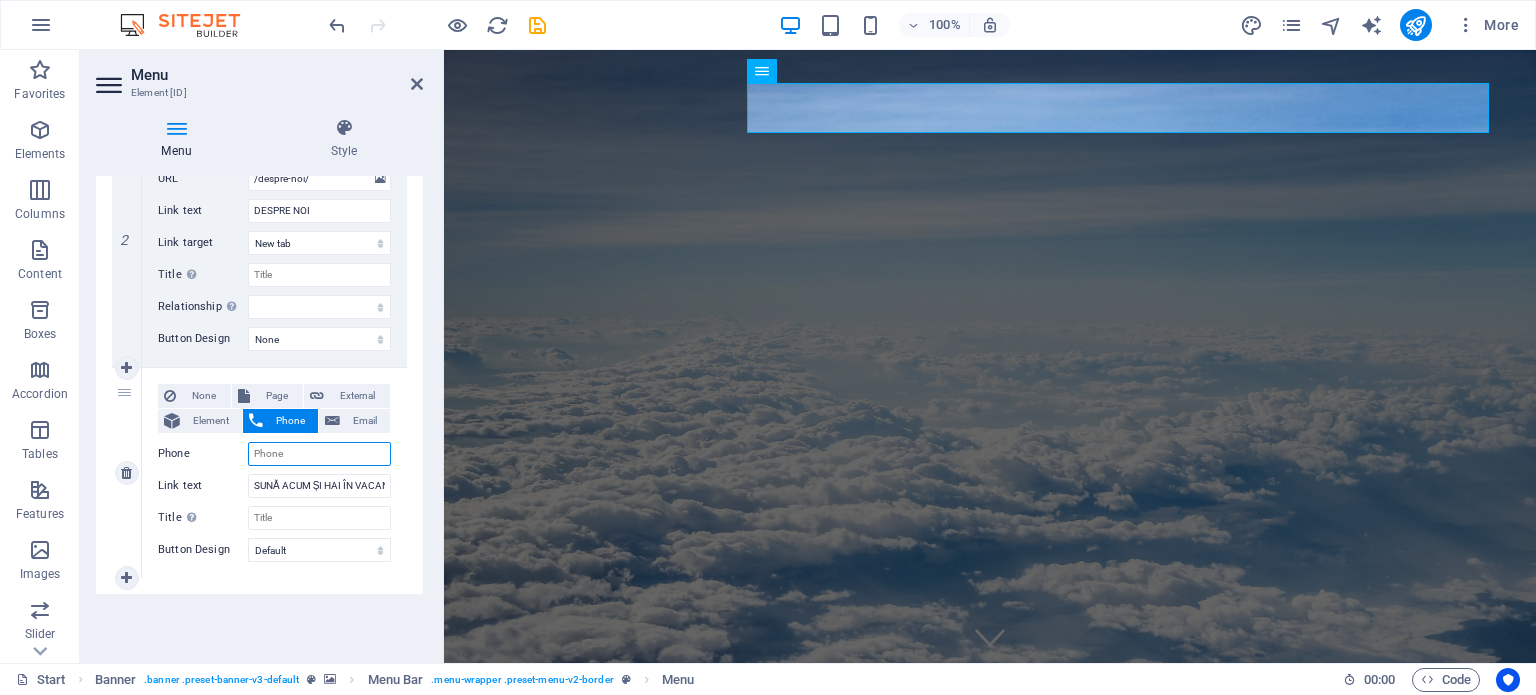 click on "Phone" at bounding box center [319, 454] 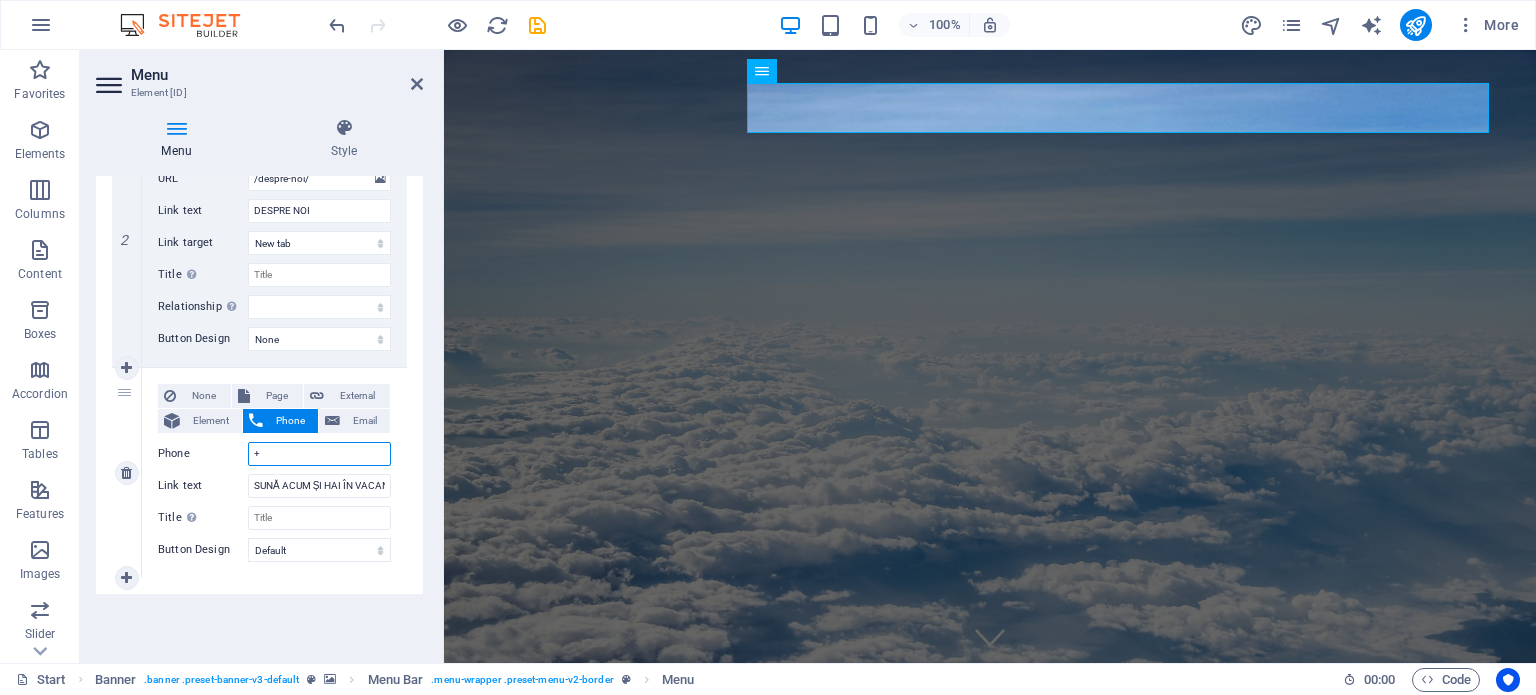 select 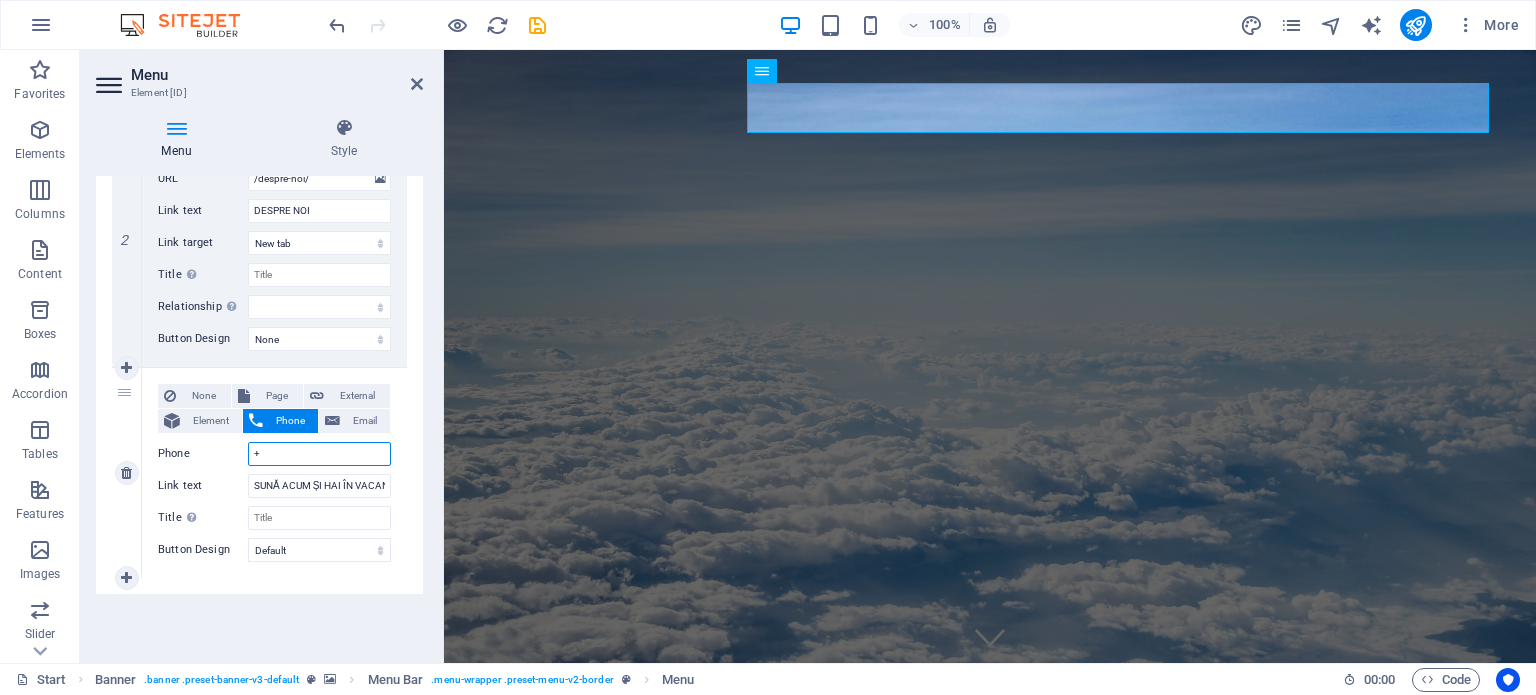 type on "+4" 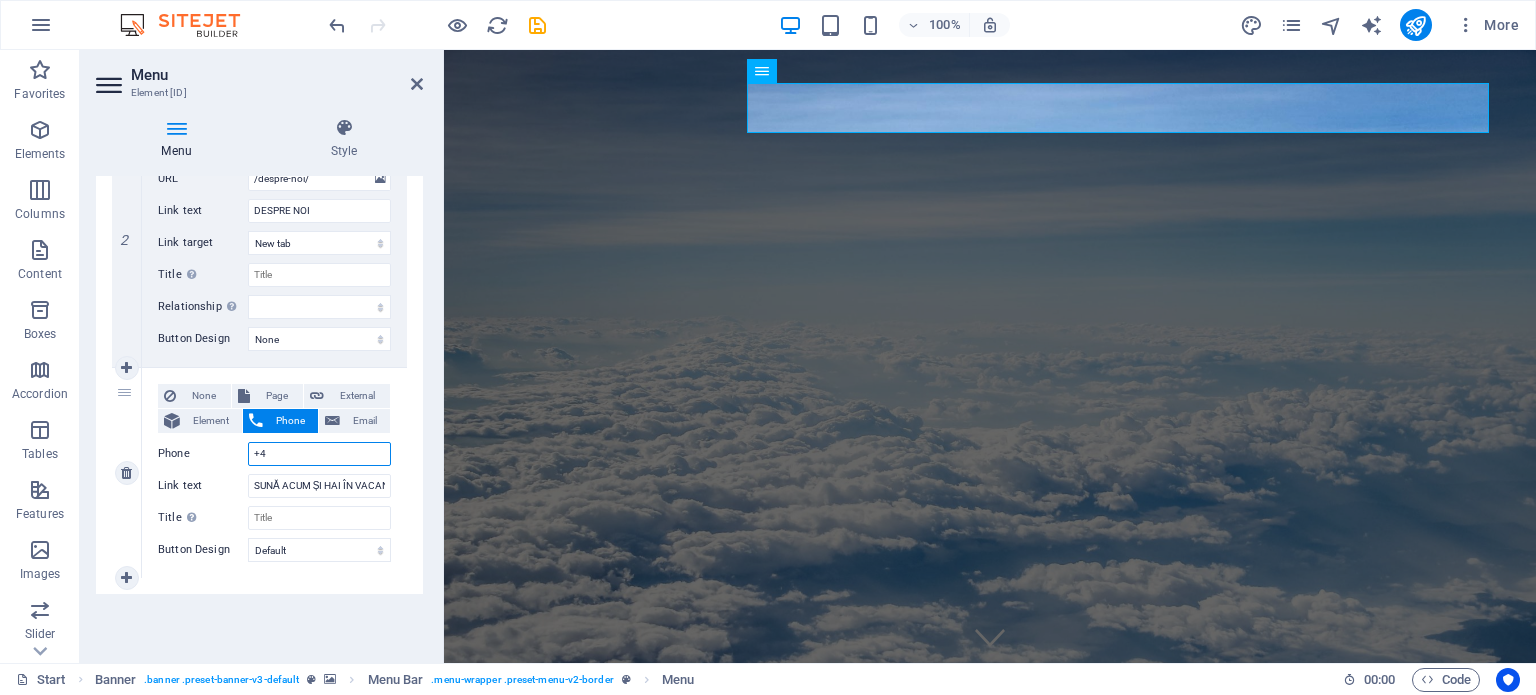 select 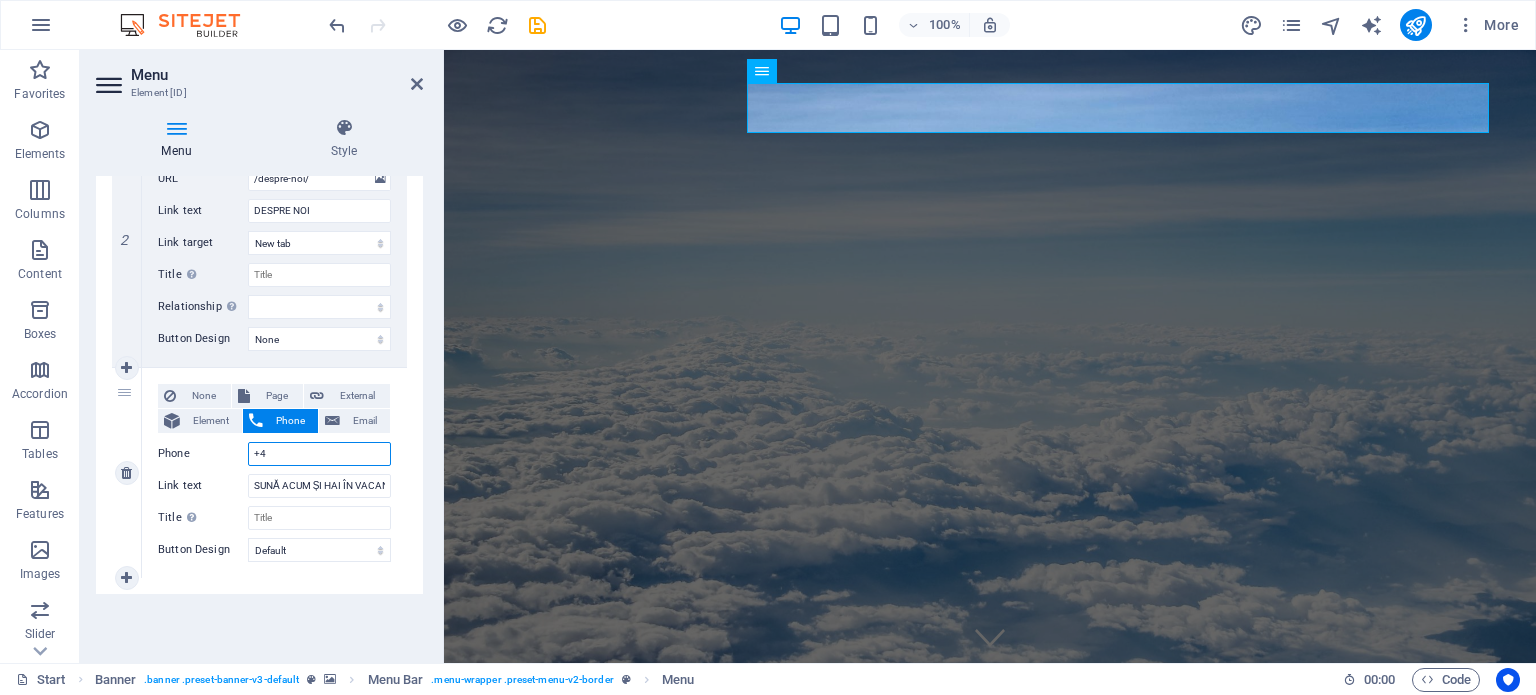 select 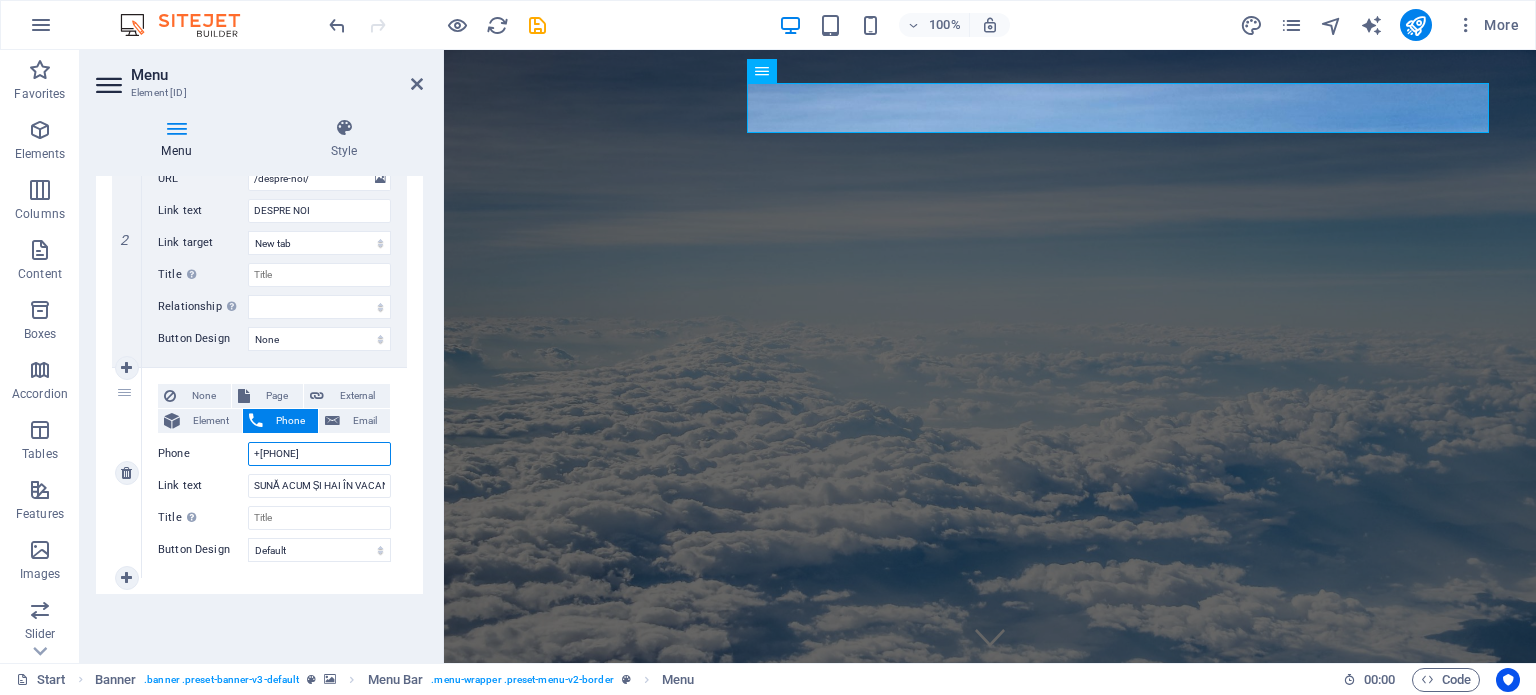 type on "+40756" 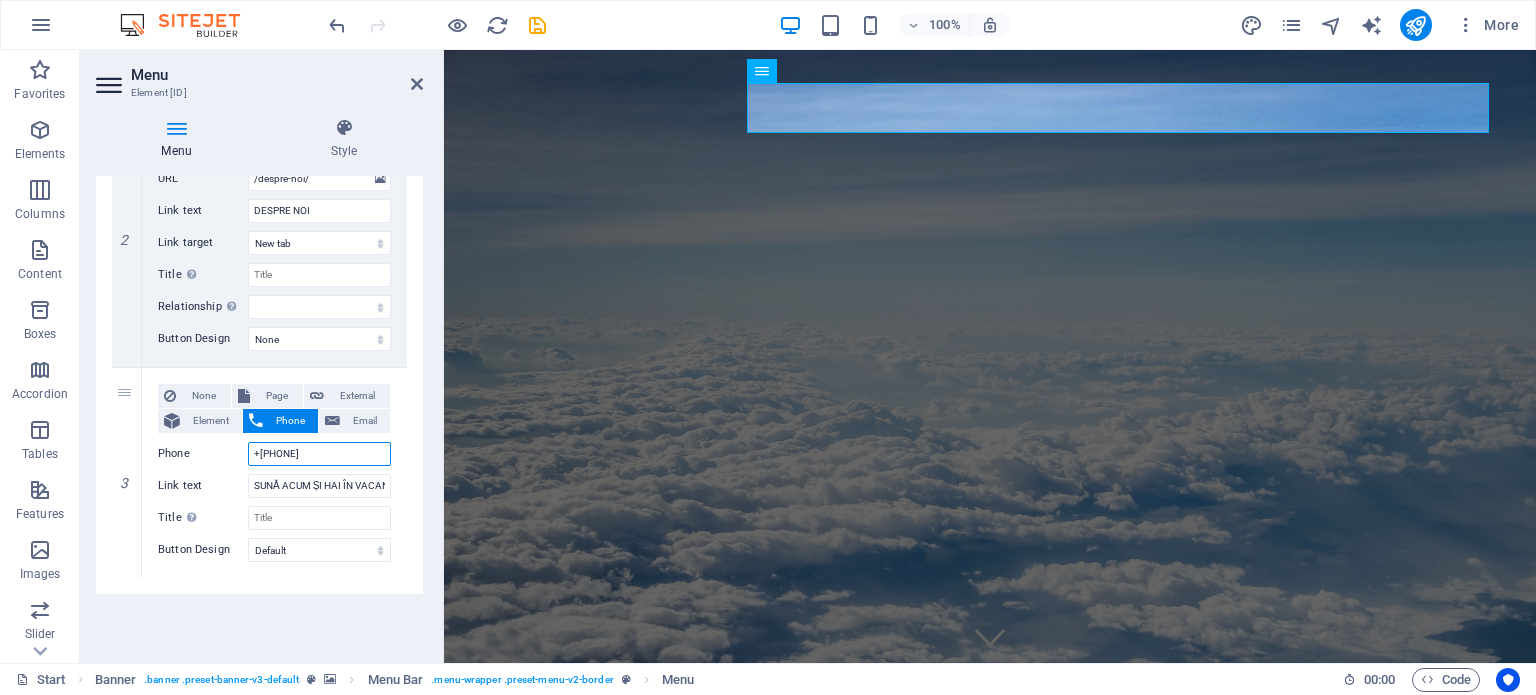type on "[PHONE]" 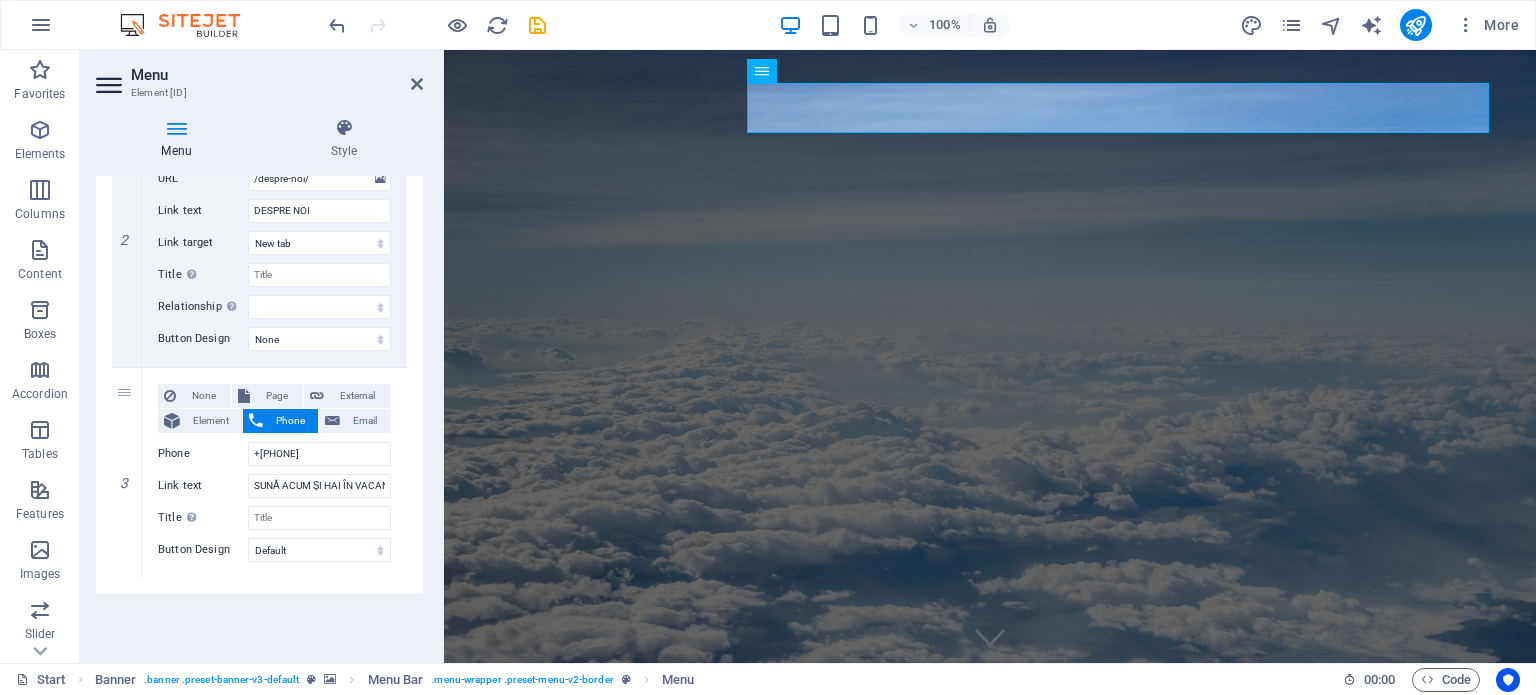 click on "Menu Auto Custom Create custom menu items for this menu. Recommended for one-page websites. Manage pages Menu items 1 None Page External Element Phone Email Page Start All Destinations DESPRE NOI Privacy Element #ed-825327447
URL Phone Email Link text Destinații Link target New tab Same tab Overlay Title Additional link description, should not be the same as the link text. The title is most often shown as a tooltip text when the mouse moves over the element. Leave empty if uncertain. Relationship Sets the  relationship of this link to the link target . For example, the value "nofollow" instructs search engines not to follow the link. Can be left empty. alternate author bookmark external help license next nofollow noreferrer noopener prev search tag Button Design None Default Primary Secondary 1 None Page External Element Phone Email Page Start All Destinations DESPRE NOI Privacy Element #ed-825327126
URL Phone Email Link text Monthly Specials Link target Title" at bounding box center [259, 411] 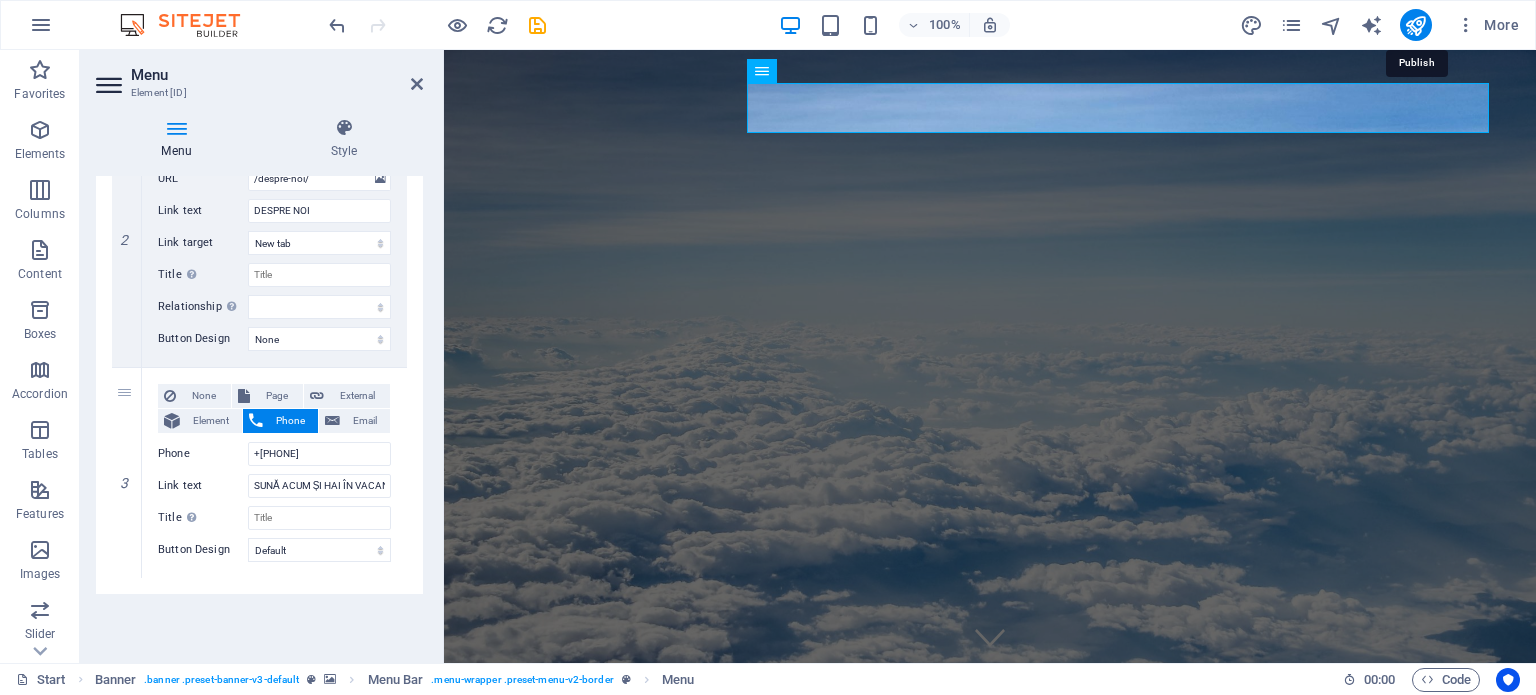 drag, startPoint x: 1421, startPoint y: 31, endPoint x: 1432, endPoint y: 31, distance: 11 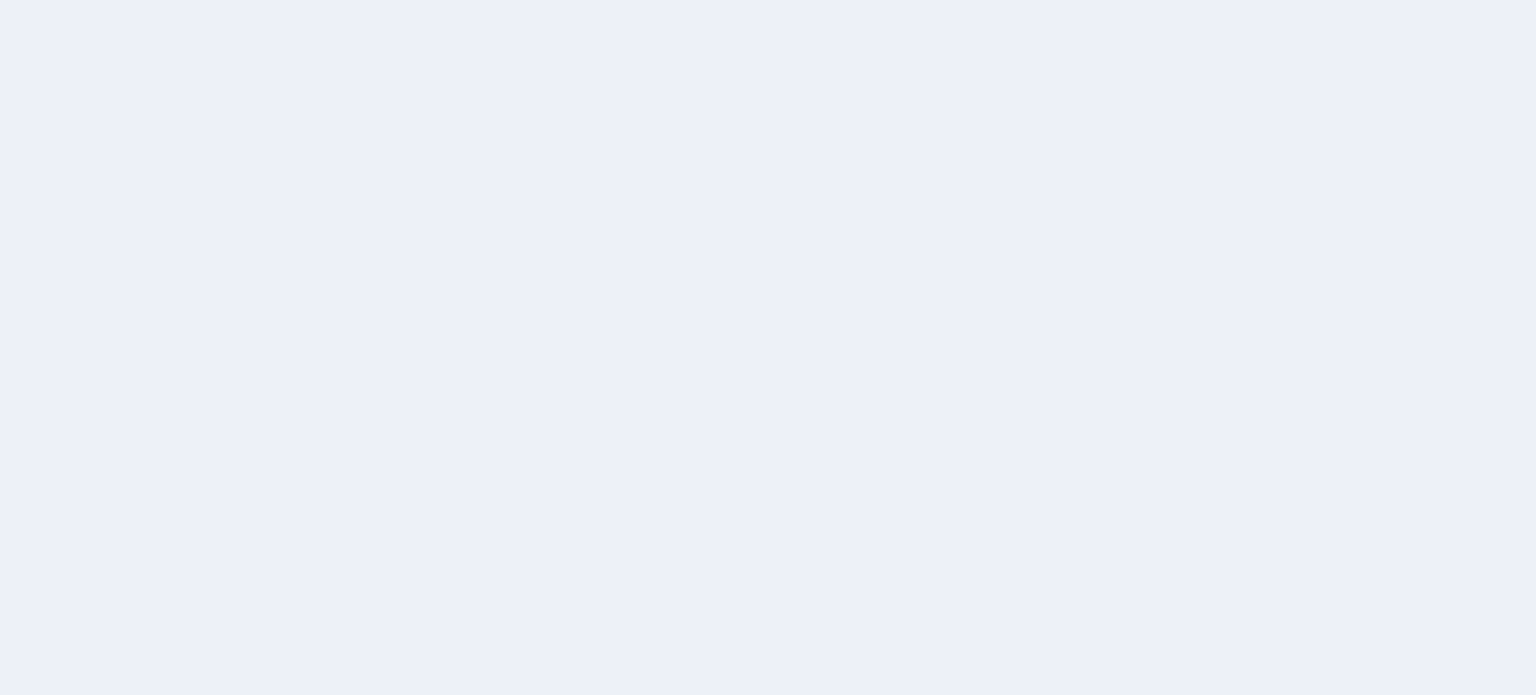 scroll, scrollTop: 0, scrollLeft: 0, axis: both 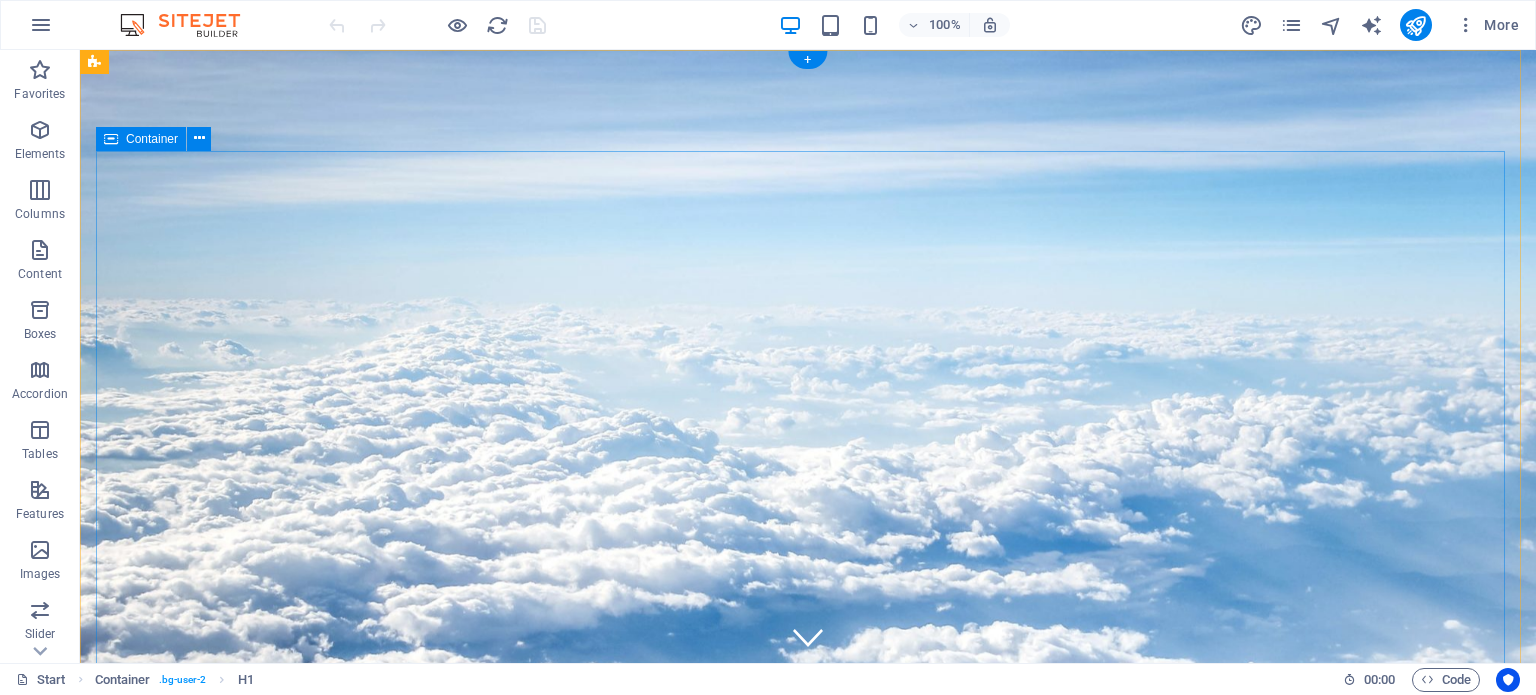 click on "Spune-ne ce cauți, iar noi îți oferim cele mai potrivite soluții.
Destinație
România Bulgaria Grecia Turcia Spania Italia Portugalia EAU Altele Submit Unreadable? Load new   Am citit și înțeles politica de confidențialitate." at bounding box center (808, 1127) 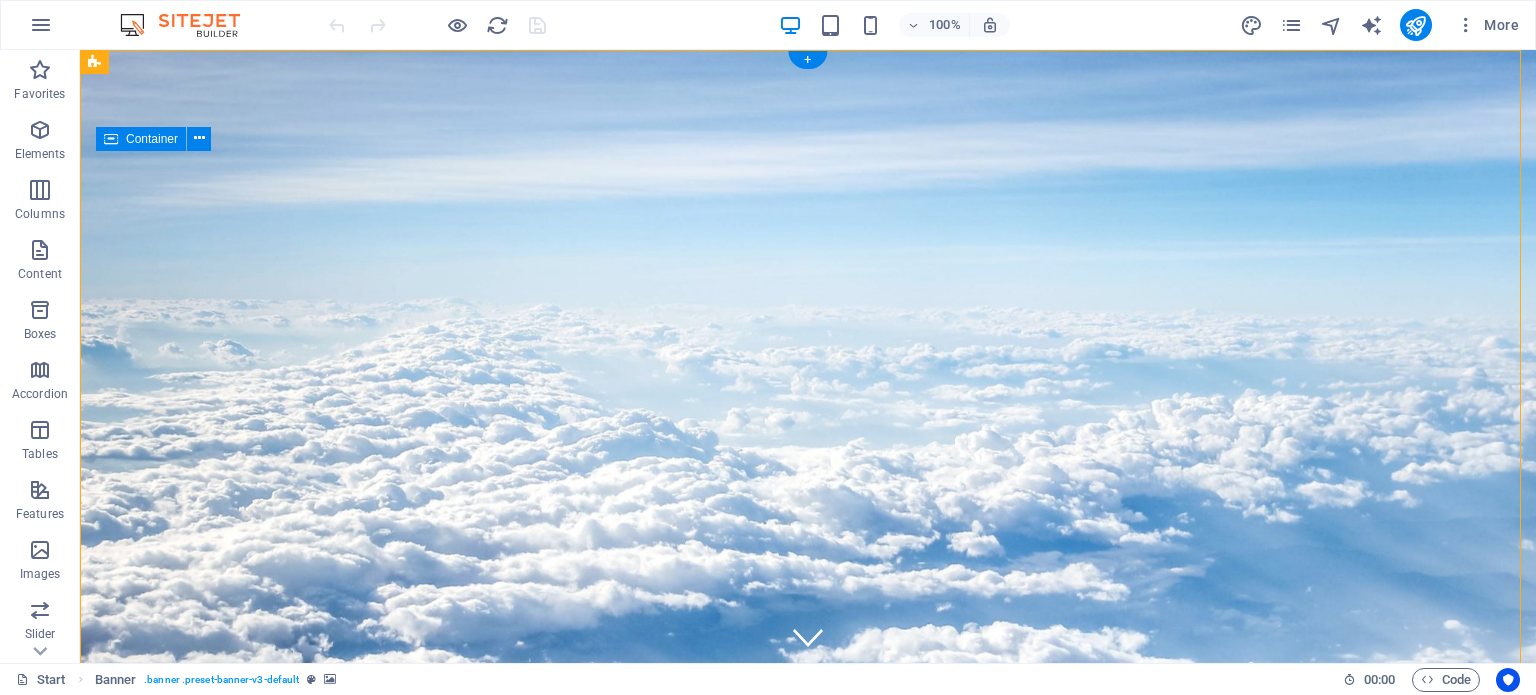 click on "Spune-ne ce cauți, iar noi îți oferim cele mai potrivite soluții.
Destinație
România Bulgaria Grecia Turcia Spania Italia Portugalia EAU Altele Submit Unreadable? Load new   Am citit și înțeles politica de confidențialitate." at bounding box center [808, 1127] 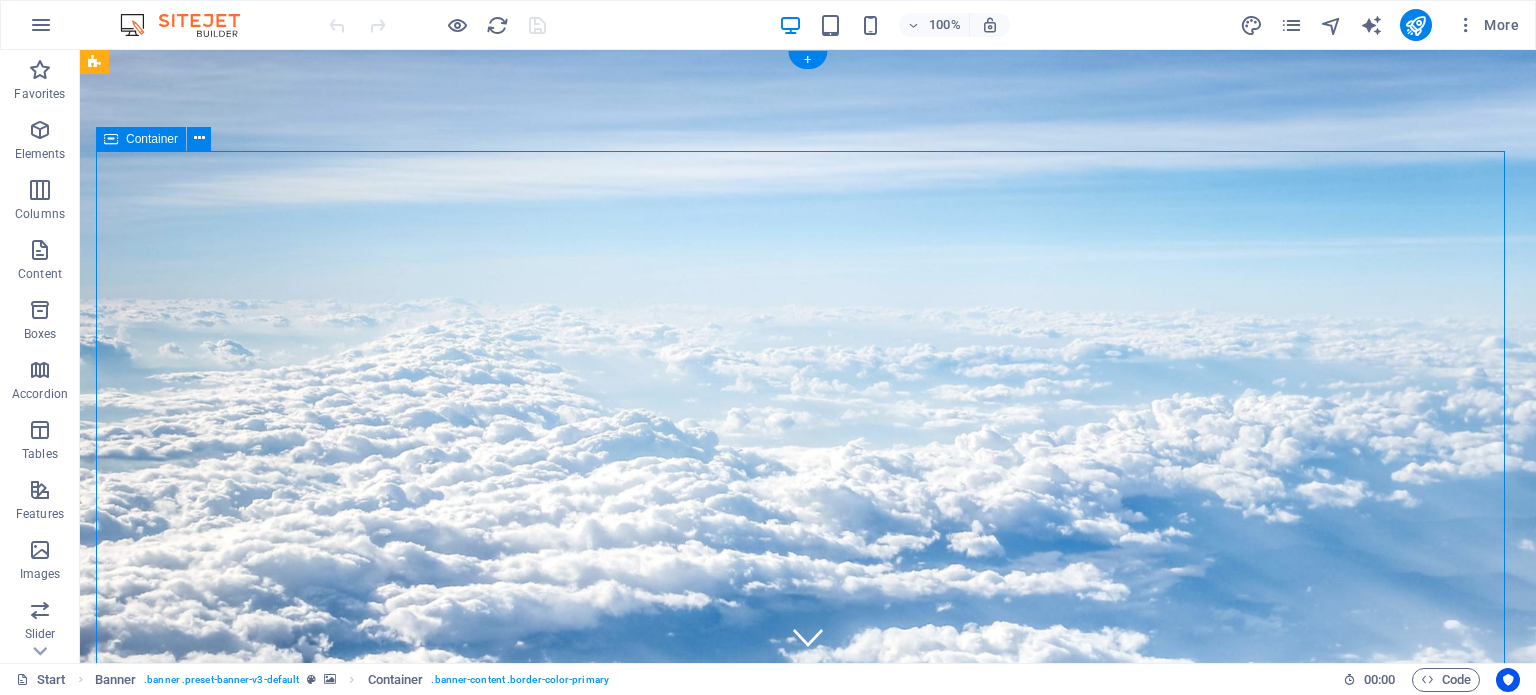 click on "Spune-ne ce cauți, iar noi îți oferim cele mai potrivite soluții.
Destinație
România Bulgaria Grecia Turcia Spania Italia Portugalia EAU Altele Submit Unreadable? Load new   Am citit și înțeles politica de confidențialitate." at bounding box center [808, 1127] 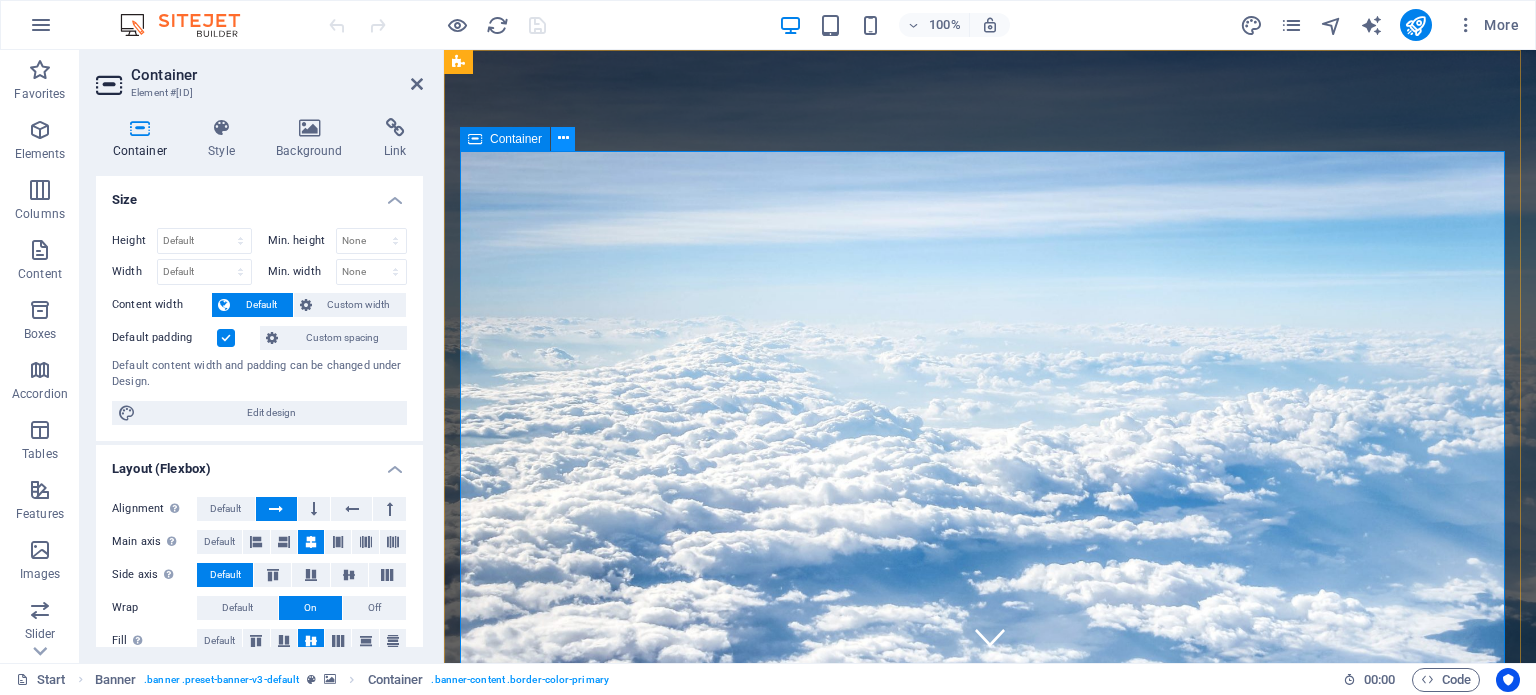 click at bounding box center [563, 138] 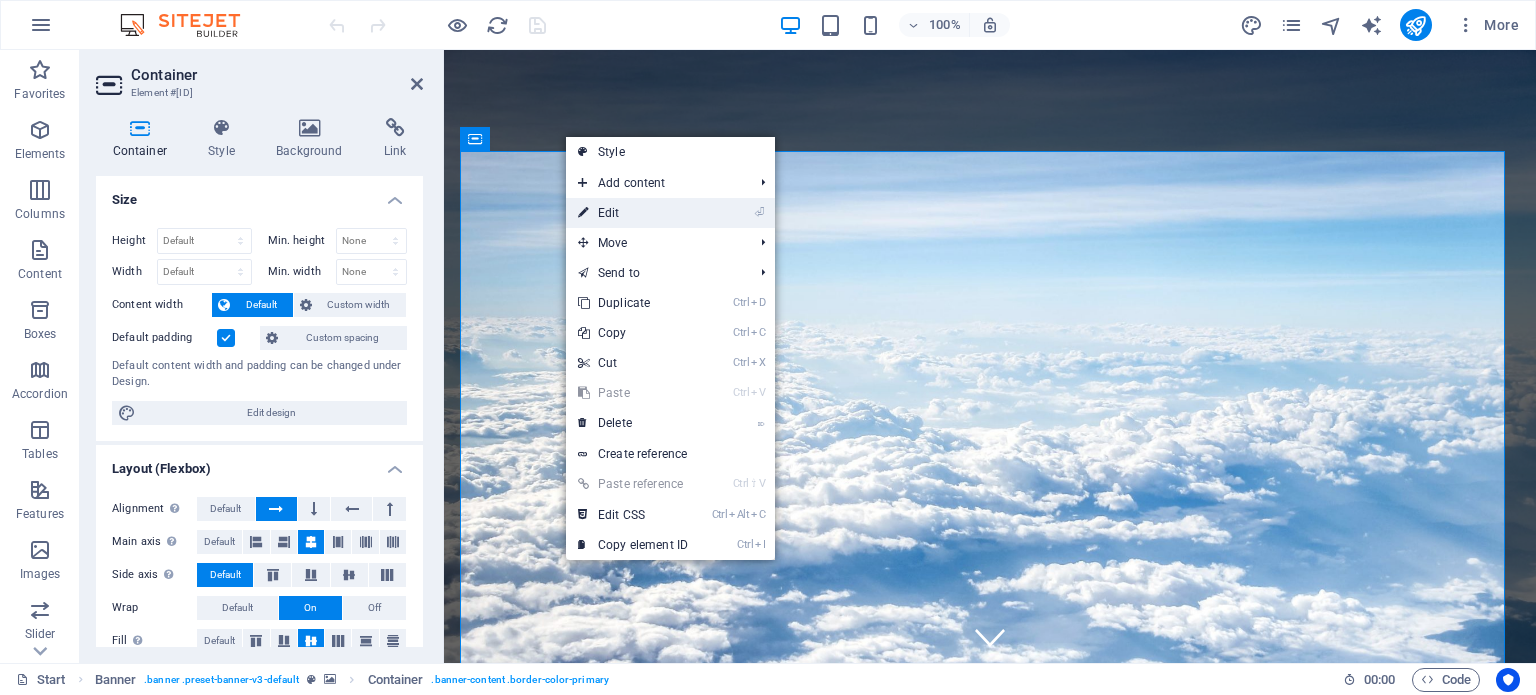 drag, startPoint x: 660, startPoint y: 214, endPoint x: 256, endPoint y: 172, distance: 406.1773 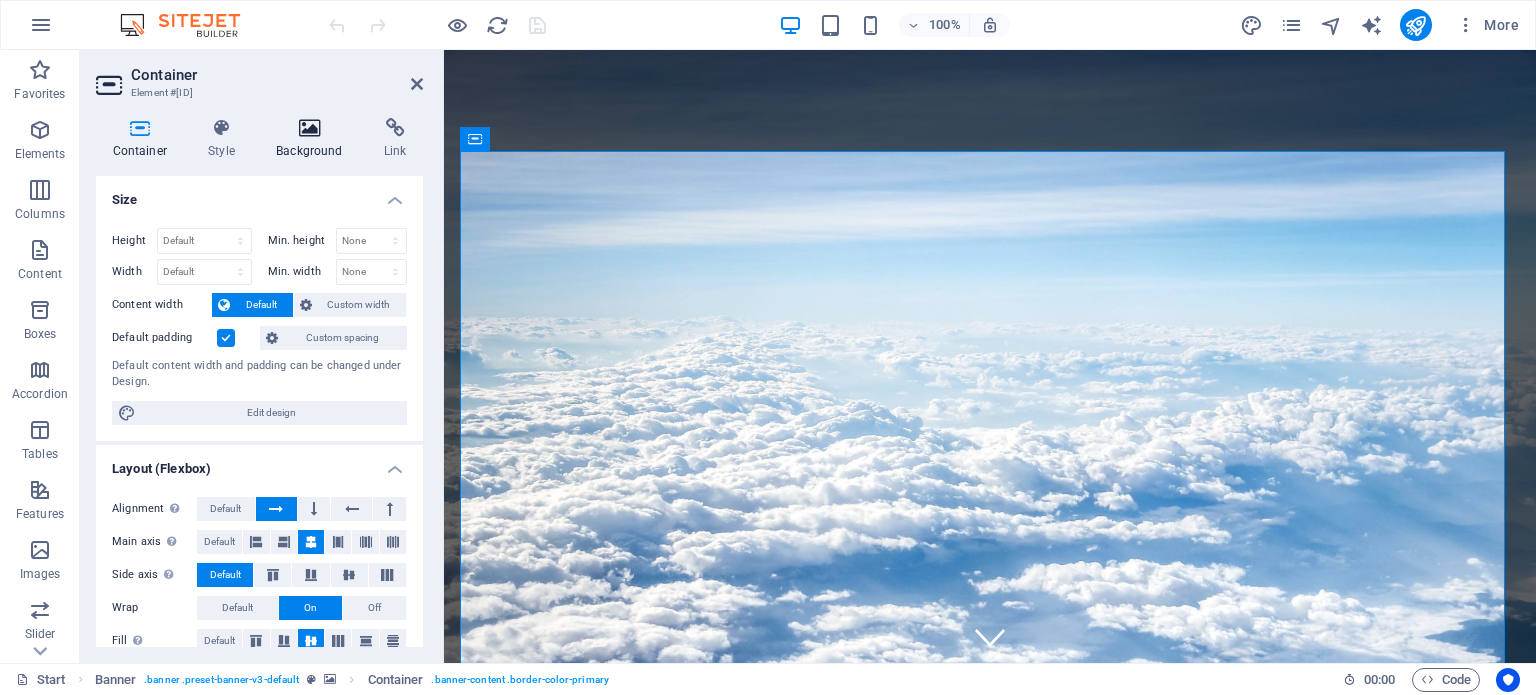 click at bounding box center (310, 128) 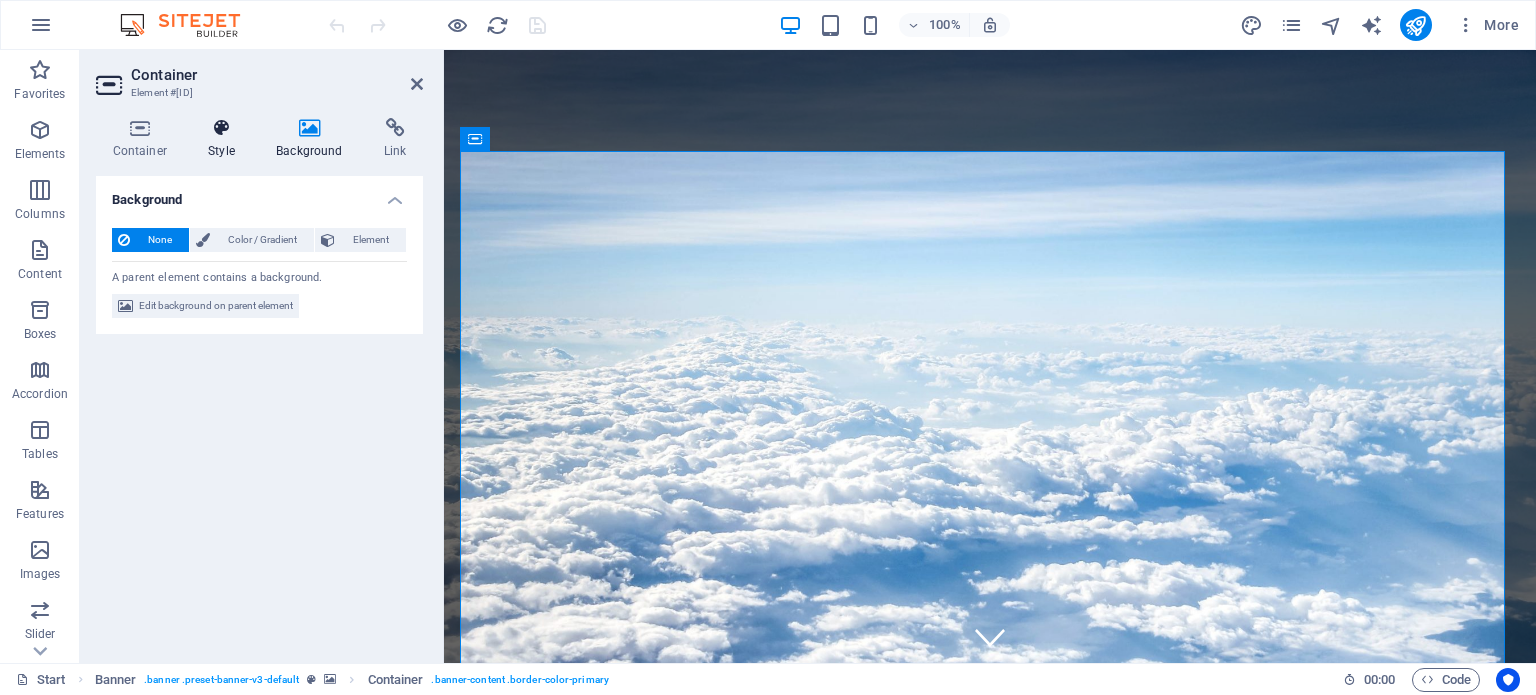 click on "Style" at bounding box center (226, 139) 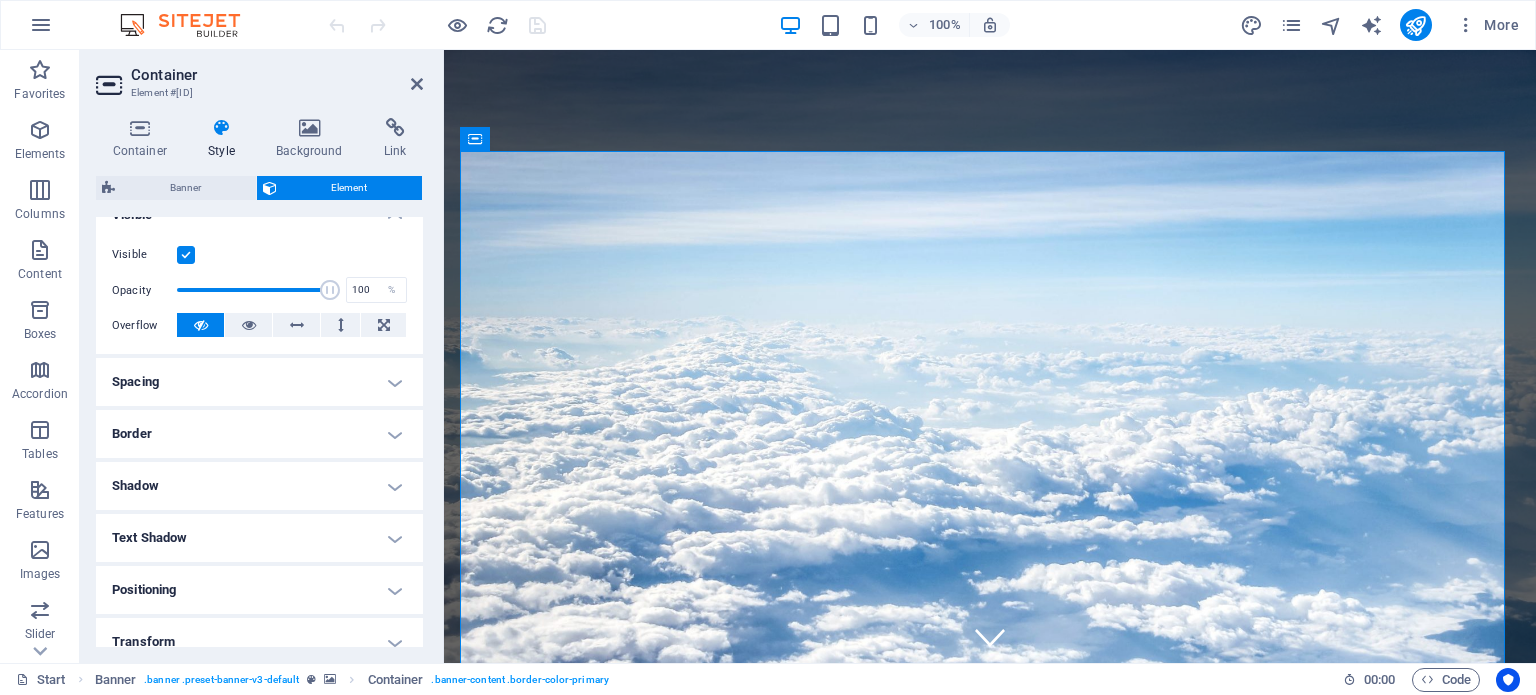scroll, scrollTop: 214, scrollLeft: 0, axis: vertical 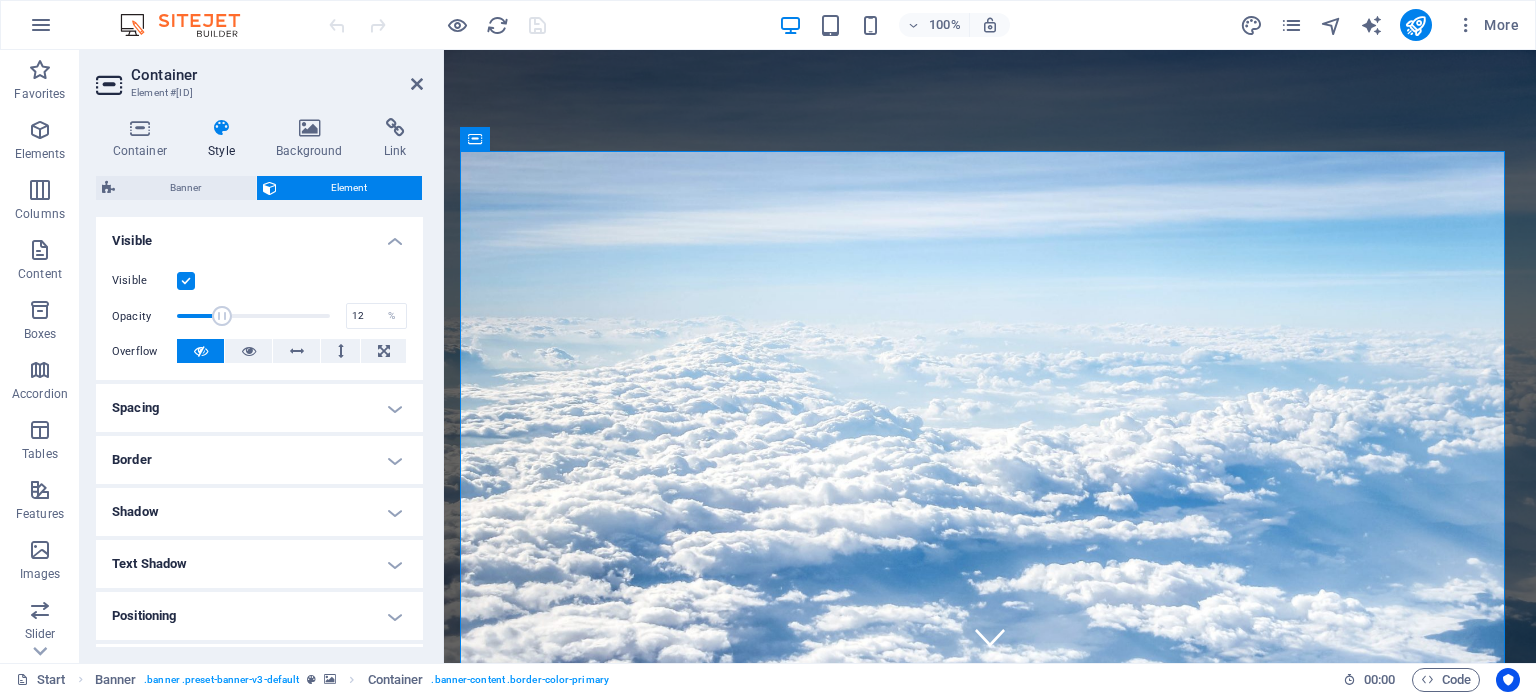 drag, startPoint x: 319, startPoint y: 314, endPoint x: 194, endPoint y: 312, distance: 125.016 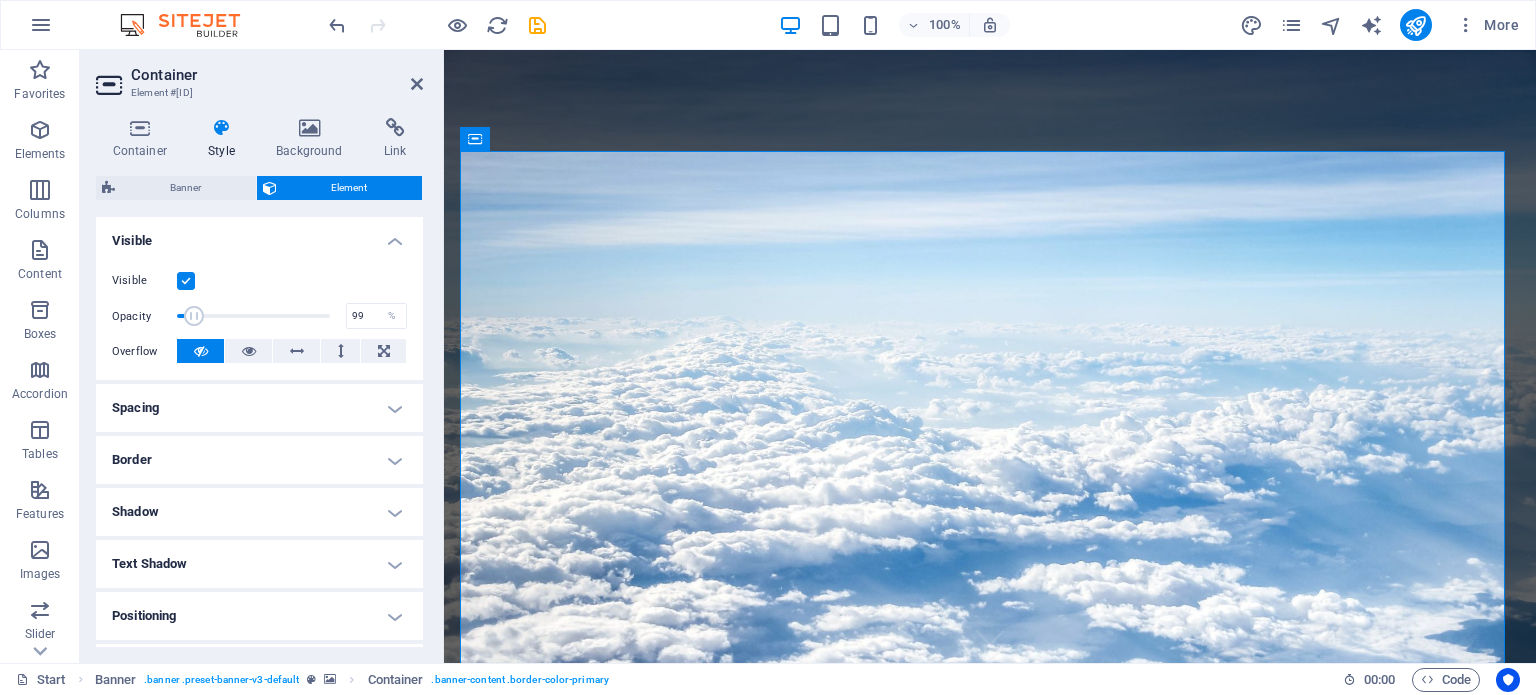 type on "100" 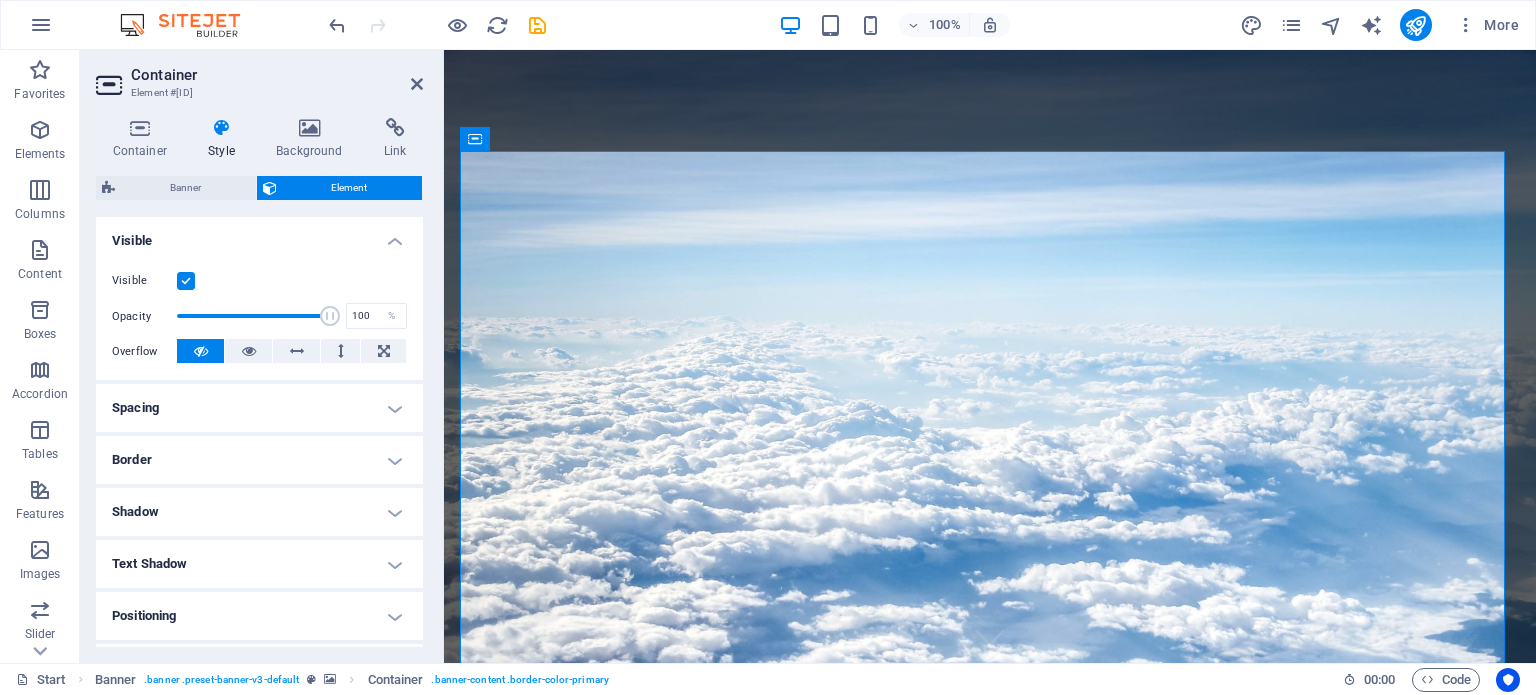 drag, startPoint x: 197, startPoint y: 316, endPoint x: 432, endPoint y: 335, distance: 235.76683 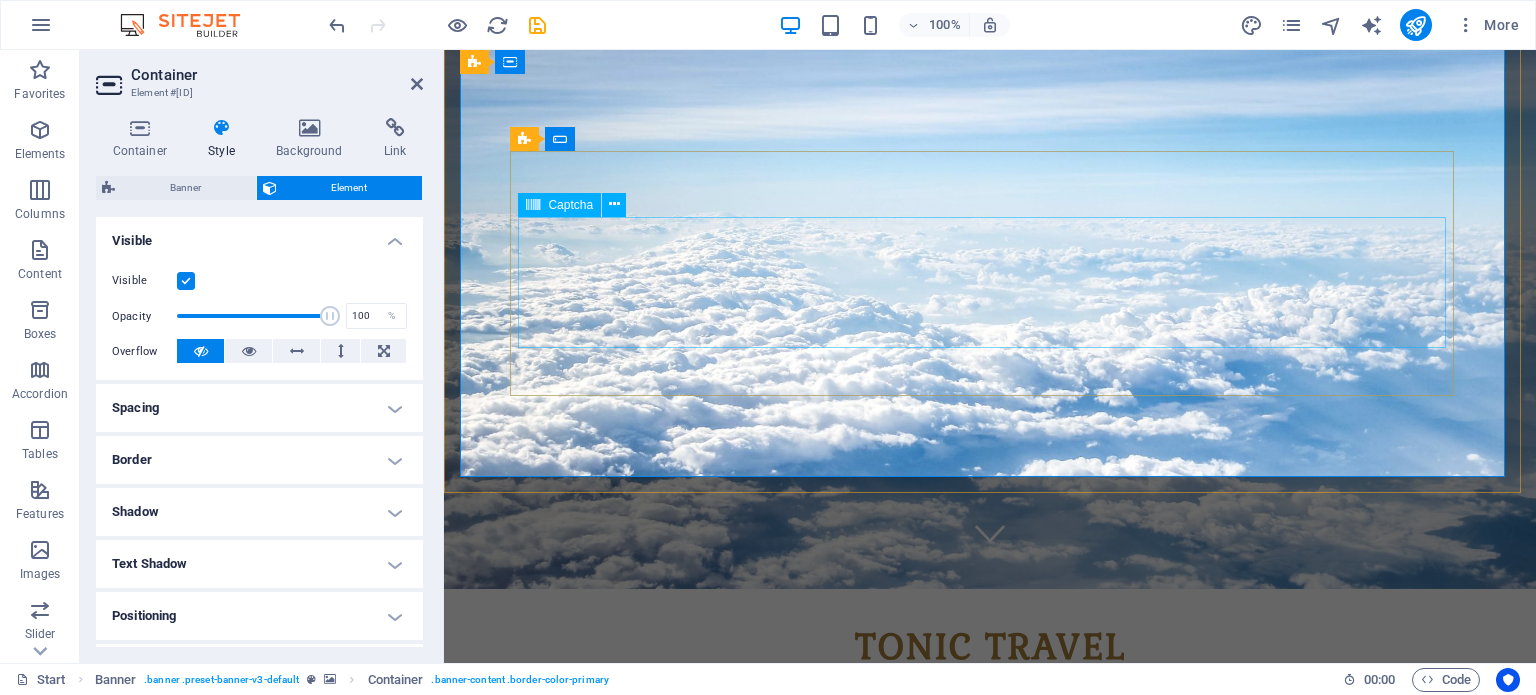 scroll, scrollTop: 0, scrollLeft: 0, axis: both 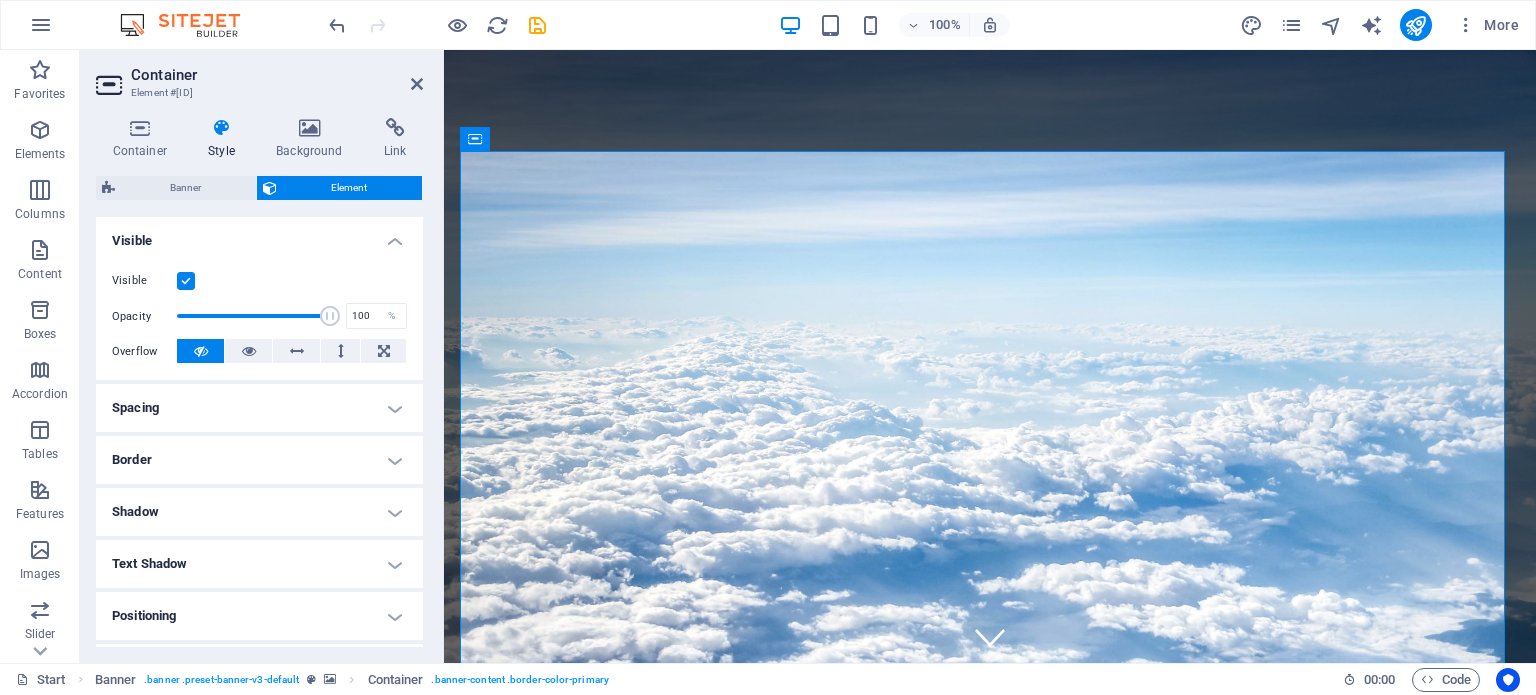 click at bounding box center (990, 371) 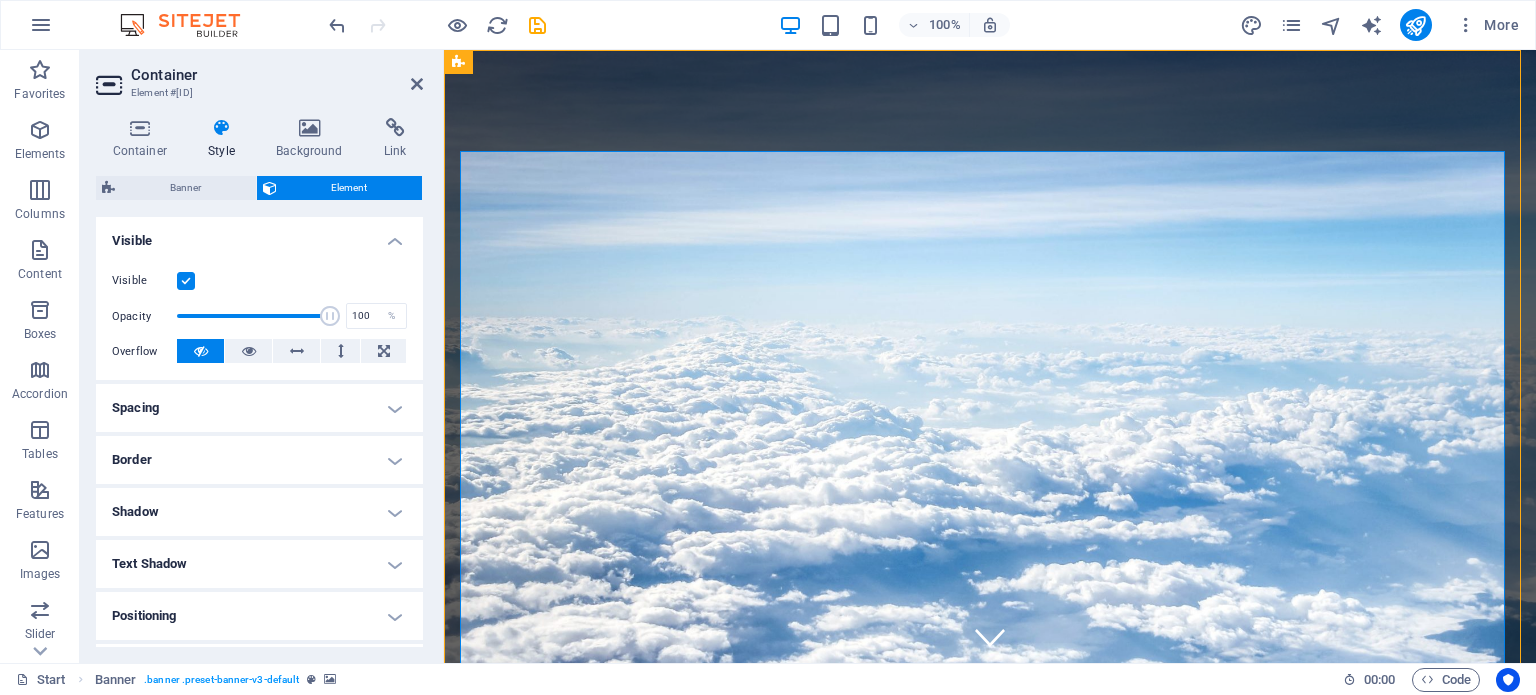 click at bounding box center (990, 371) 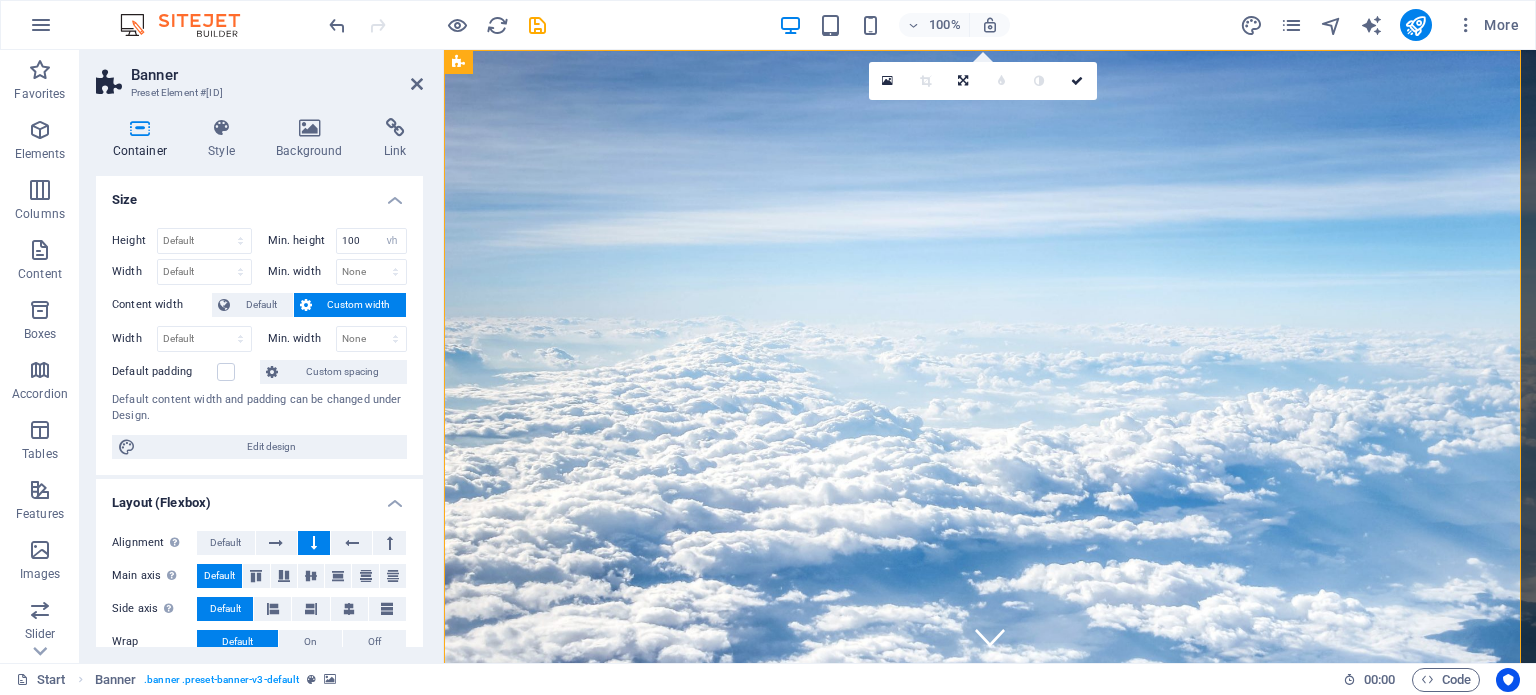 click at bounding box center (990, 371) 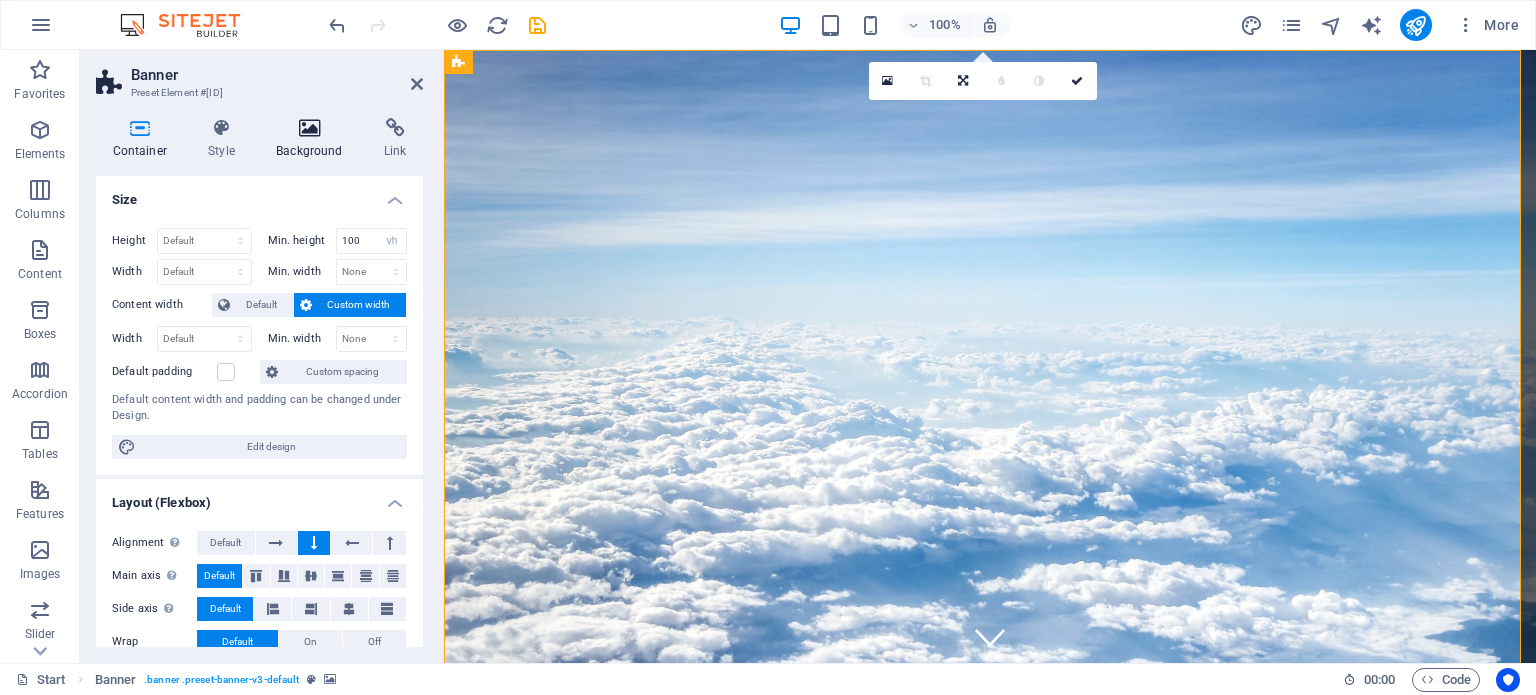 click at bounding box center (310, 128) 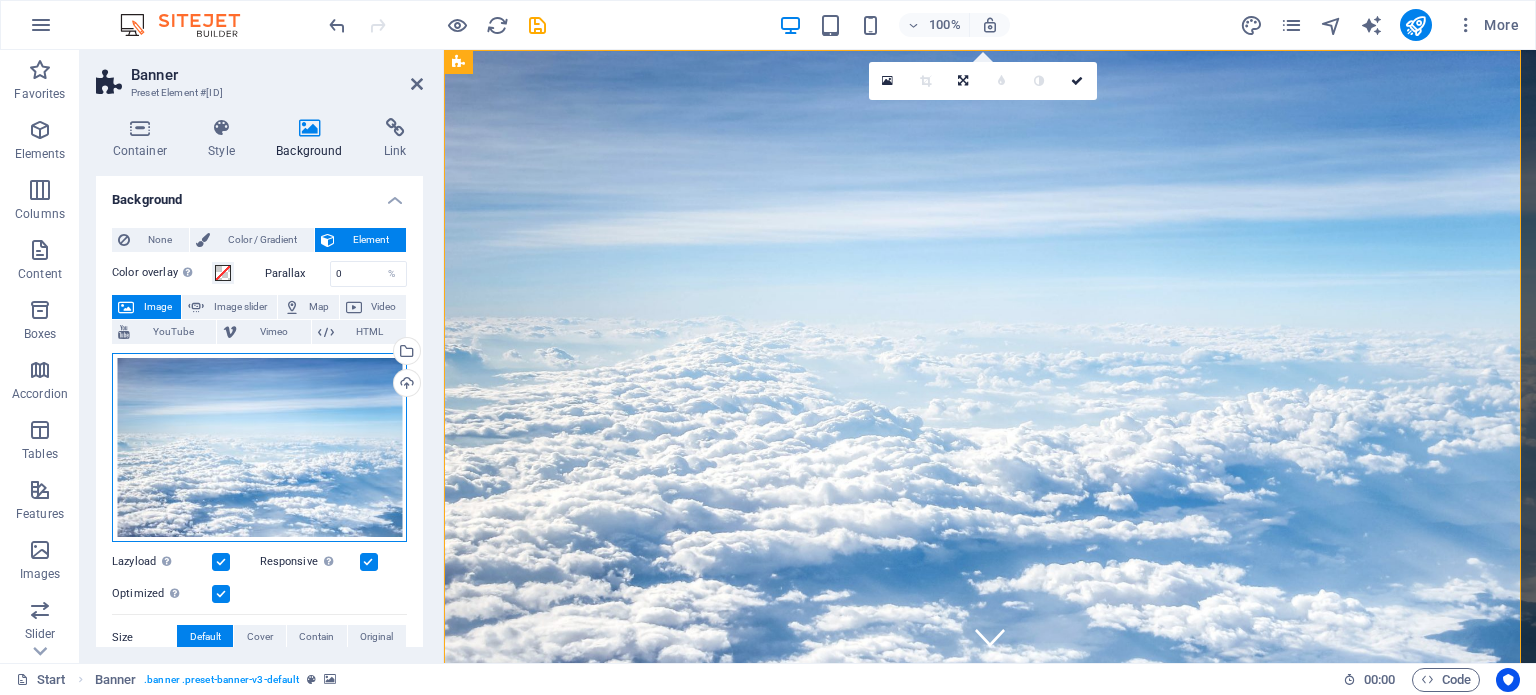 click on "Drag files here, click to choose files or select files from Files or our free stock photos & videos" at bounding box center (259, 448) 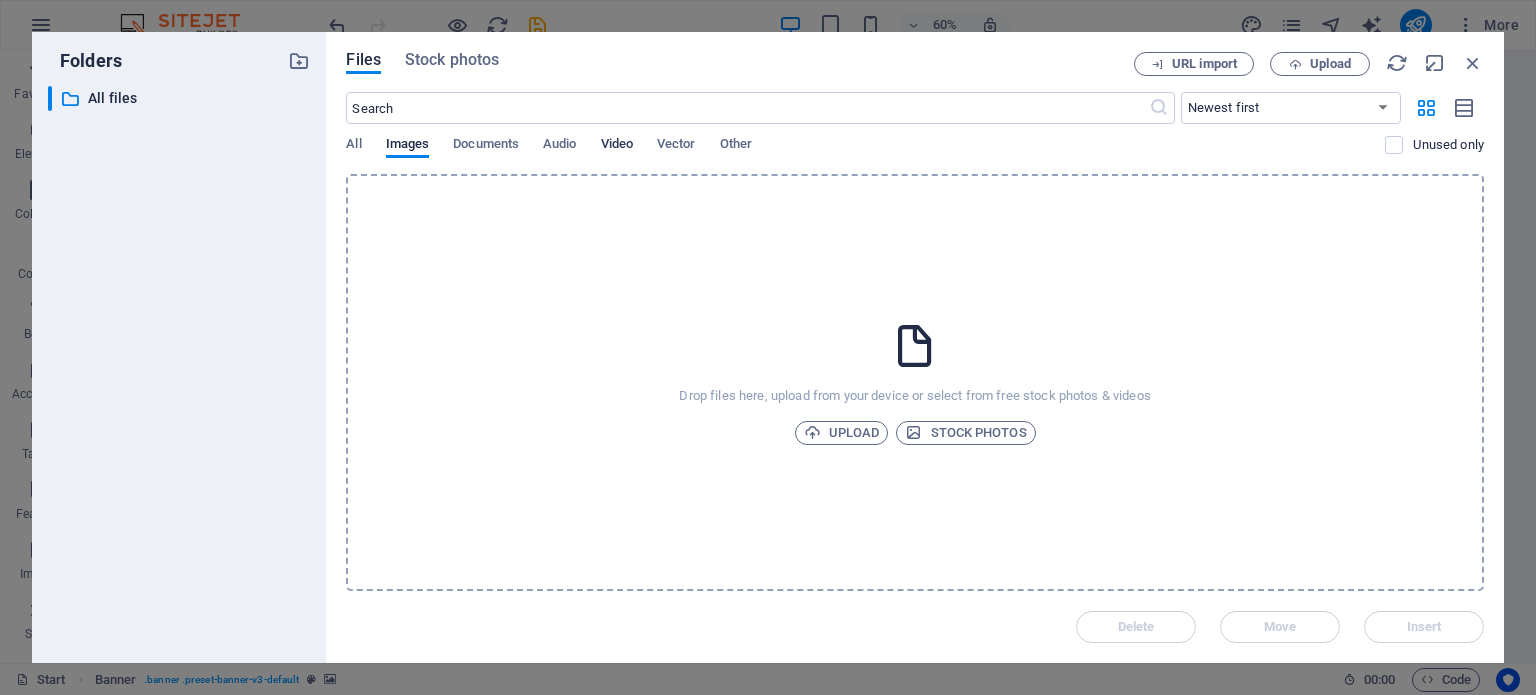 click on "Video" at bounding box center (617, 146) 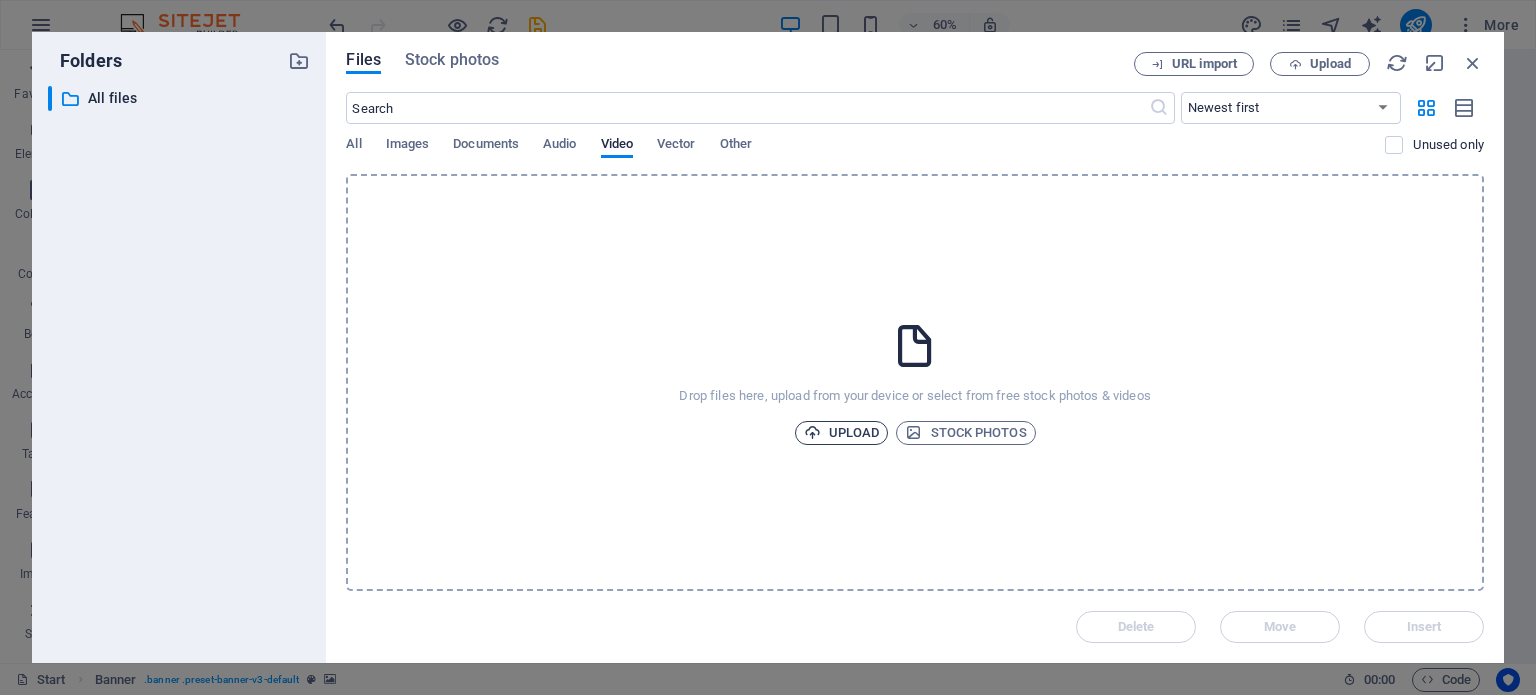 click on "Upload" at bounding box center [842, 433] 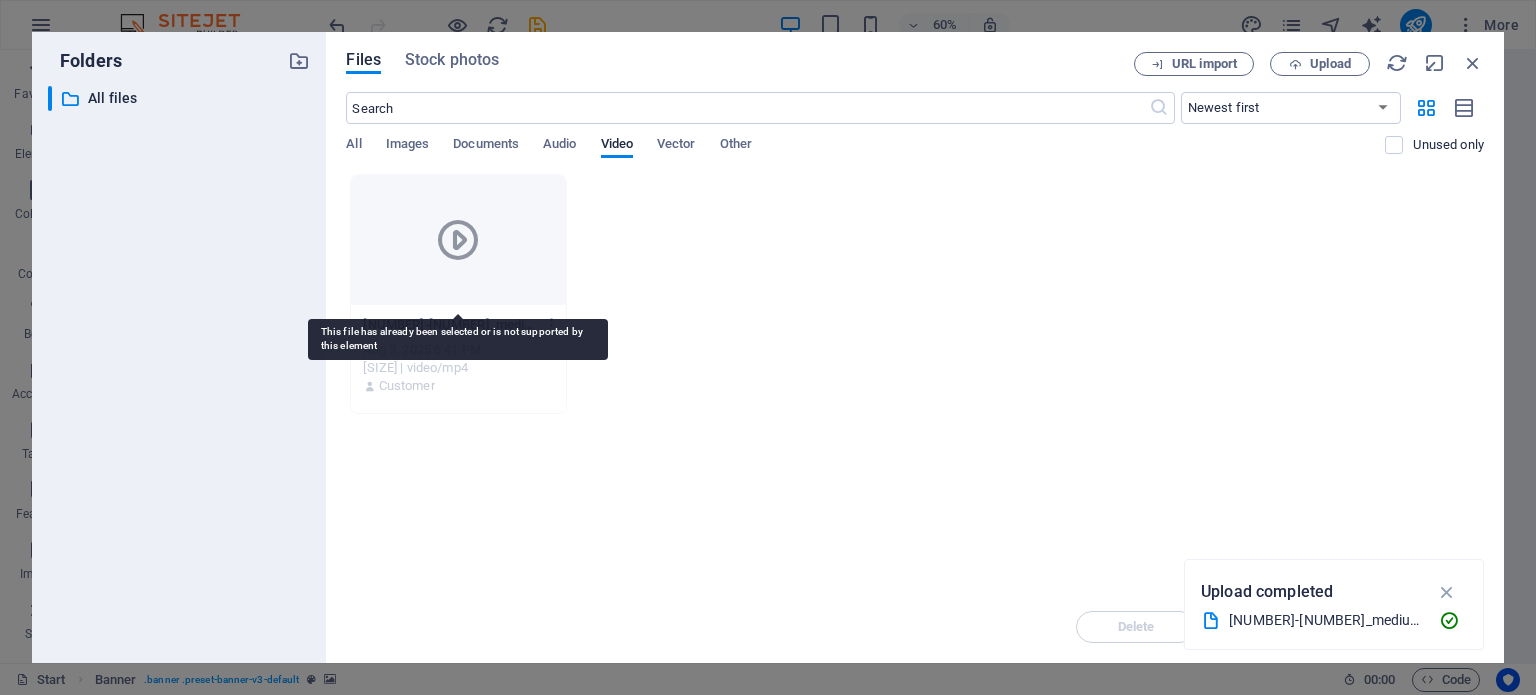 click at bounding box center (458, 240) 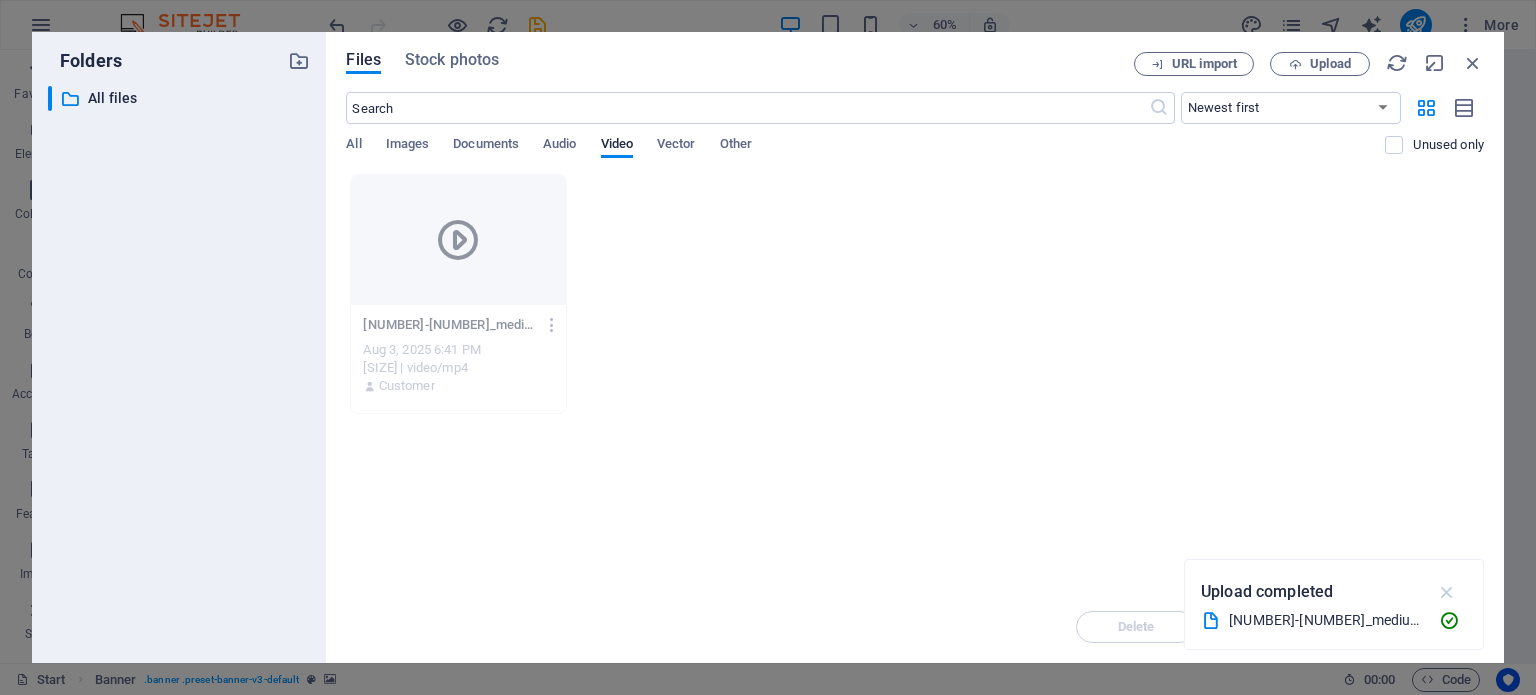 click at bounding box center (1447, 592) 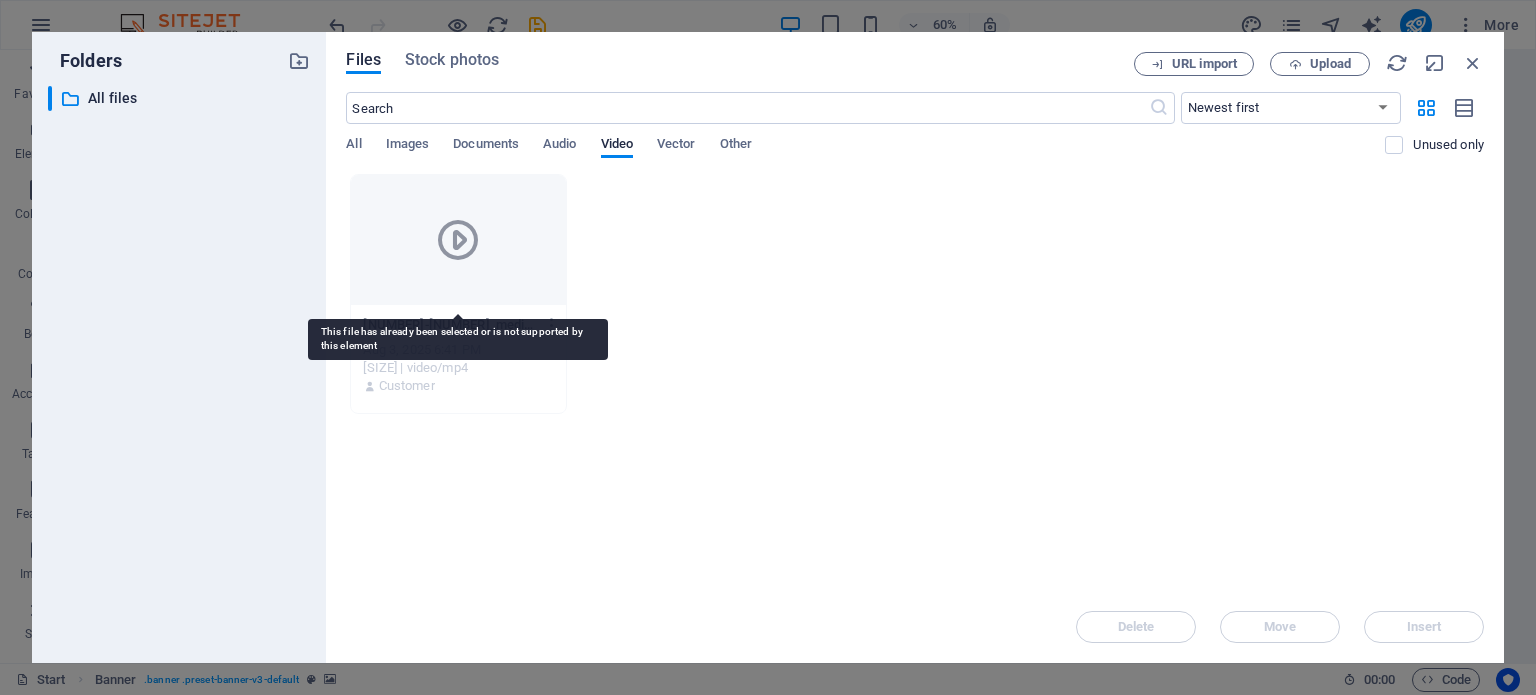 click at bounding box center (458, 240) 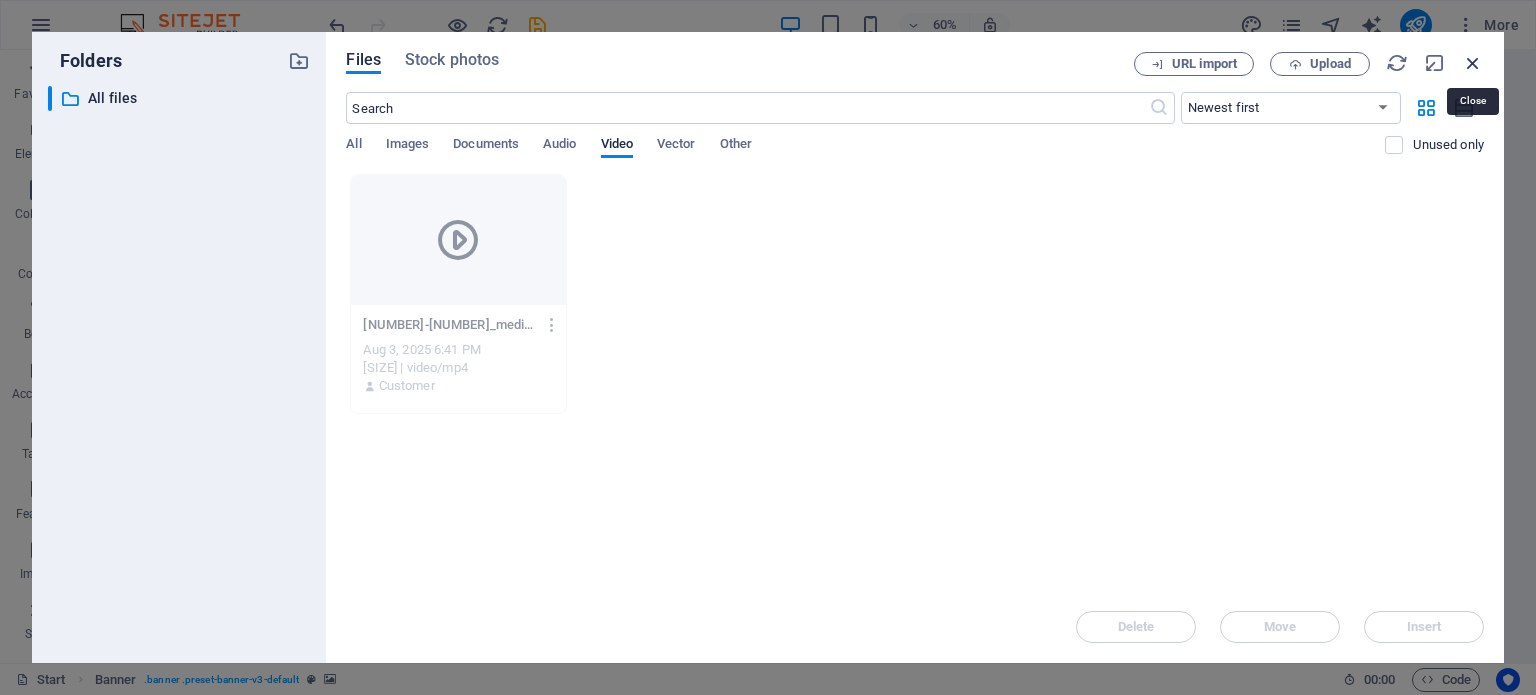 click at bounding box center (1473, 63) 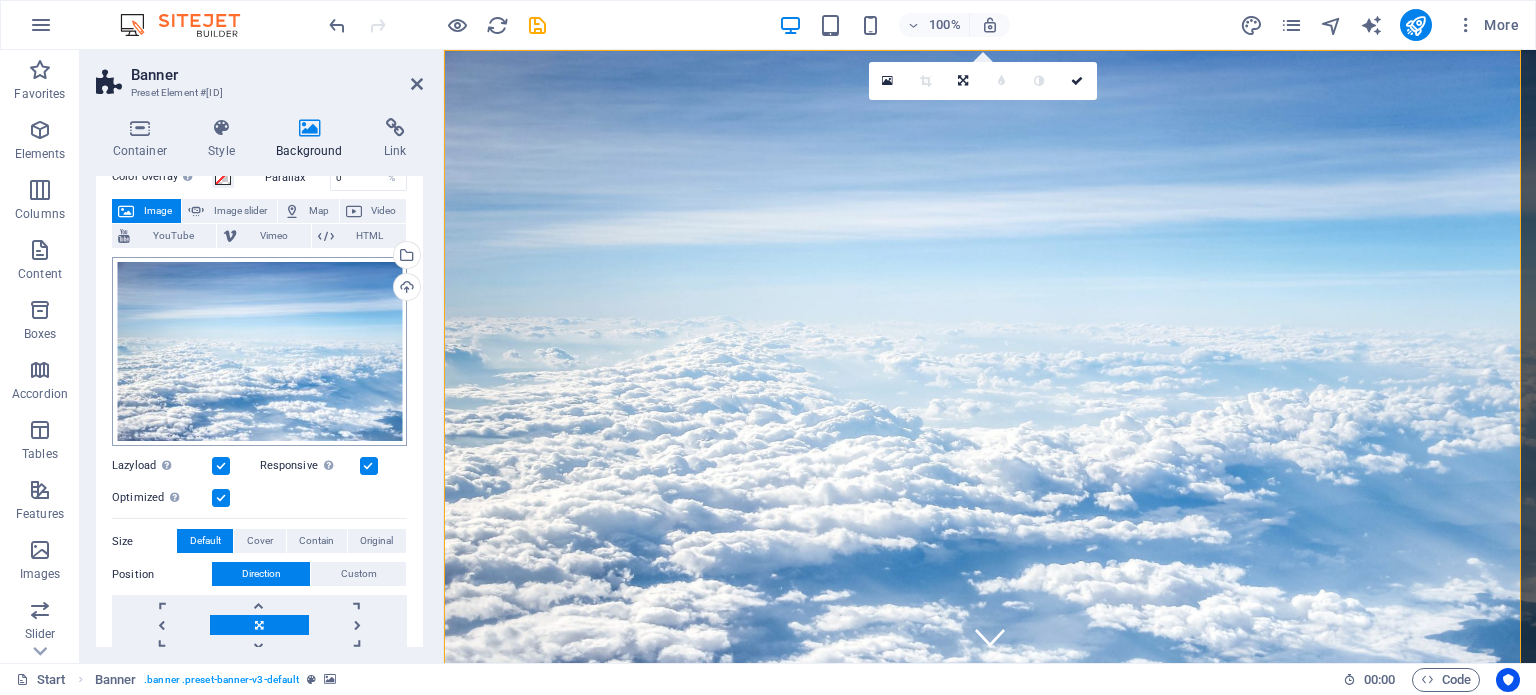 scroll, scrollTop: 100, scrollLeft: 0, axis: vertical 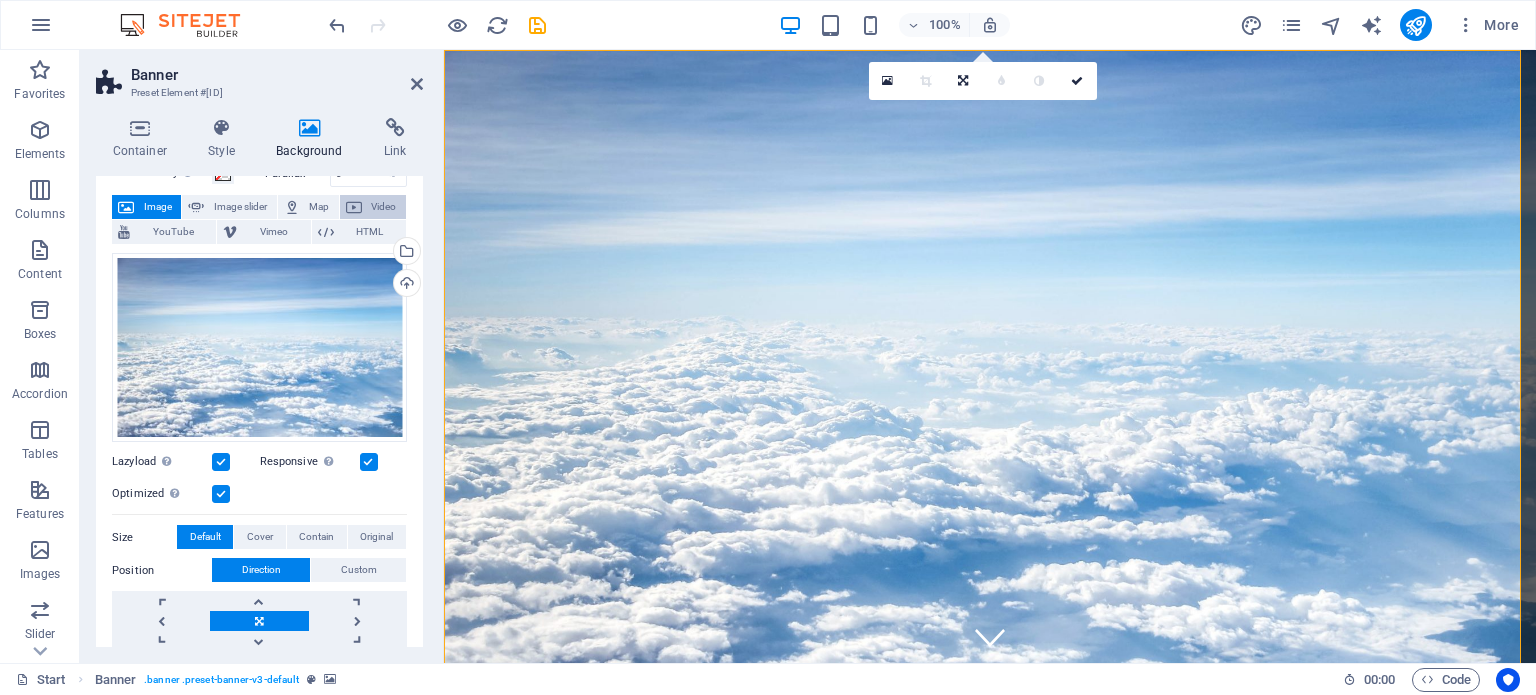 click on "Video" at bounding box center [373, 207] 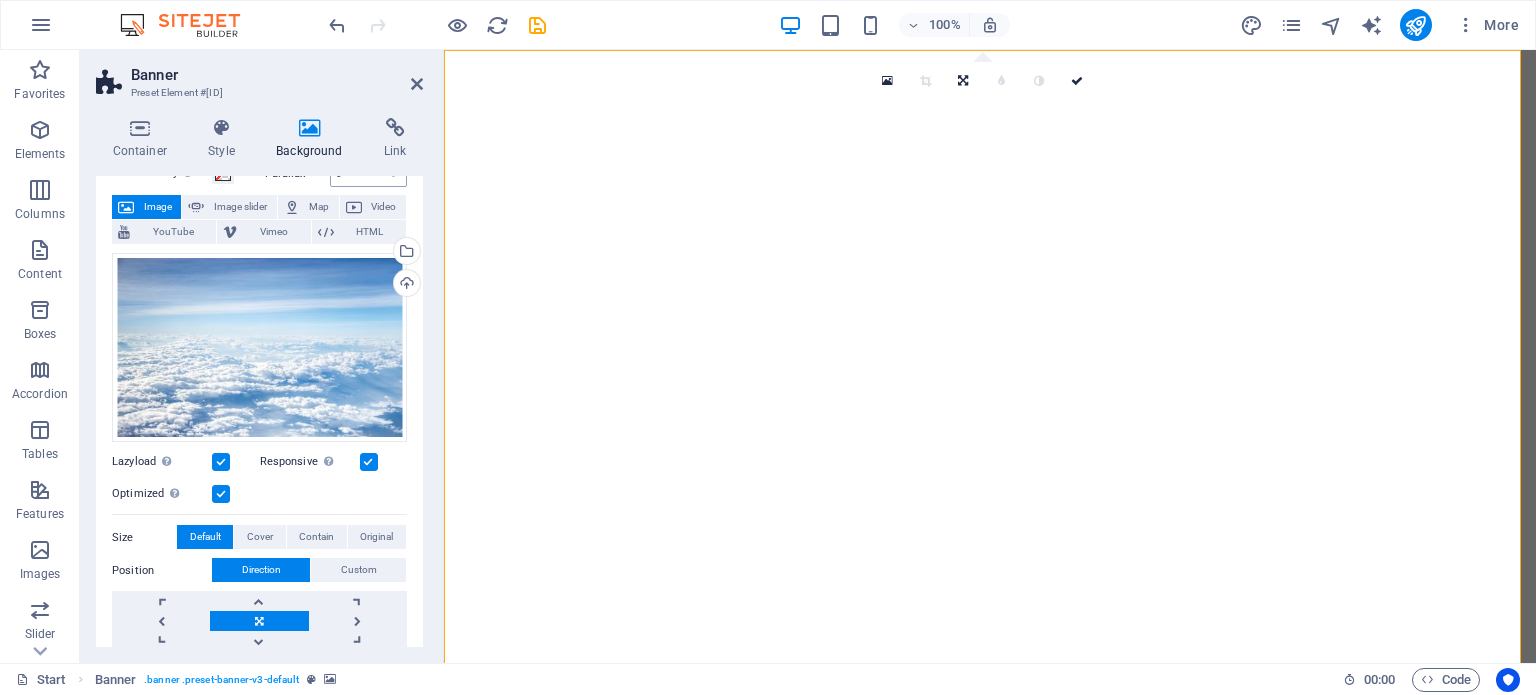scroll, scrollTop: 100, scrollLeft: 0, axis: vertical 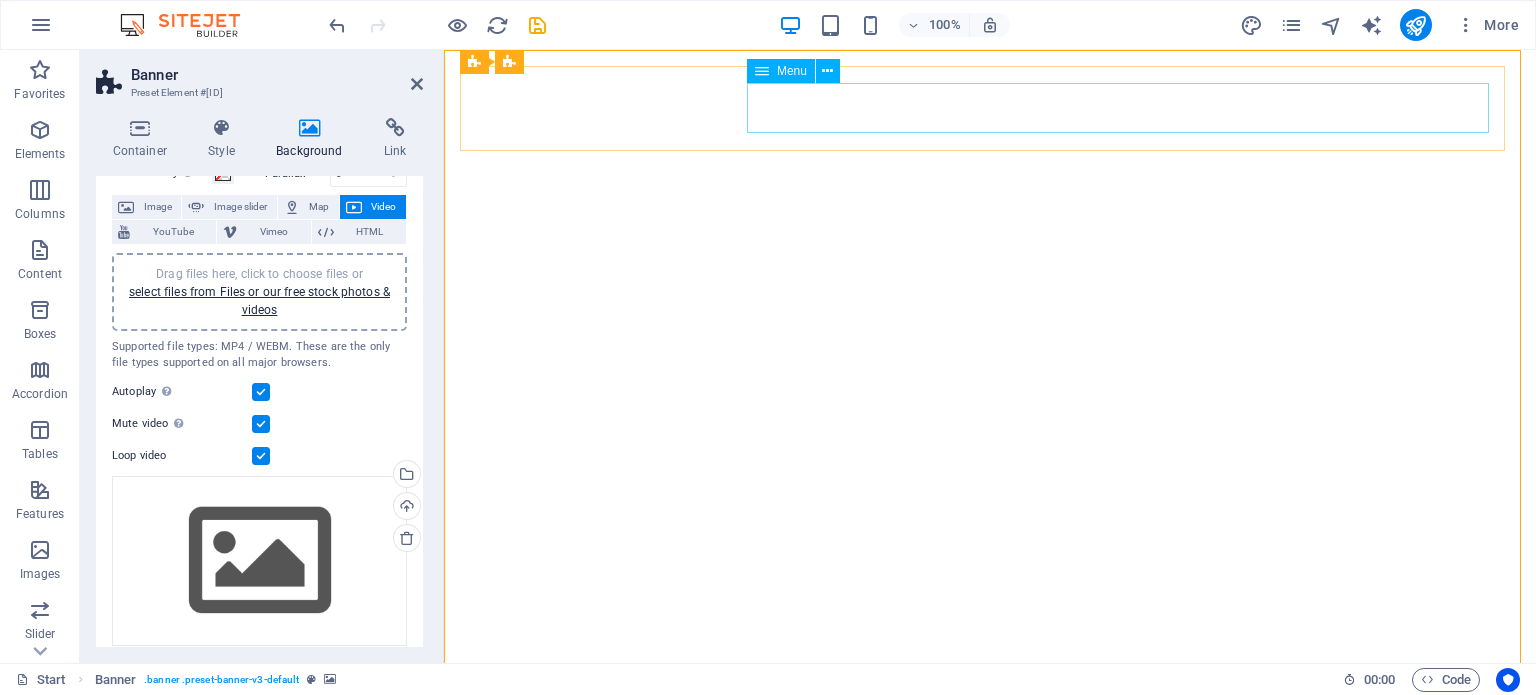 click on "Destinații Monthly Specials All Destinations DESPRE NOI SUNĂ ACUM ȘI HAI ÎN VACANȚĂ !" at bounding box center (990, 803) 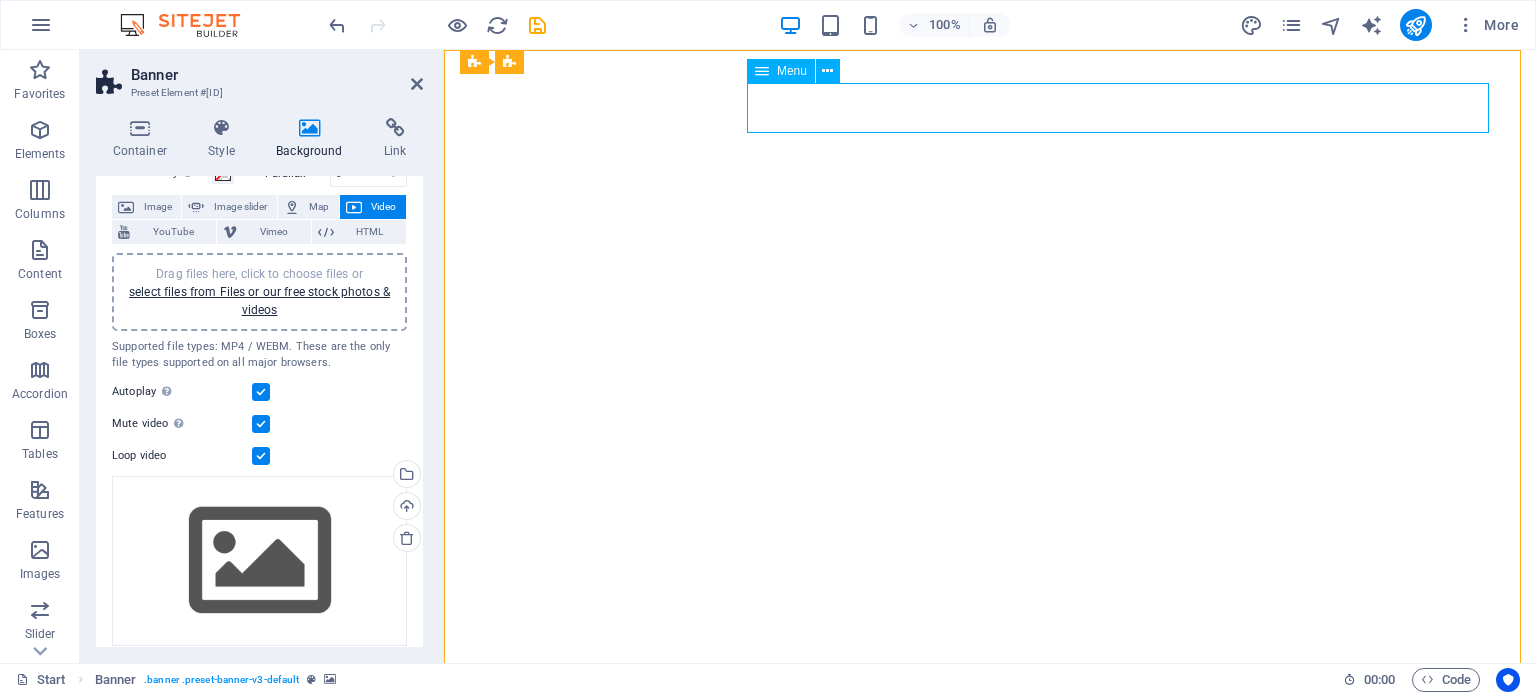 click on "Destinații Monthly Specials All Destinations DESPRE NOI SUNĂ ACUM ȘI HAI ÎN VACANȚĂ !" at bounding box center (990, 803) 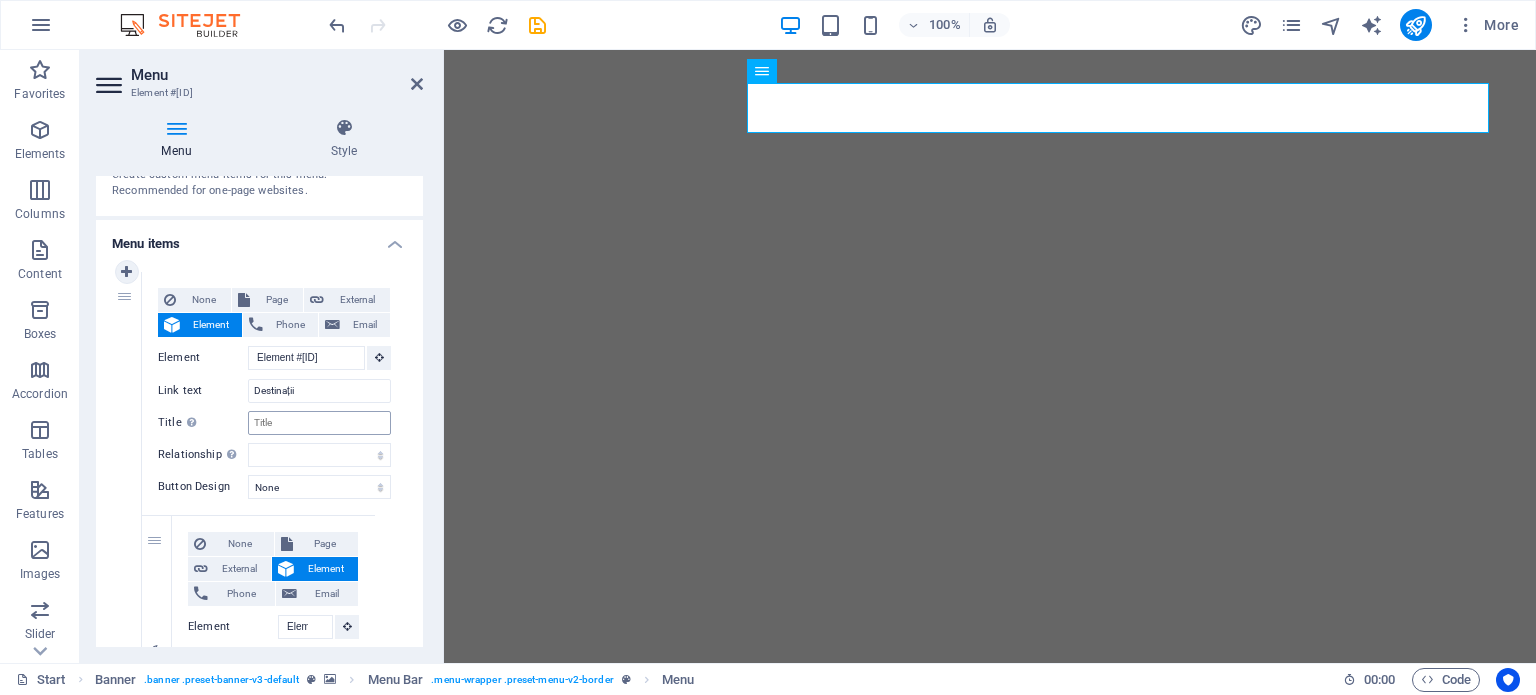 scroll, scrollTop: 100, scrollLeft: 0, axis: vertical 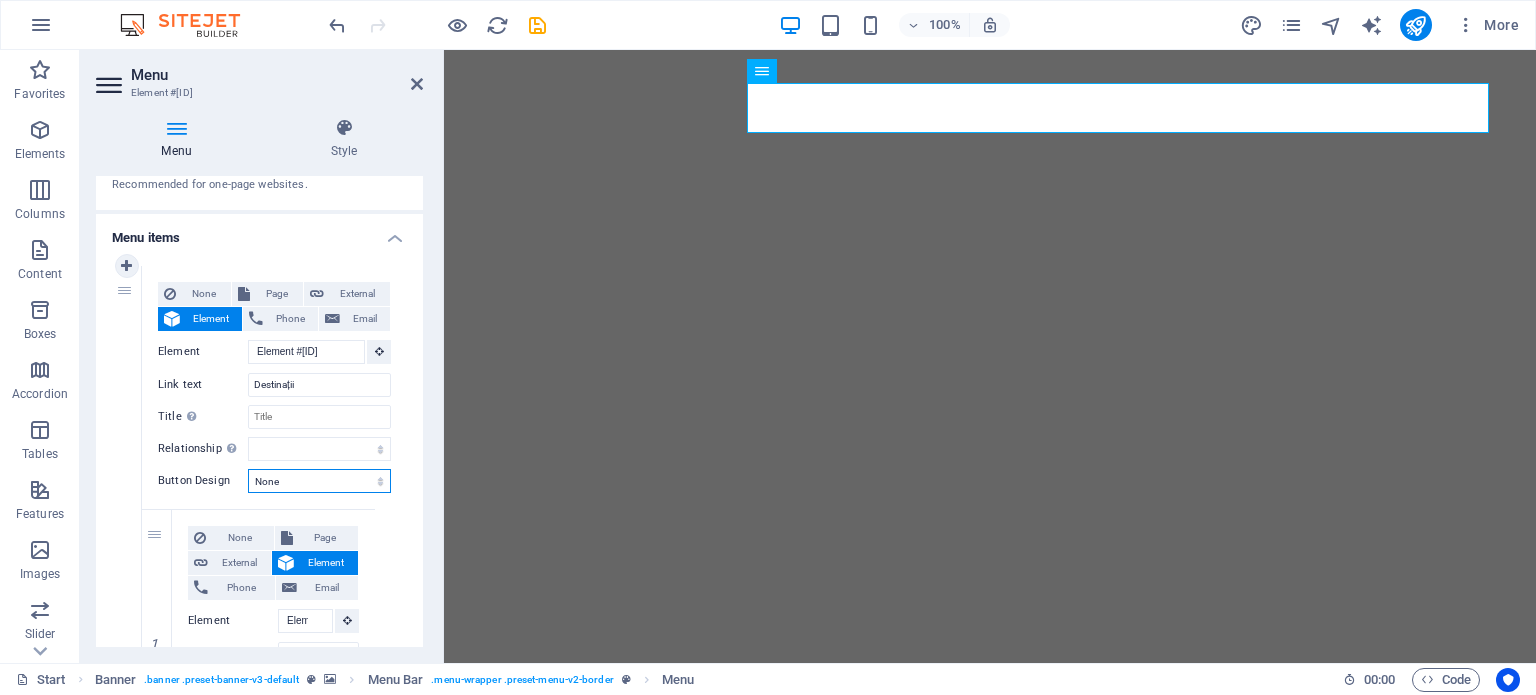 click on "None Default Primary Secondary" at bounding box center [319, 481] 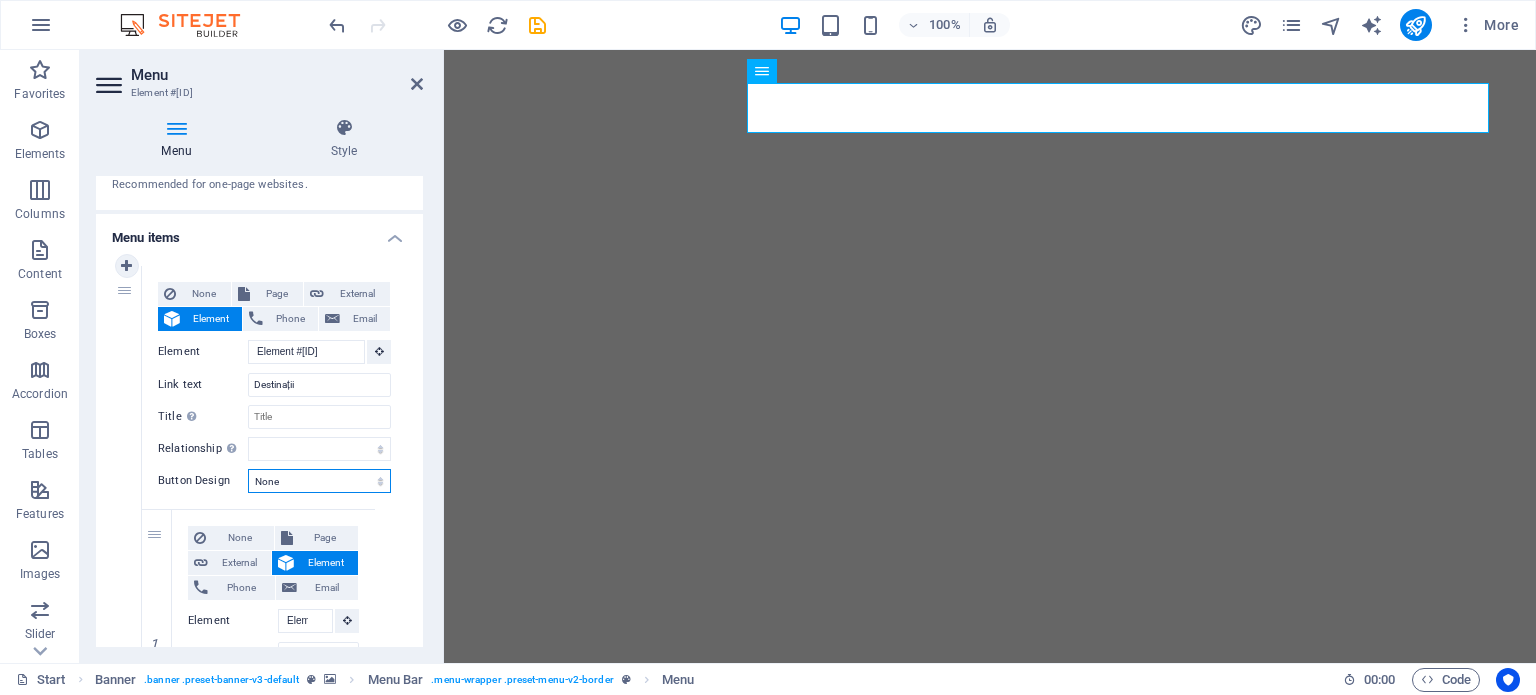 select on "primary" 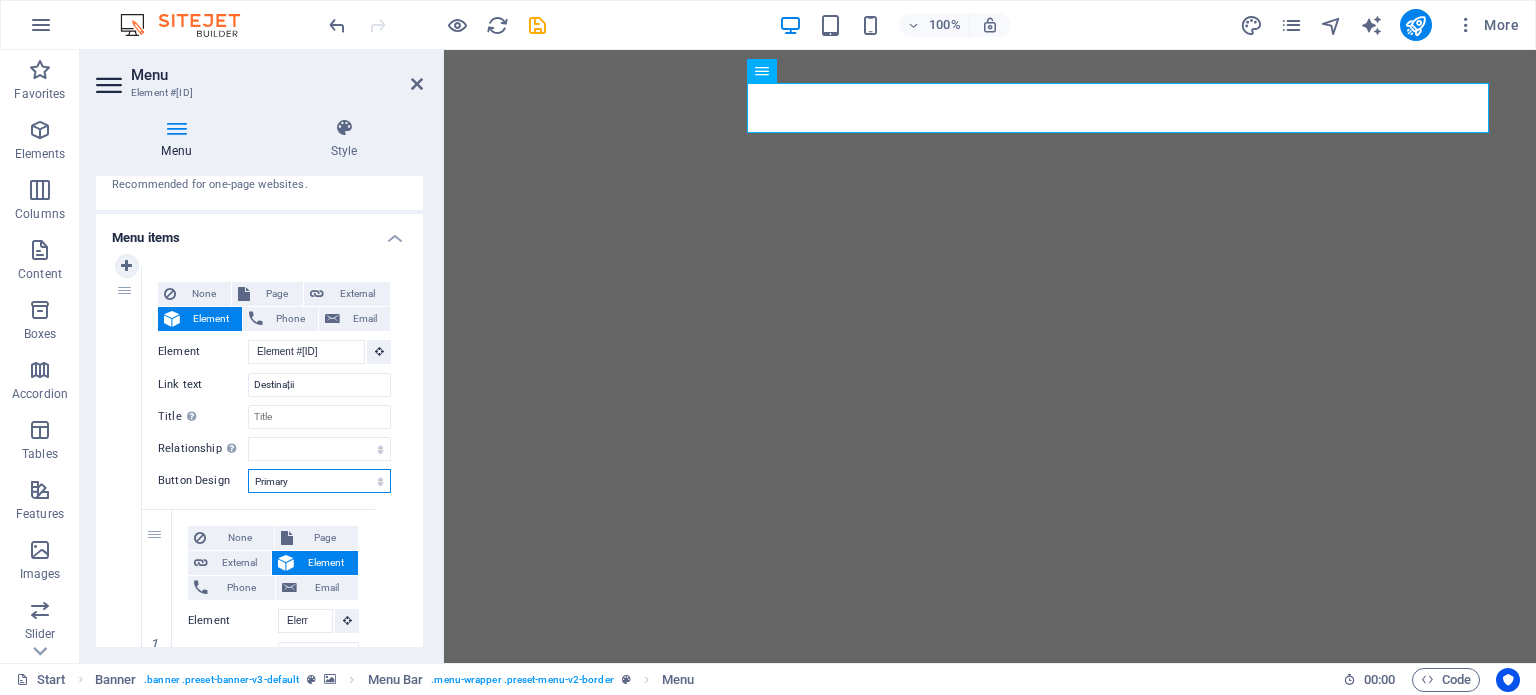 click on "None Default Primary Secondary" at bounding box center (319, 481) 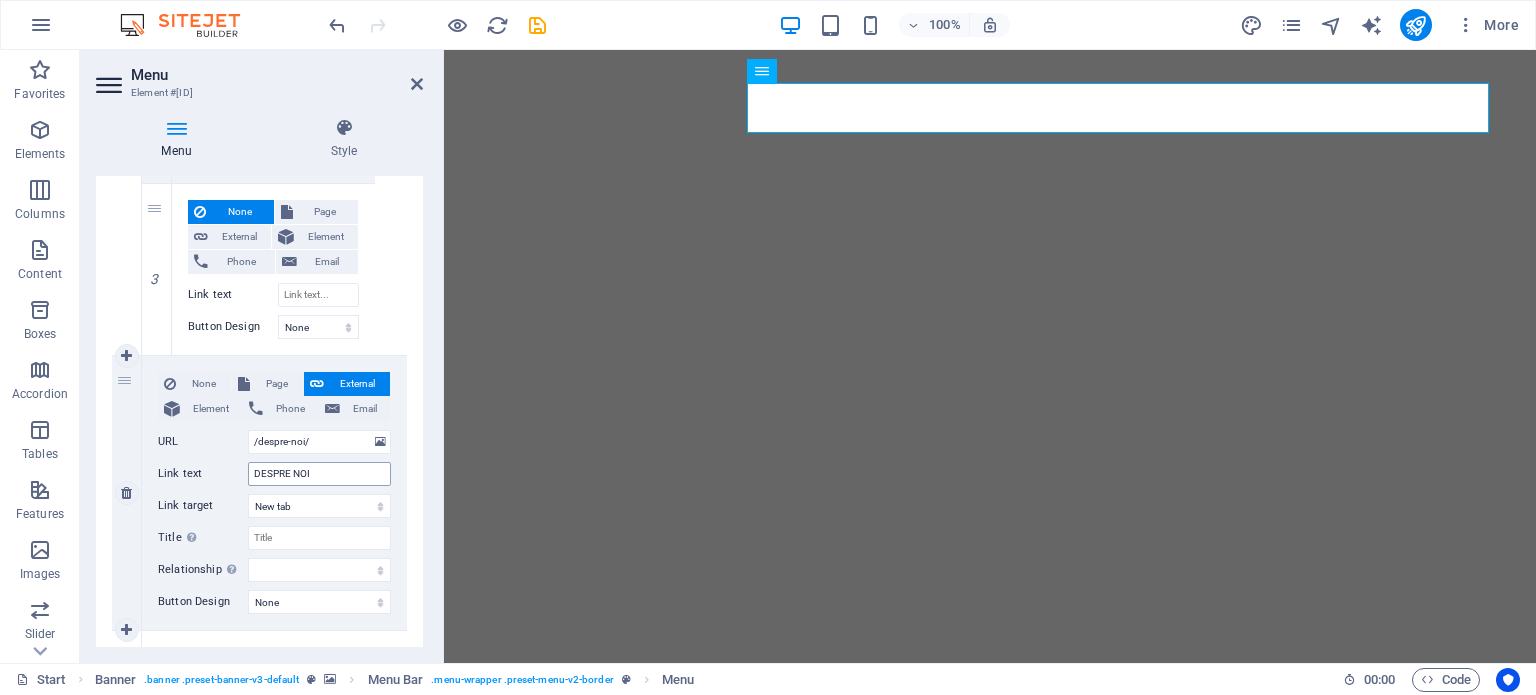 scroll, scrollTop: 1000, scrollLeft: 0, axis: vertical 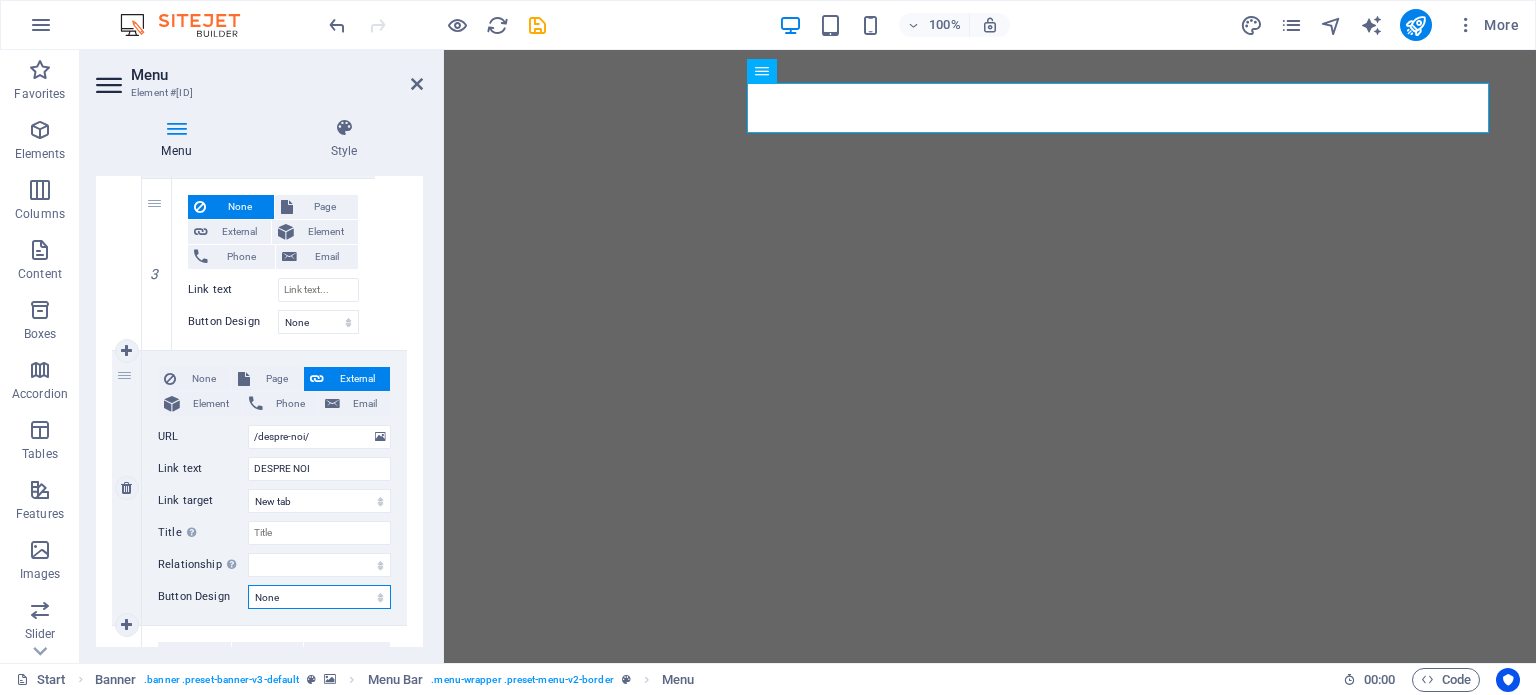 click on "None Default Primary Secondary" at bounding box center [319, 597] 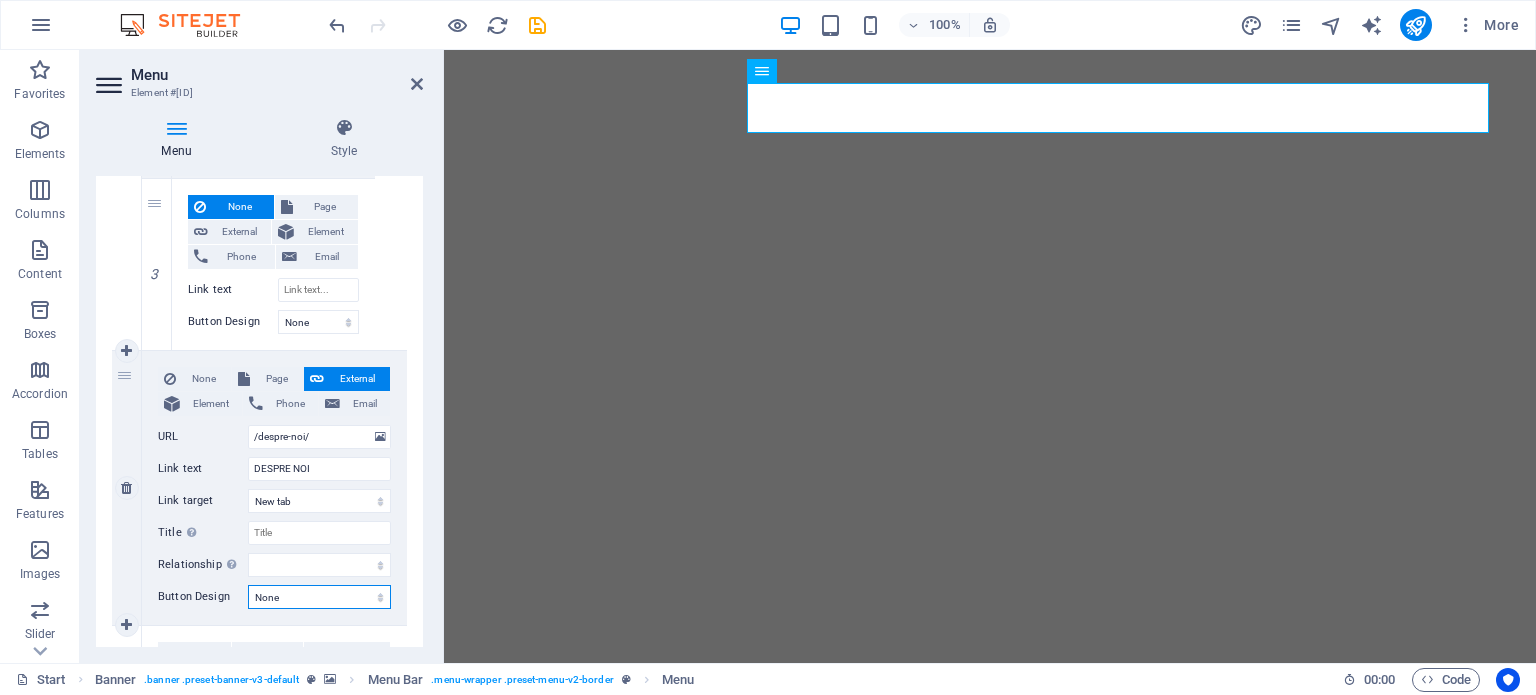 select on "primary" 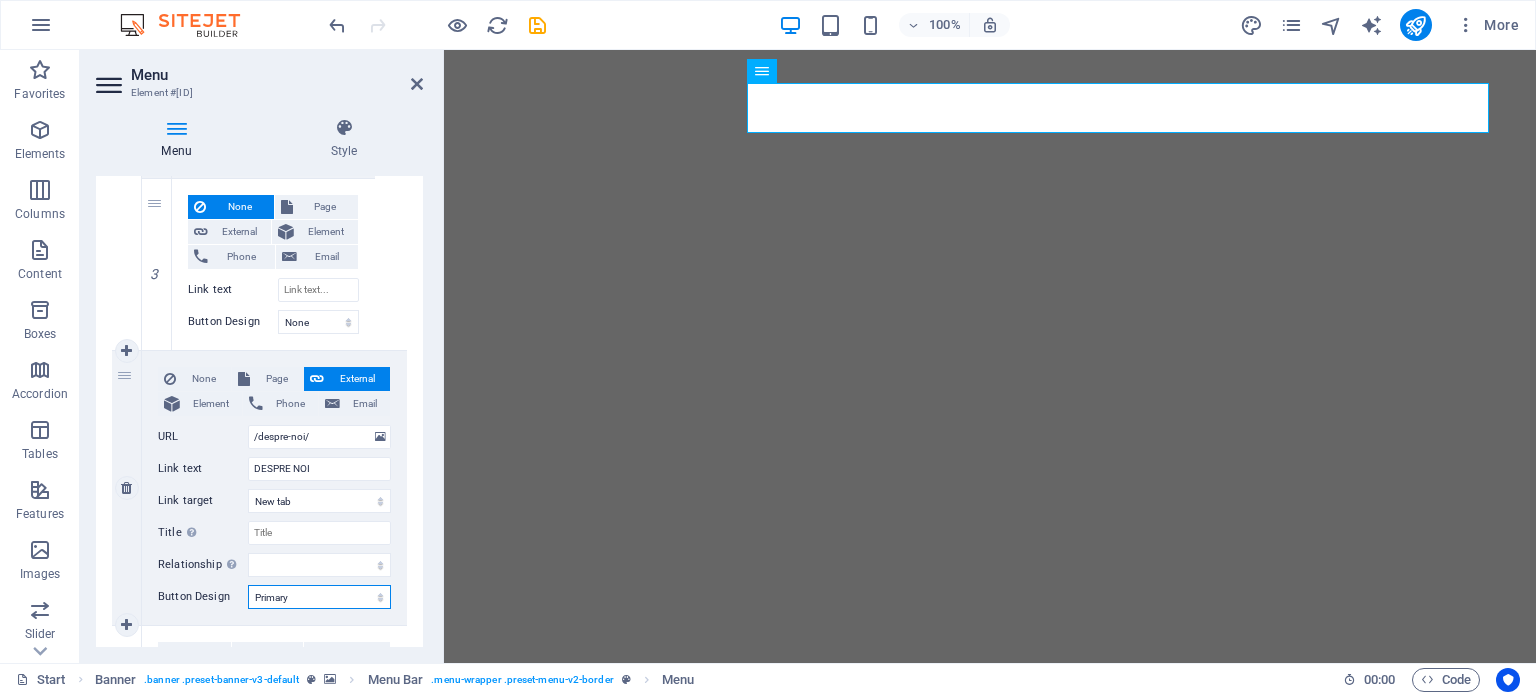 click on "None Default Primary Secondary" at bounding box center [319, 597] 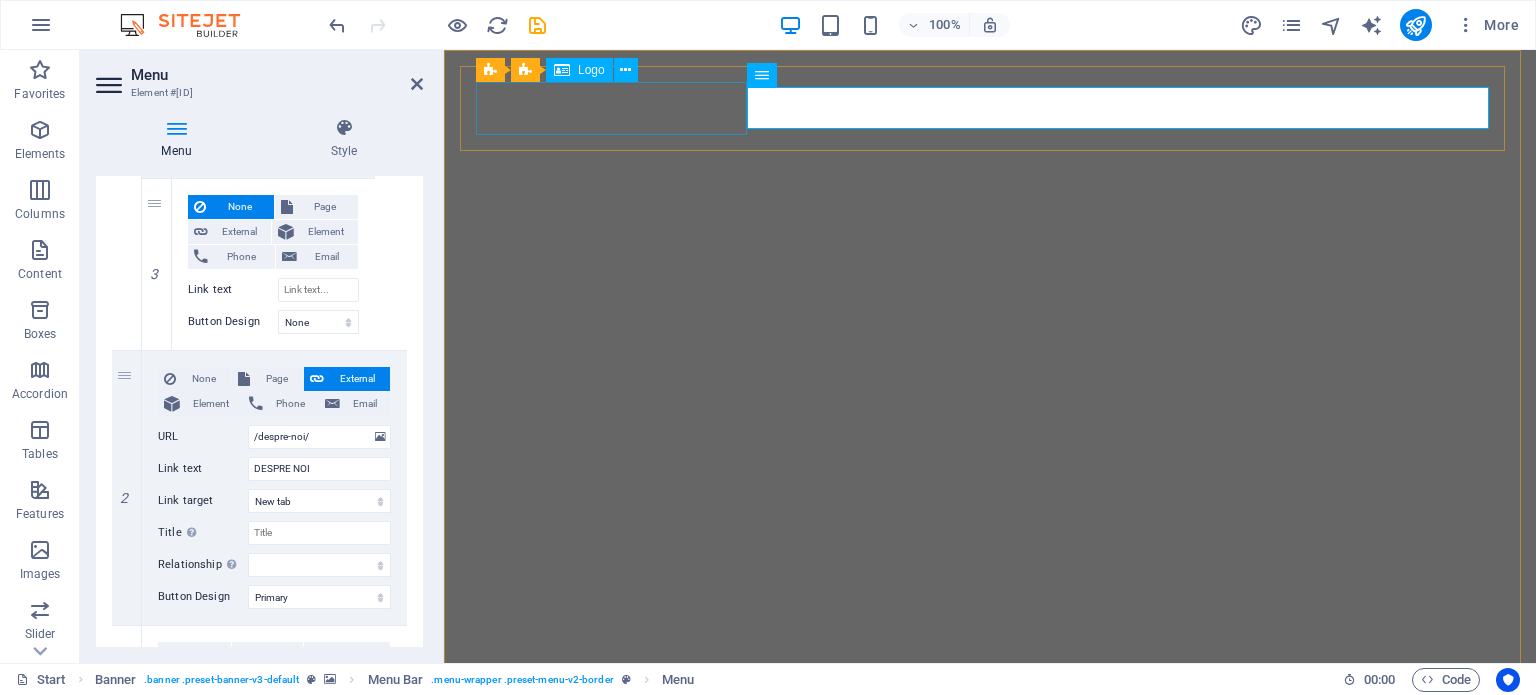click on "[COMPANY]" at bounding box center (990, 751) 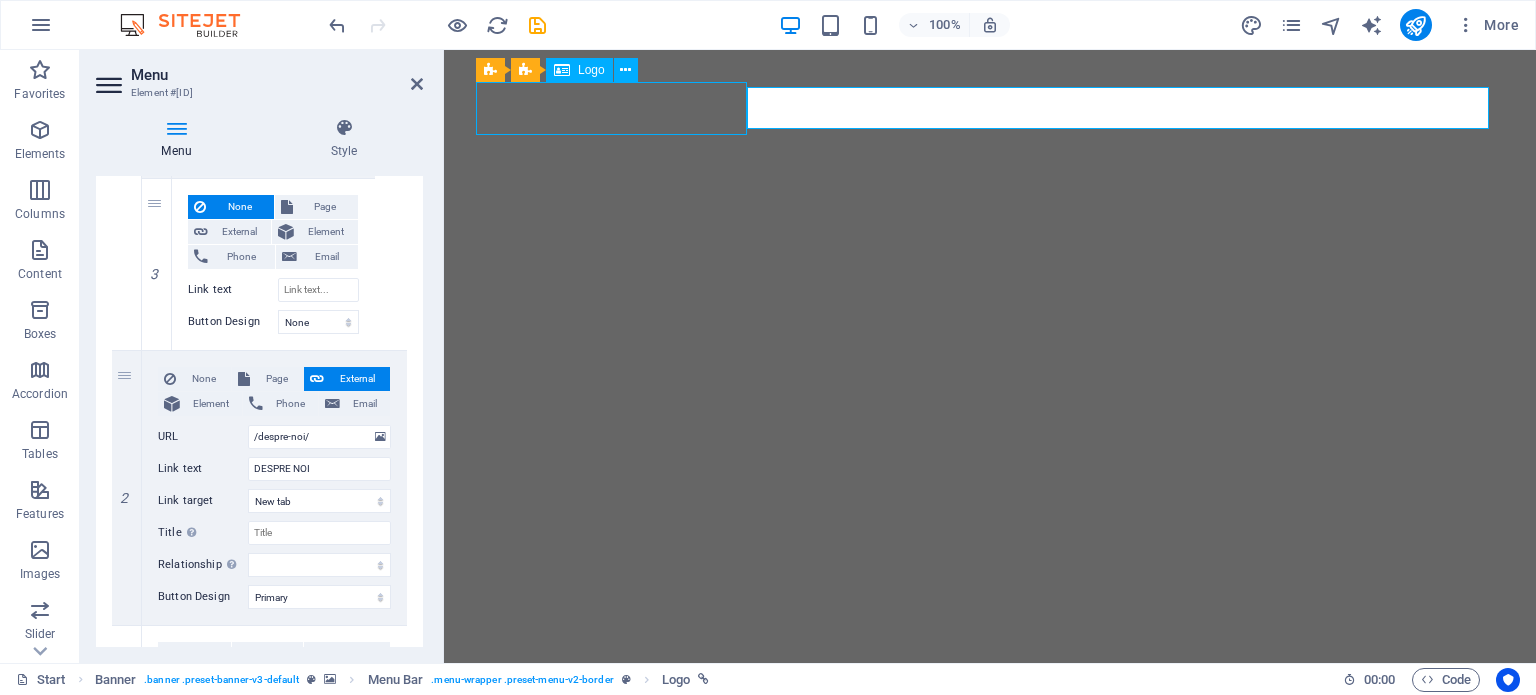 click on "[COMPANY]" at bounding box center [990, 751] 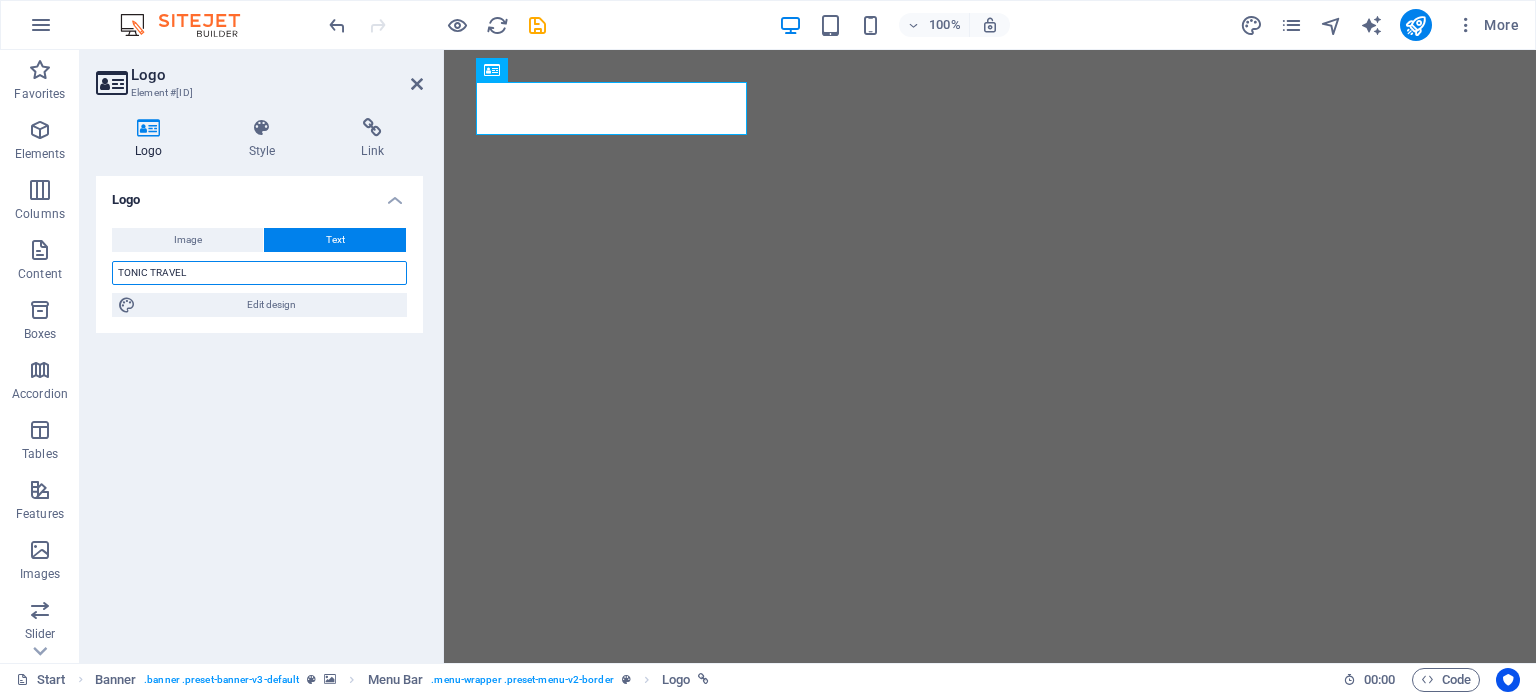 click on "[COMPANY]" at bounding box center [259, 273] 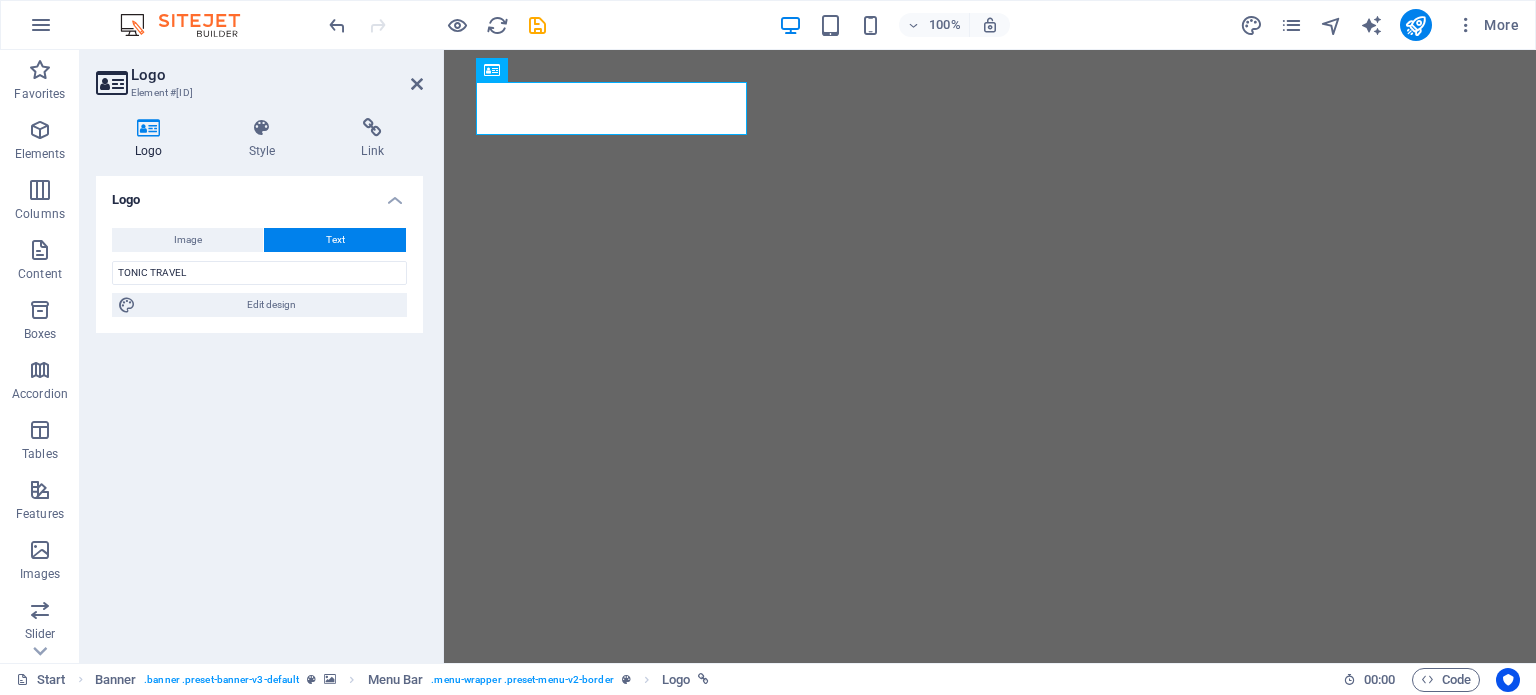 click on "Image Text Drag files here, click to choose files or select files from Files or our free stock photos & videos Select files from the file manager, stock photos, or upload file(s) Upload Width Default auto px rem % em vh vw Fit image Automatically fit image to a fixed width and height Height Default auto px Alignment Lazyload Loading images after the page loads improves page speed. Responsive Automatically load retina image and smartphone optimized sizes. Lightbox Use as headline The image will be wrapped in an H1 headline tag. Useful for giving alternative text the weight of an H1 headline, e.g. for the logo. Leave unchecked if uncertain. Optimized Images are compressed to improve page speed. Position Direction Custom X offset 50 px rem % vh vw Y offset 50 px rem % vh vw TONIC TRAVEL Edit design" at bounding box center [259, 272] 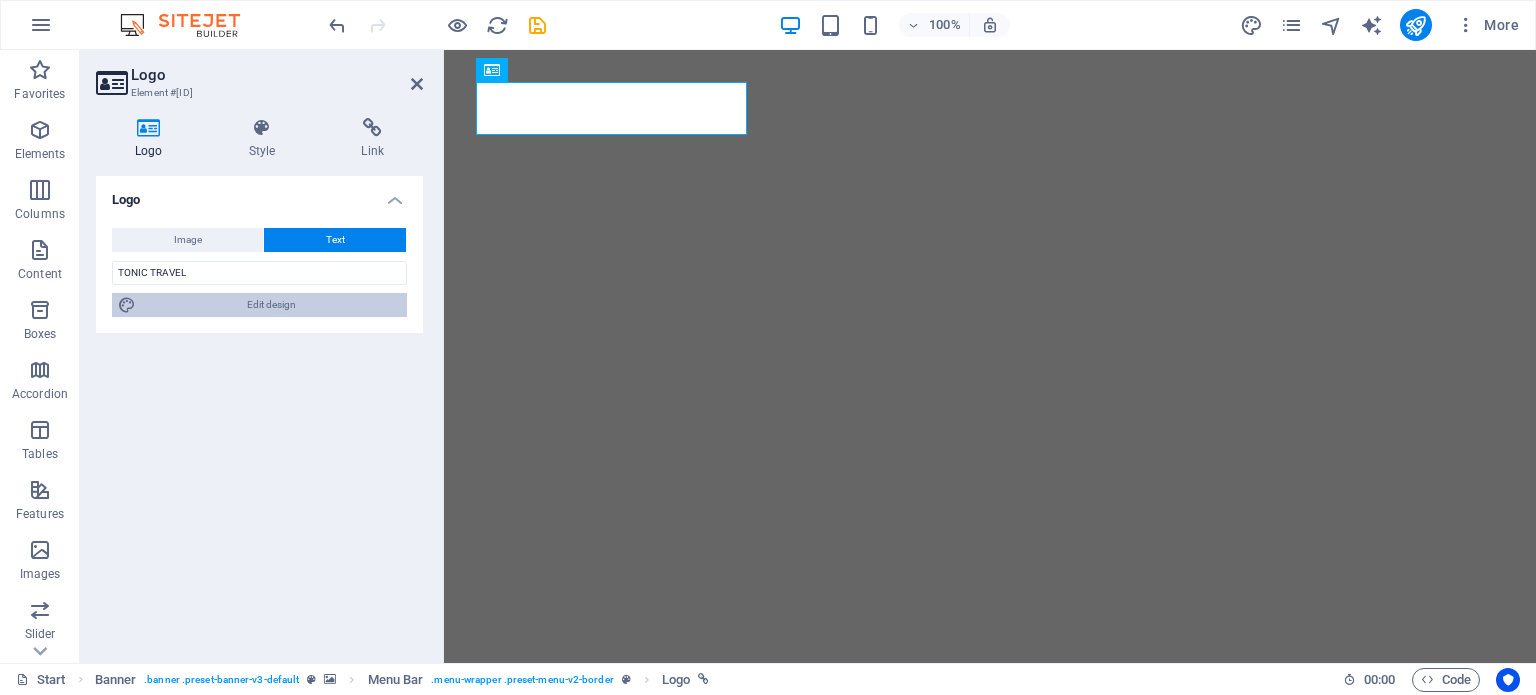 click on "Edit design" at bounding box center [271, 305] 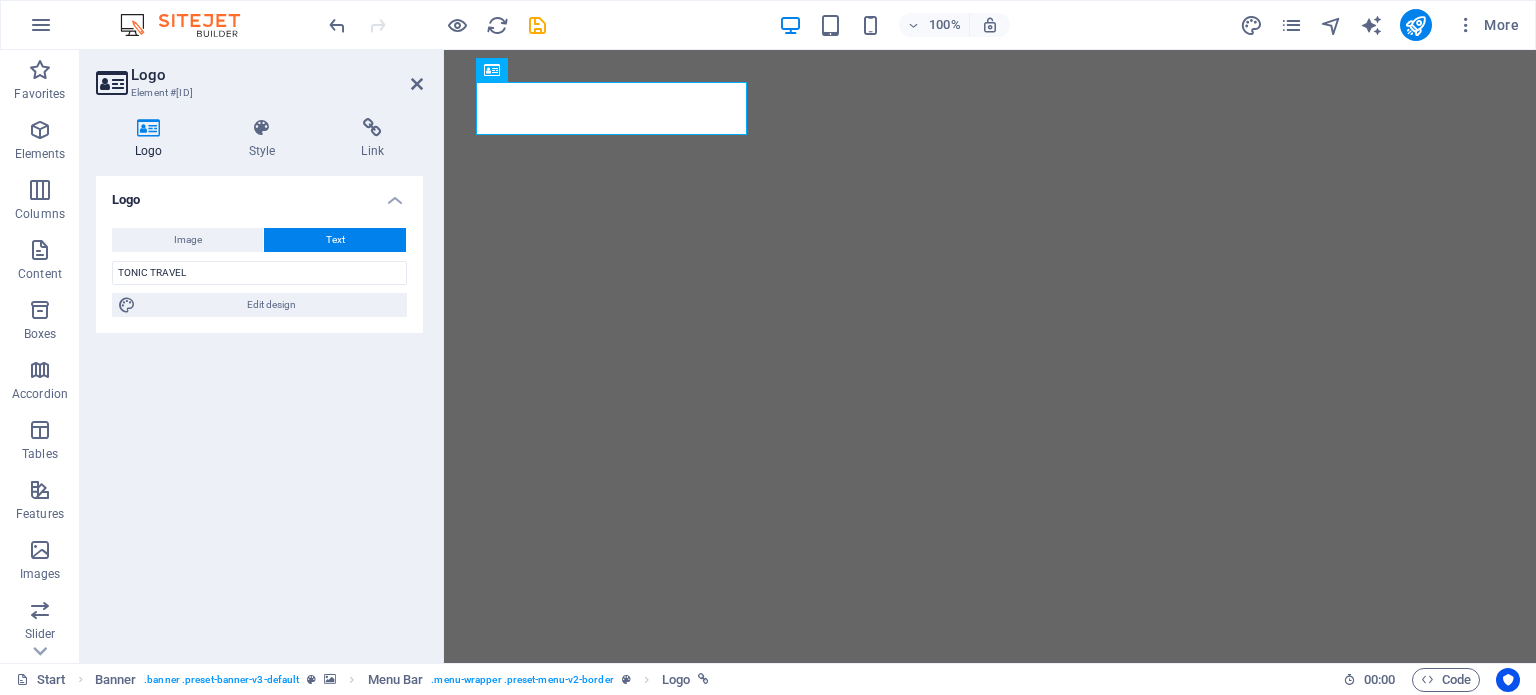 select on "px" 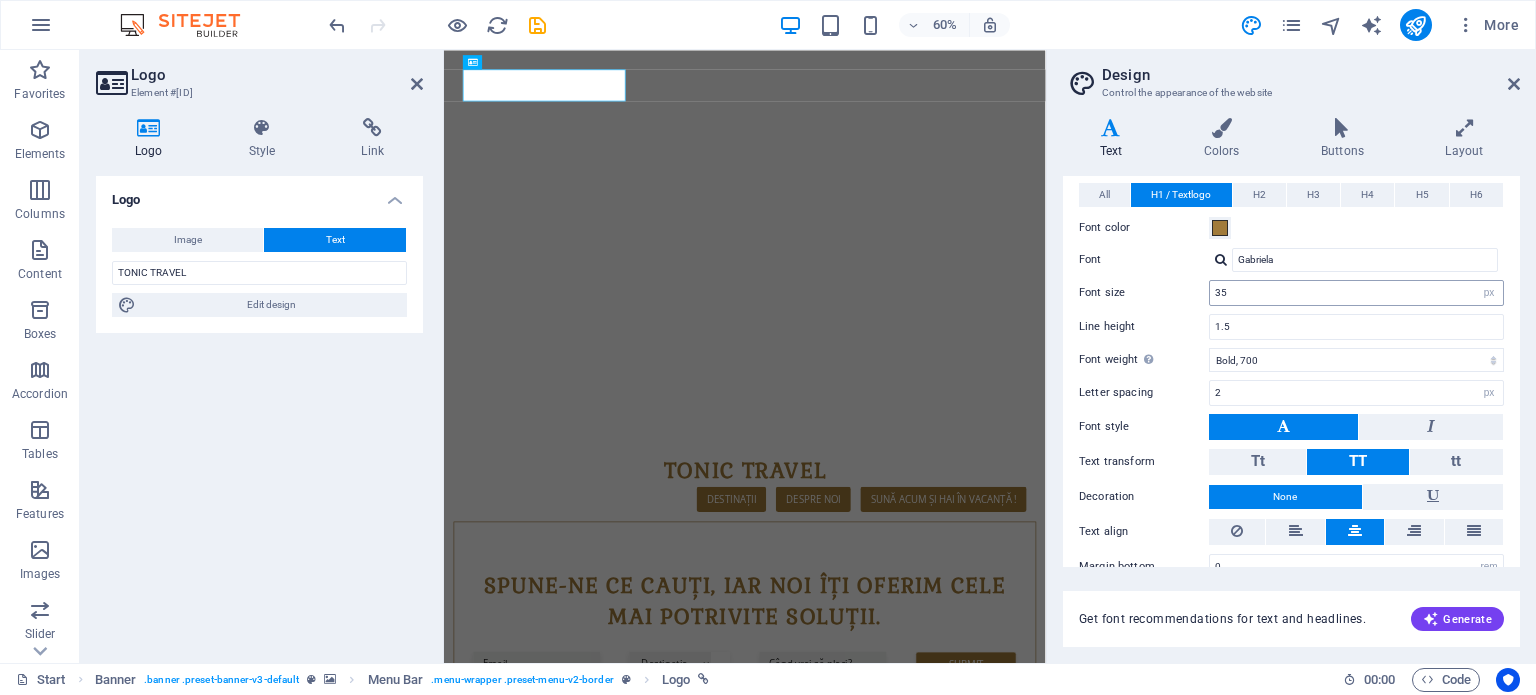 scroll, scrollTop: 129, scrollLeft: 0, axis: vertical 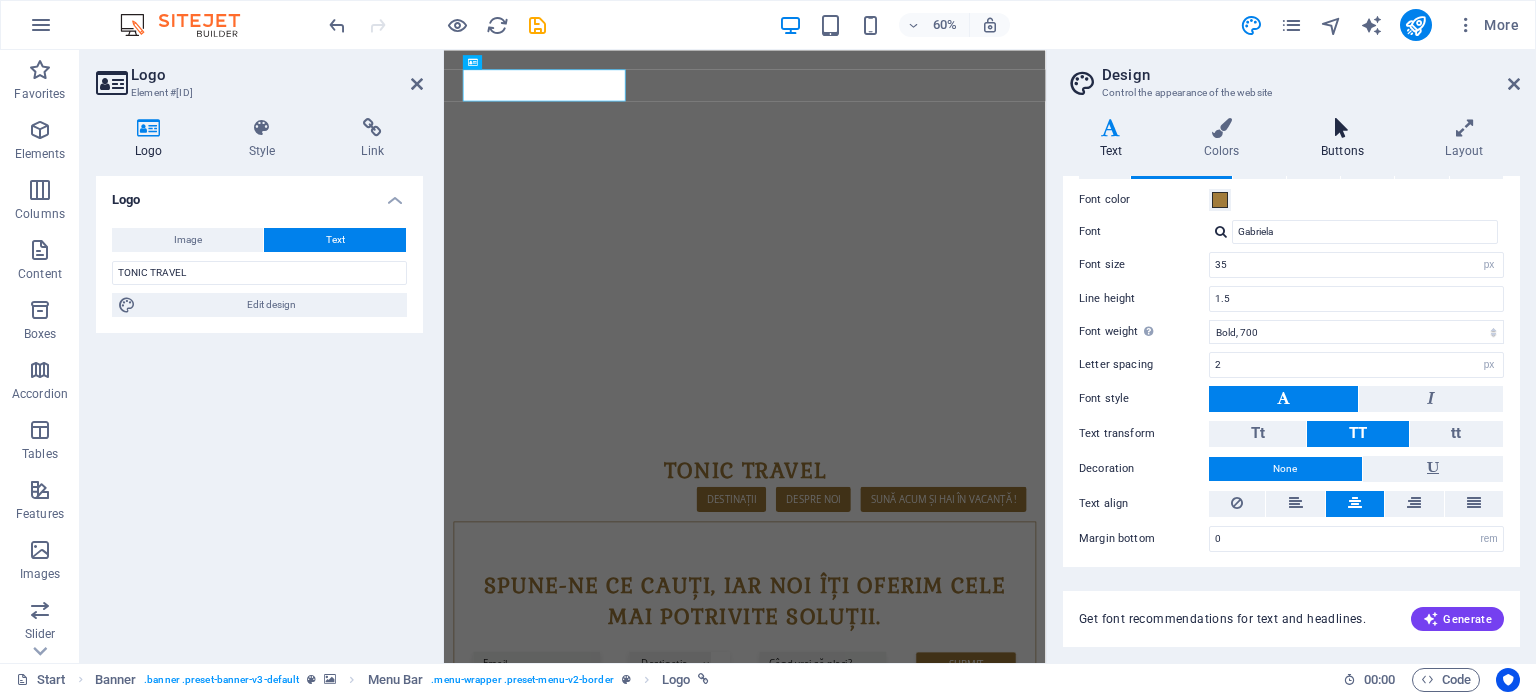 click at bounding box center (1342, 128) 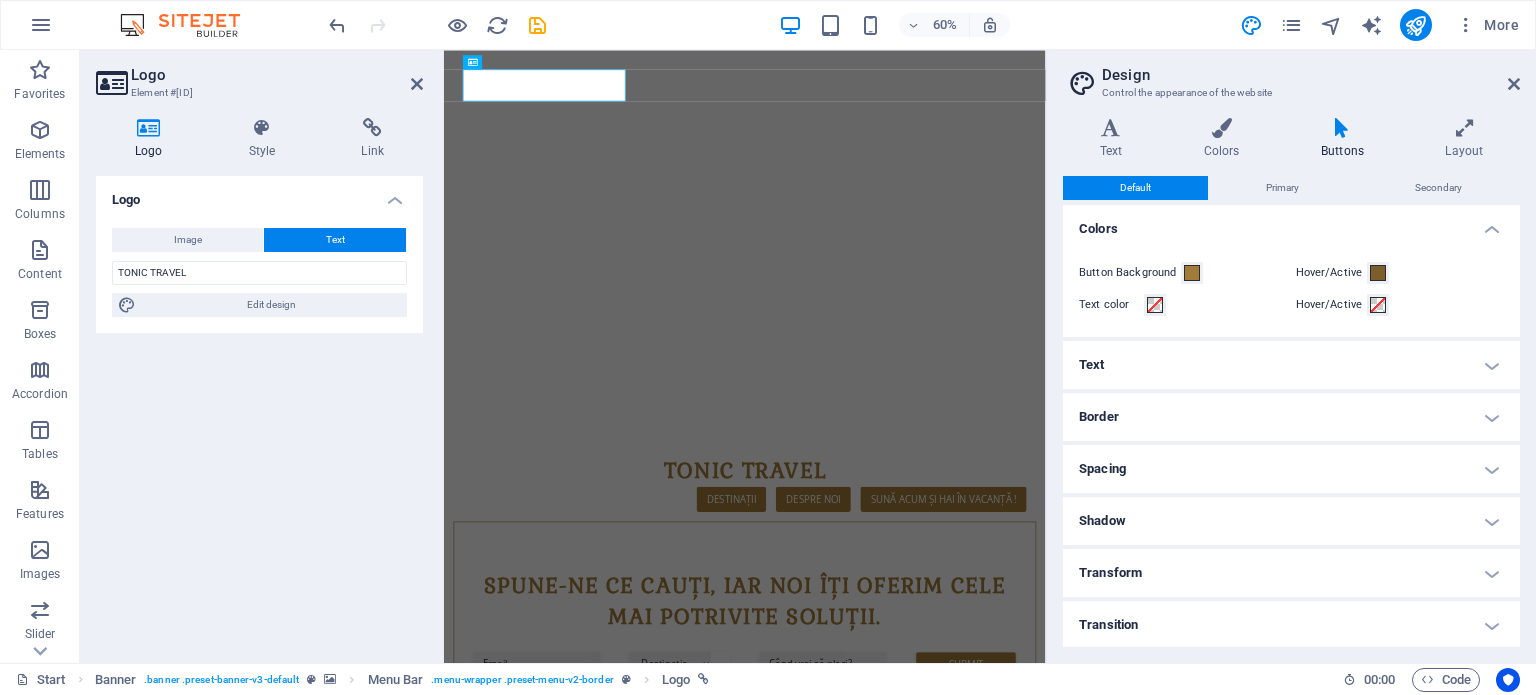 click on "Buttons" at bounding box center (1346, 139) 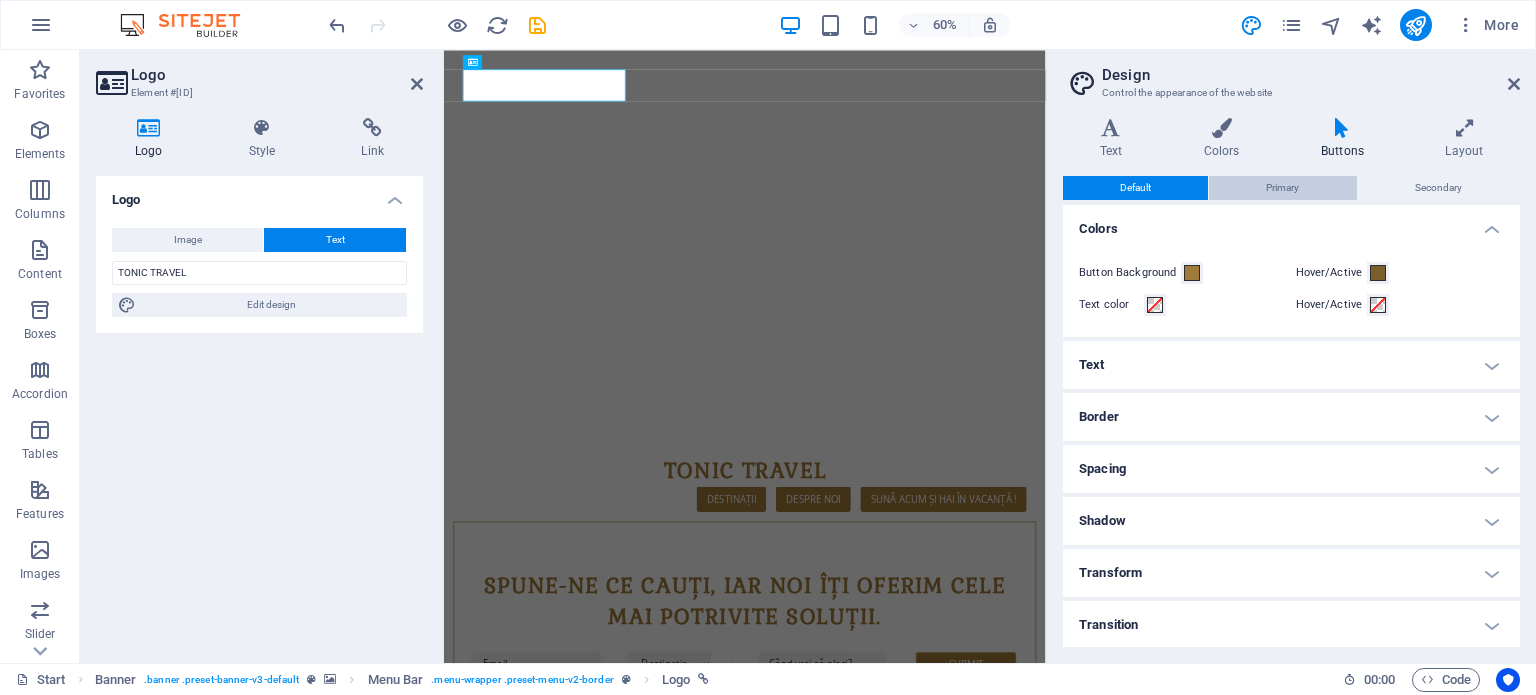click on "Primary" at bounding box center [1282, 188] 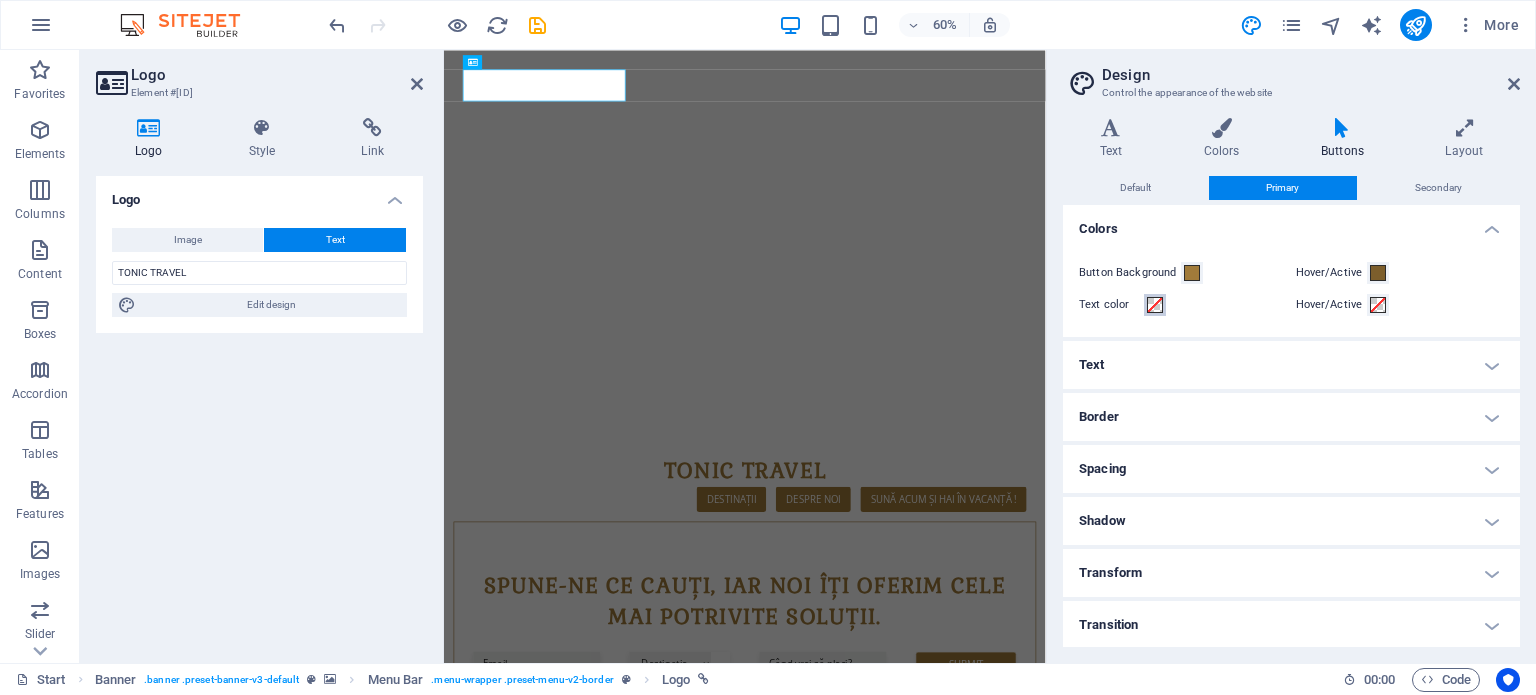 click at bounding box center [1155, 305] 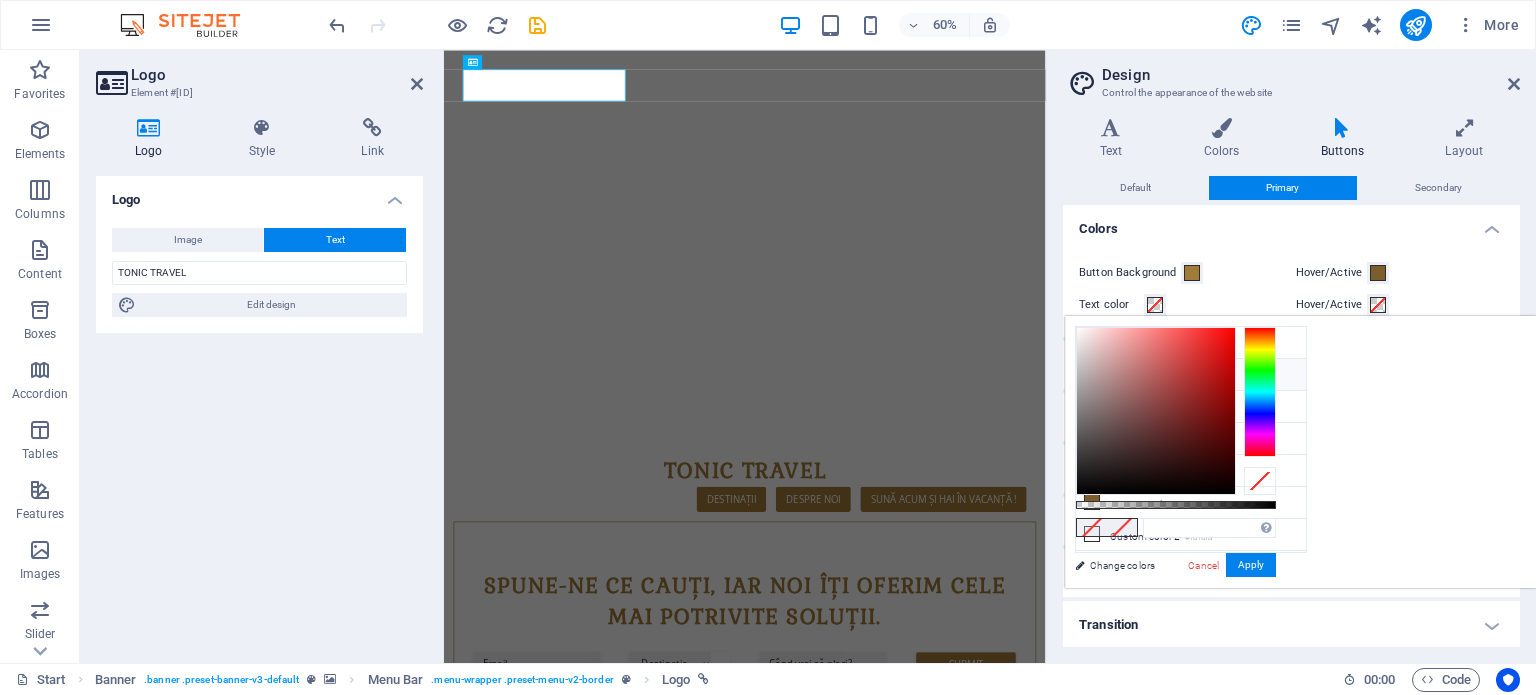 click on "Primary color
#a17b3a" at bounding box center [1191, 375] 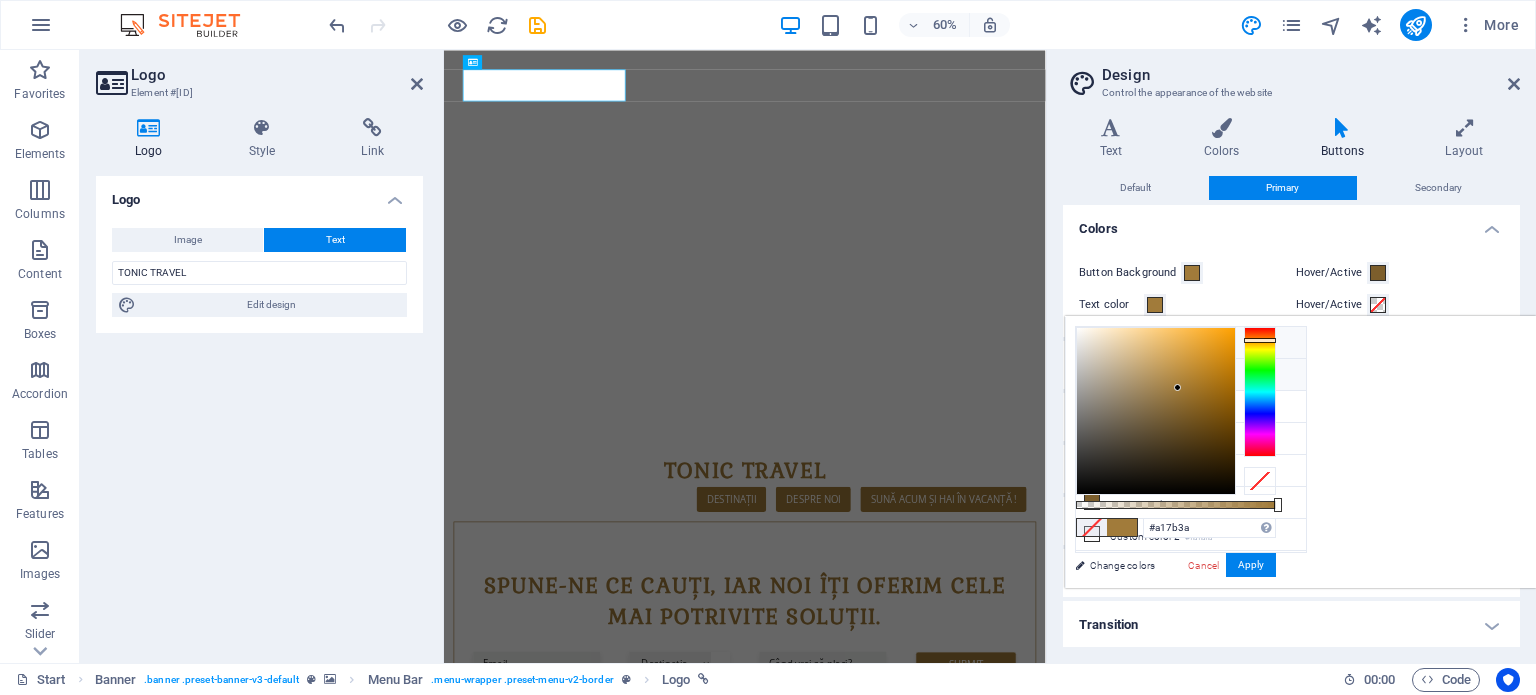 click on "Background color
#ffffff" at bounding box center (1191, 343) 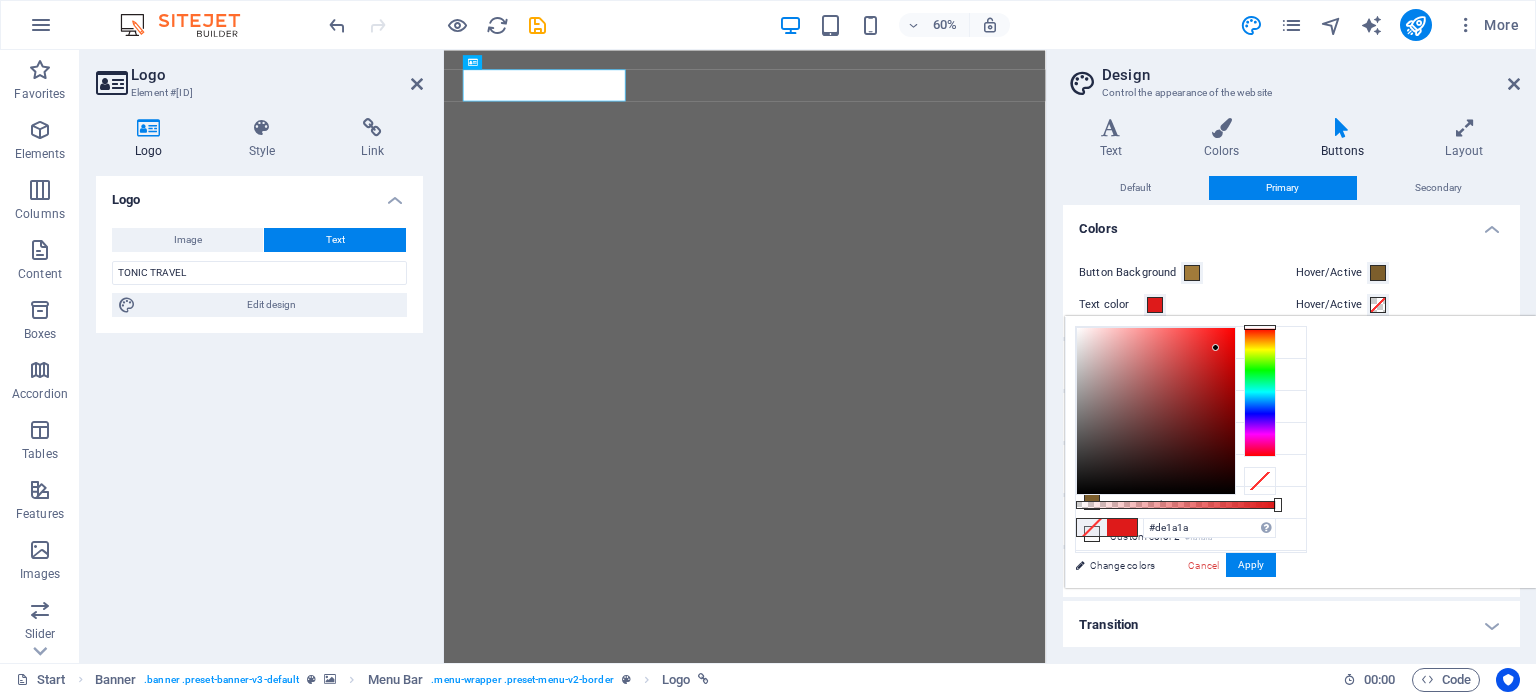 drag, startPoint x: 1430, startPoint y: 399, endPoint x: 1466, endPoint y: 347, distance: 63.245552 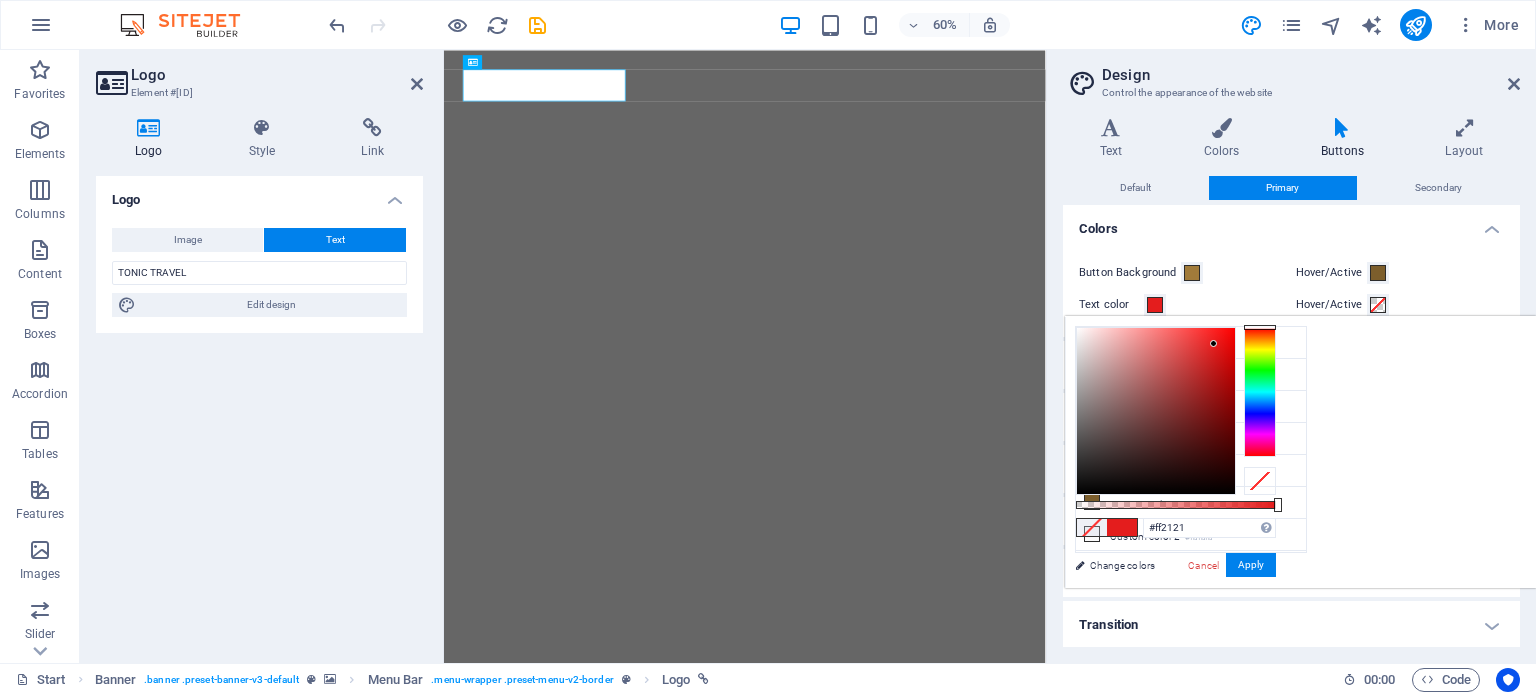 drag, startPoint x: 1464, startPoint y: 347, endPoint x: 1464, endPoint y: 322, distance: 25 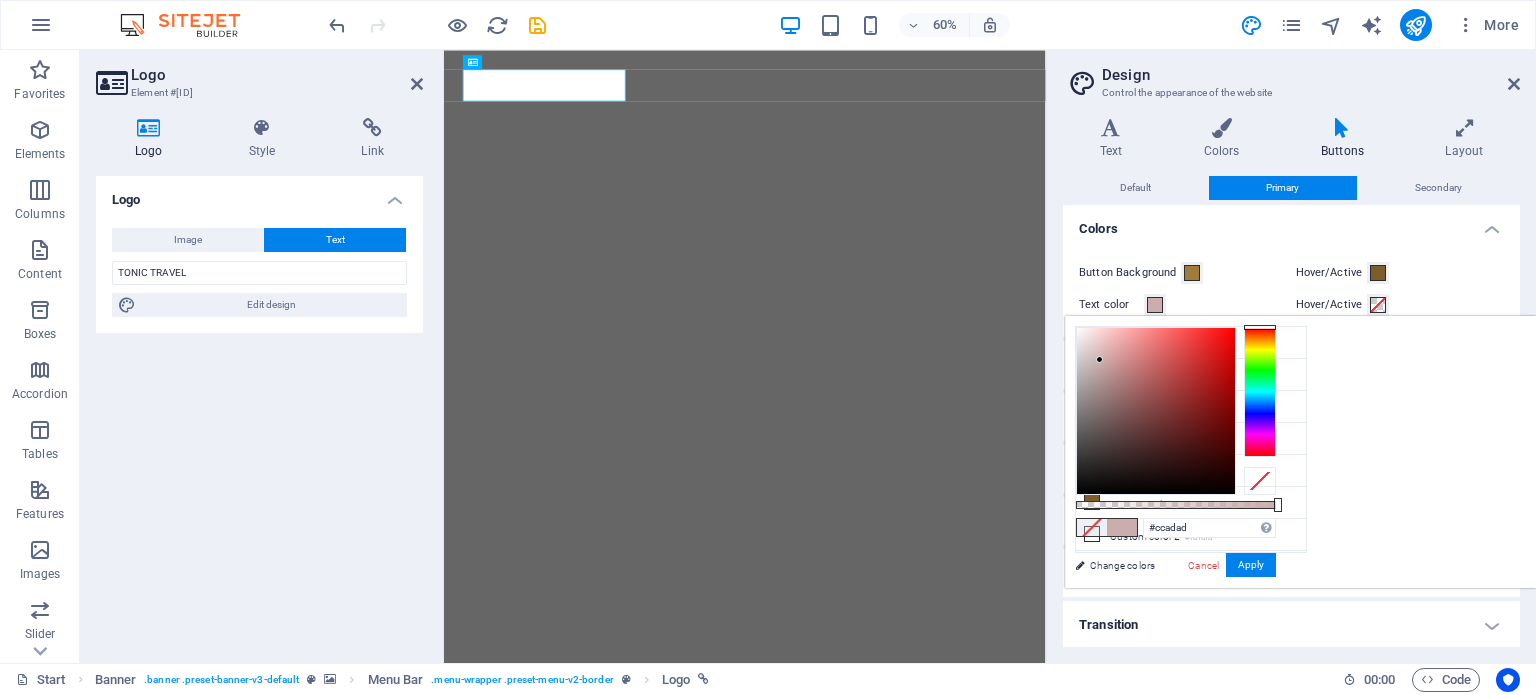drag, startPoint x: 1440, startPoint y: 351, endPoint x: 1350, endPoint y: 359, distance: 90.35486 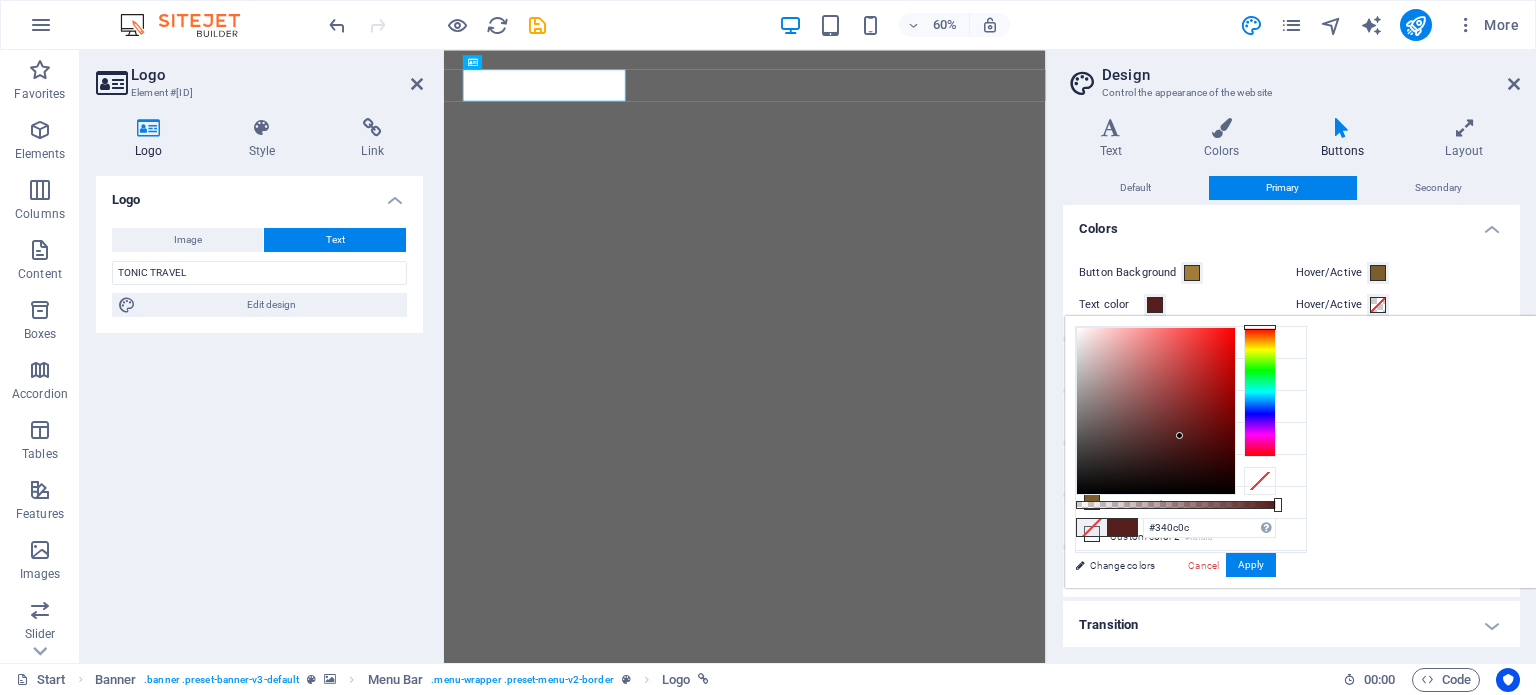 drag, startPoint x: 1410, startPoint y: 388, endPoint x: 1451, endPoint y: 460, distance: 82.85529 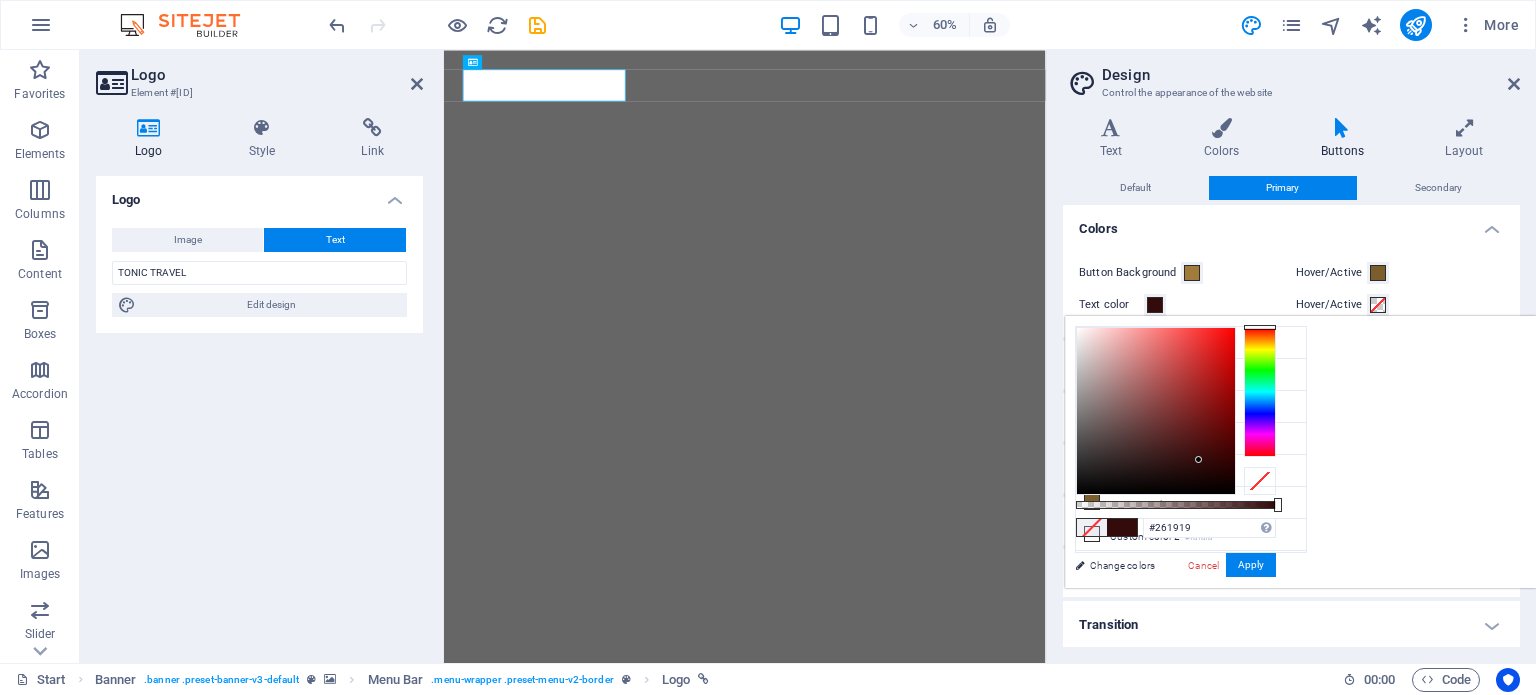 drag, startPoint x: 1451, startPoint y: 460, endPoint x: 1376, endPoint y: 464, distance: 75.10659 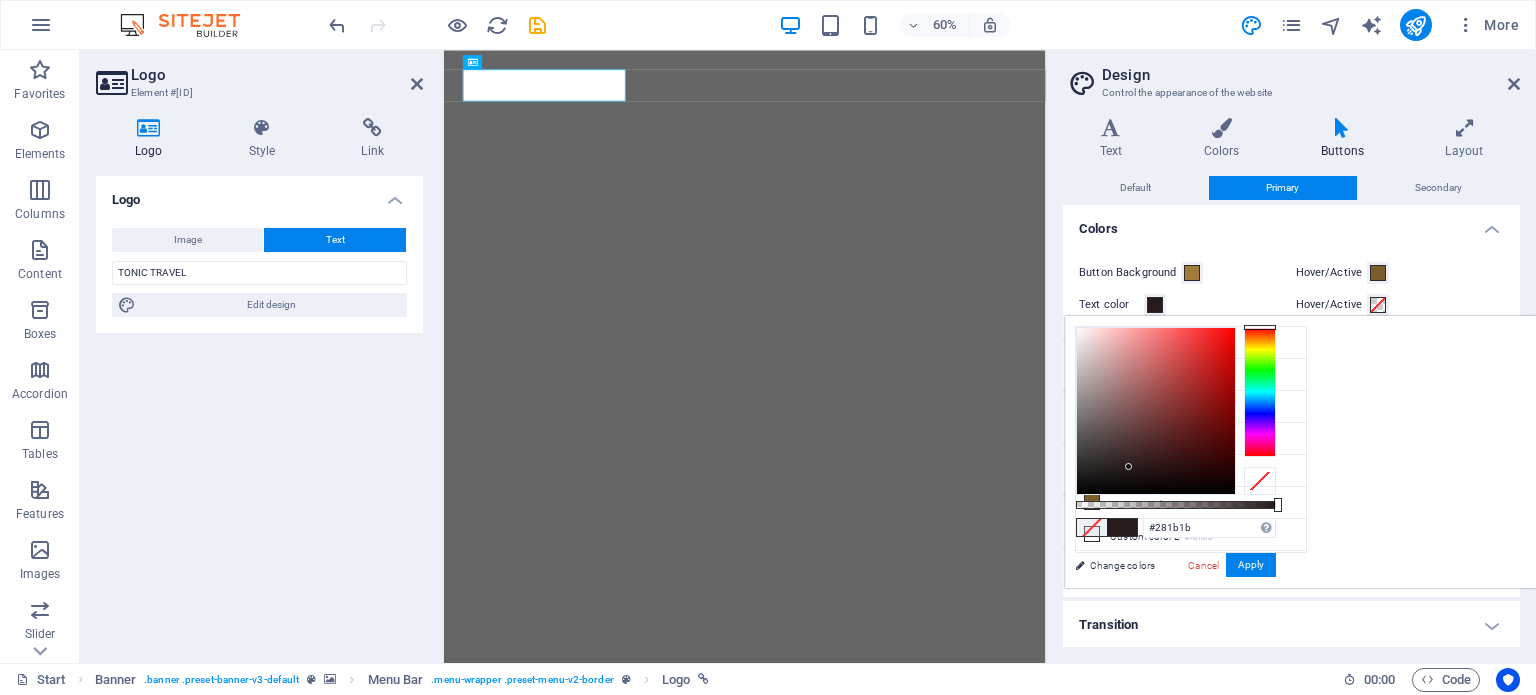 click on "Cancel" at bounding box center (1203, 565) 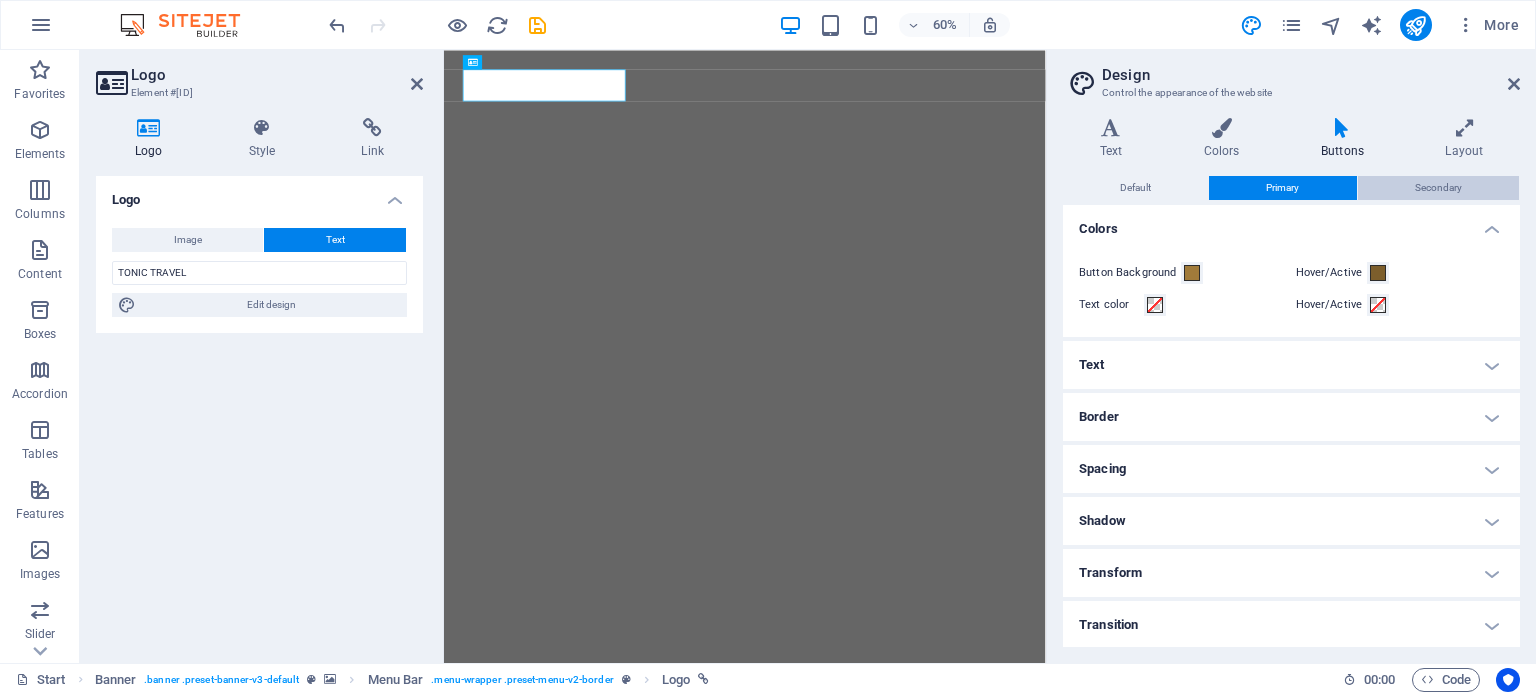 click on "Secondary" at bounding box center [1438, 188] 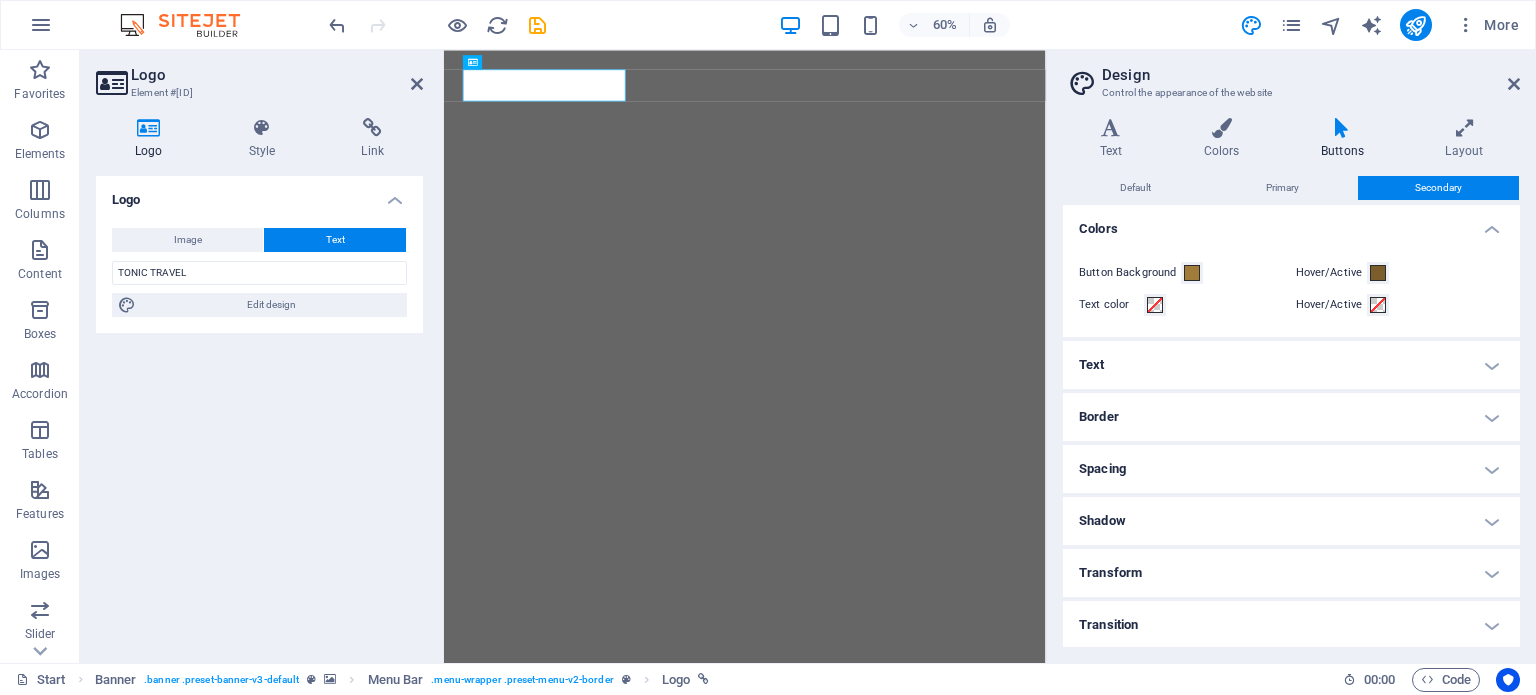 click on "Secondary" at bounding box center [1438, 188] 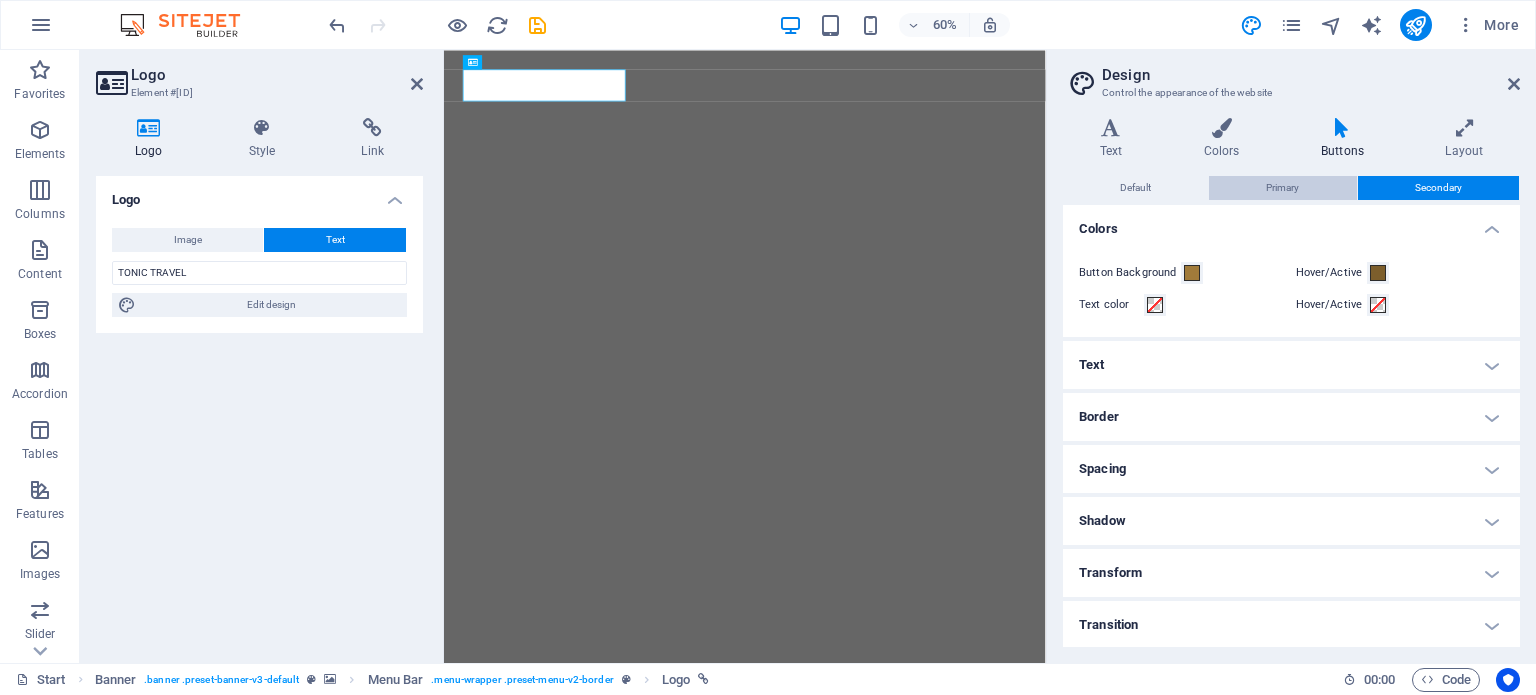 click on "Primary" at bounding box center [1282, 188] 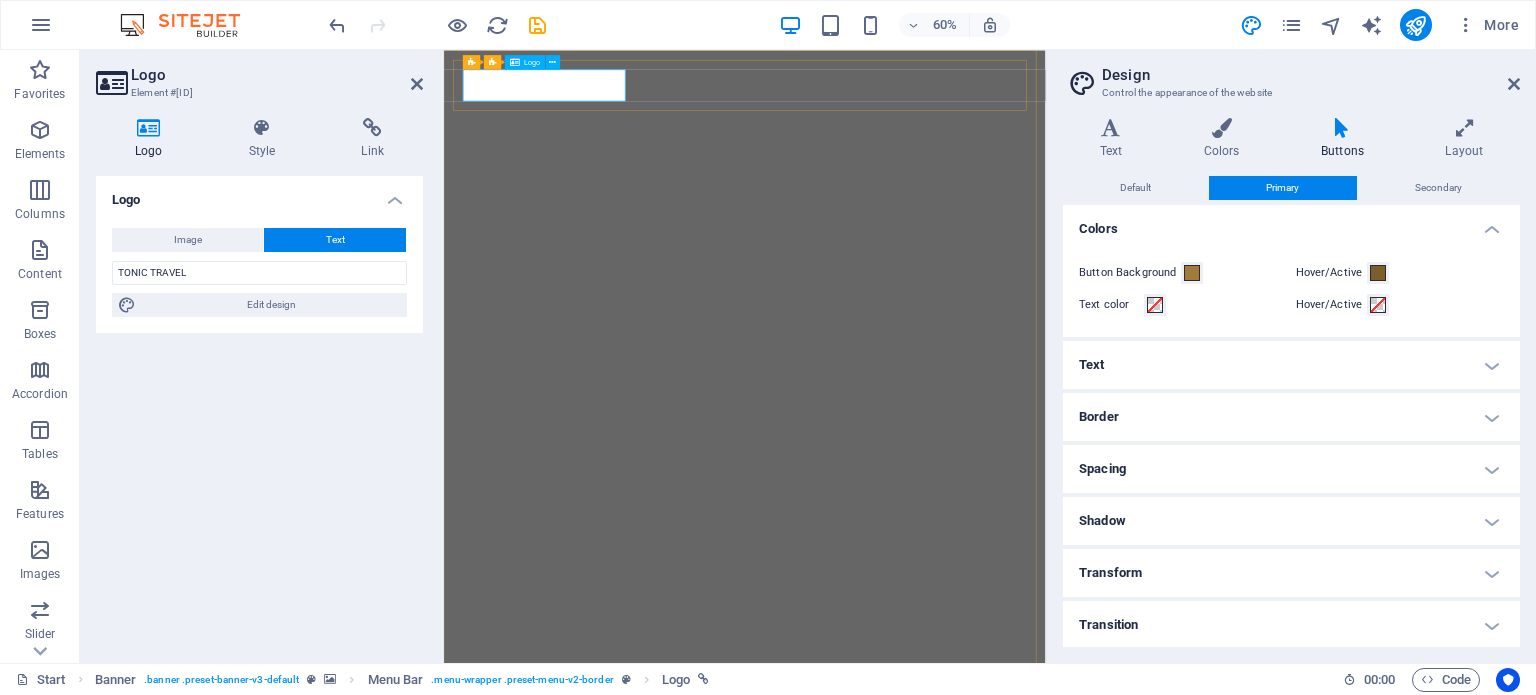 click on "[COMPANY]" at bounding box center [945, 1130] 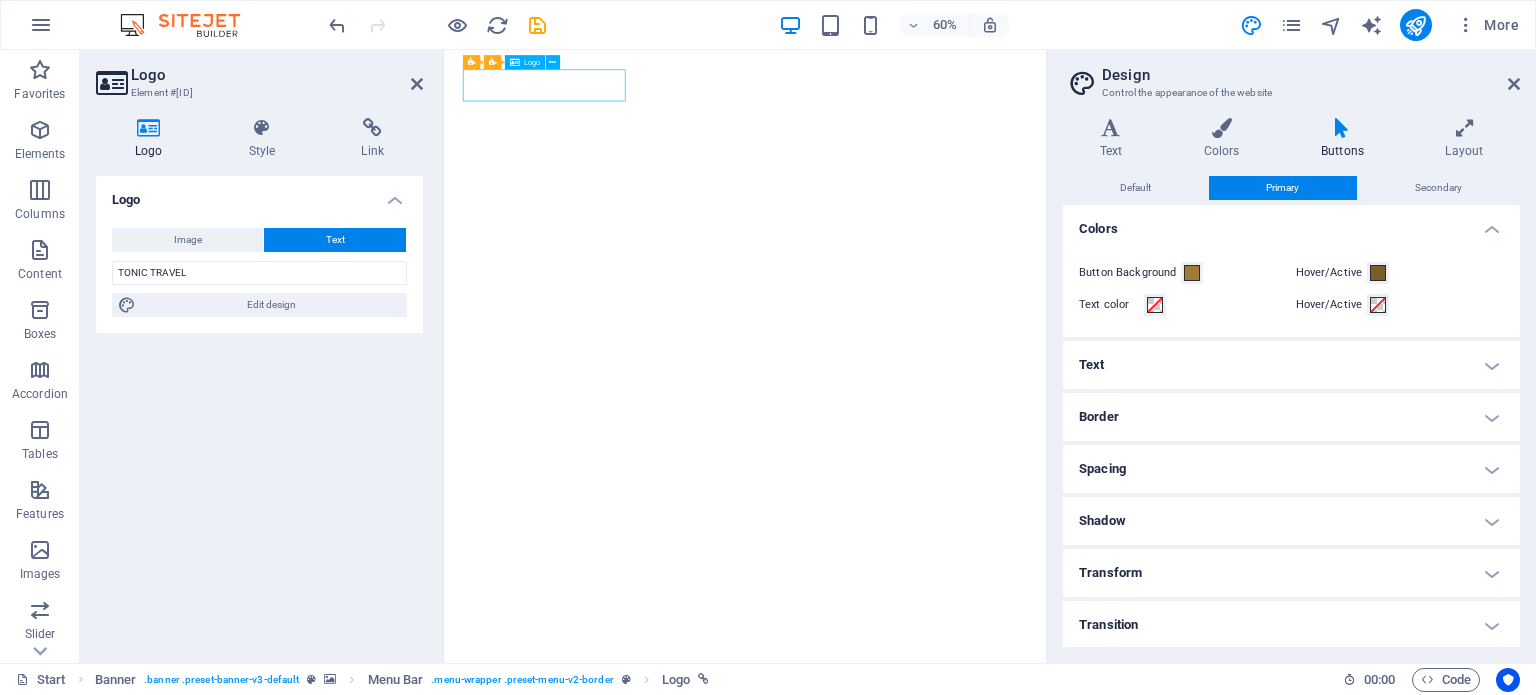 click on "[COMPANY]" at bounding box center (945, 1130) 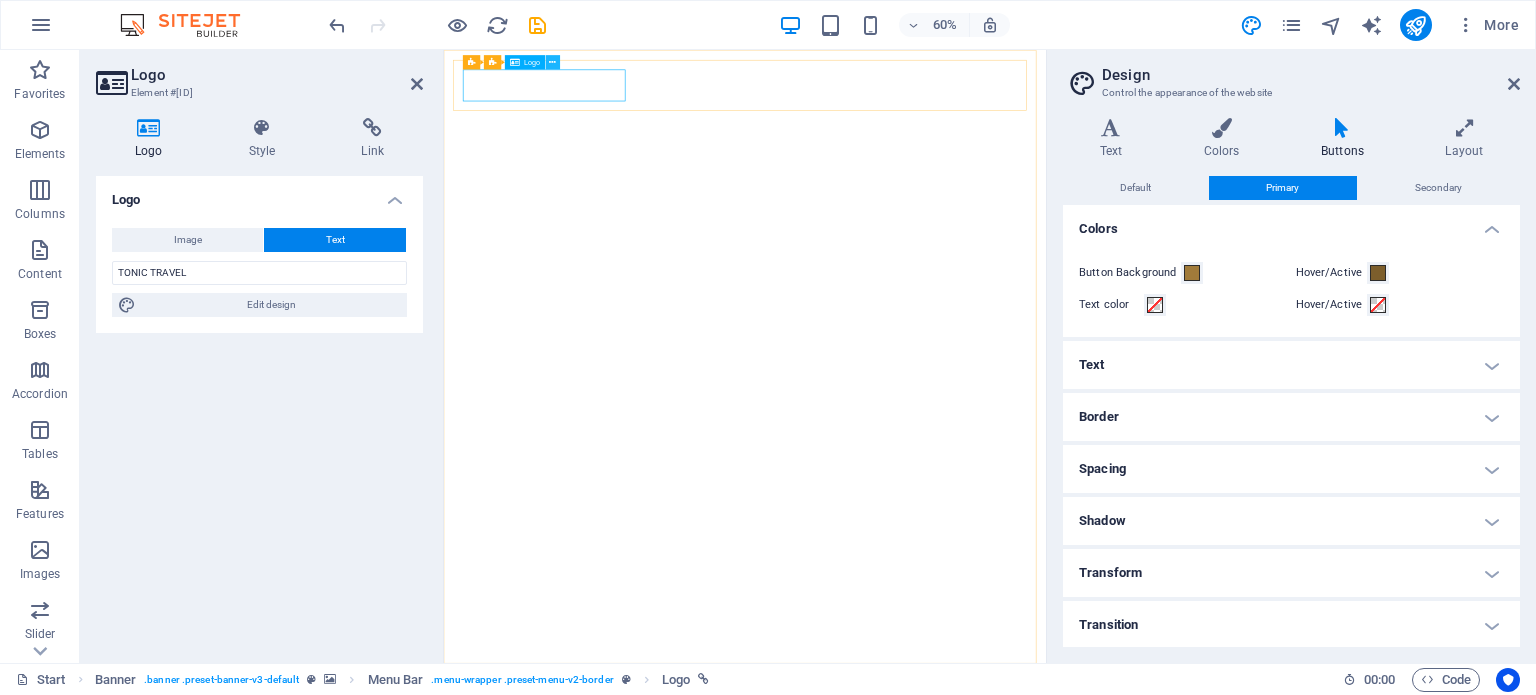 click at bounding box center (553, 62) 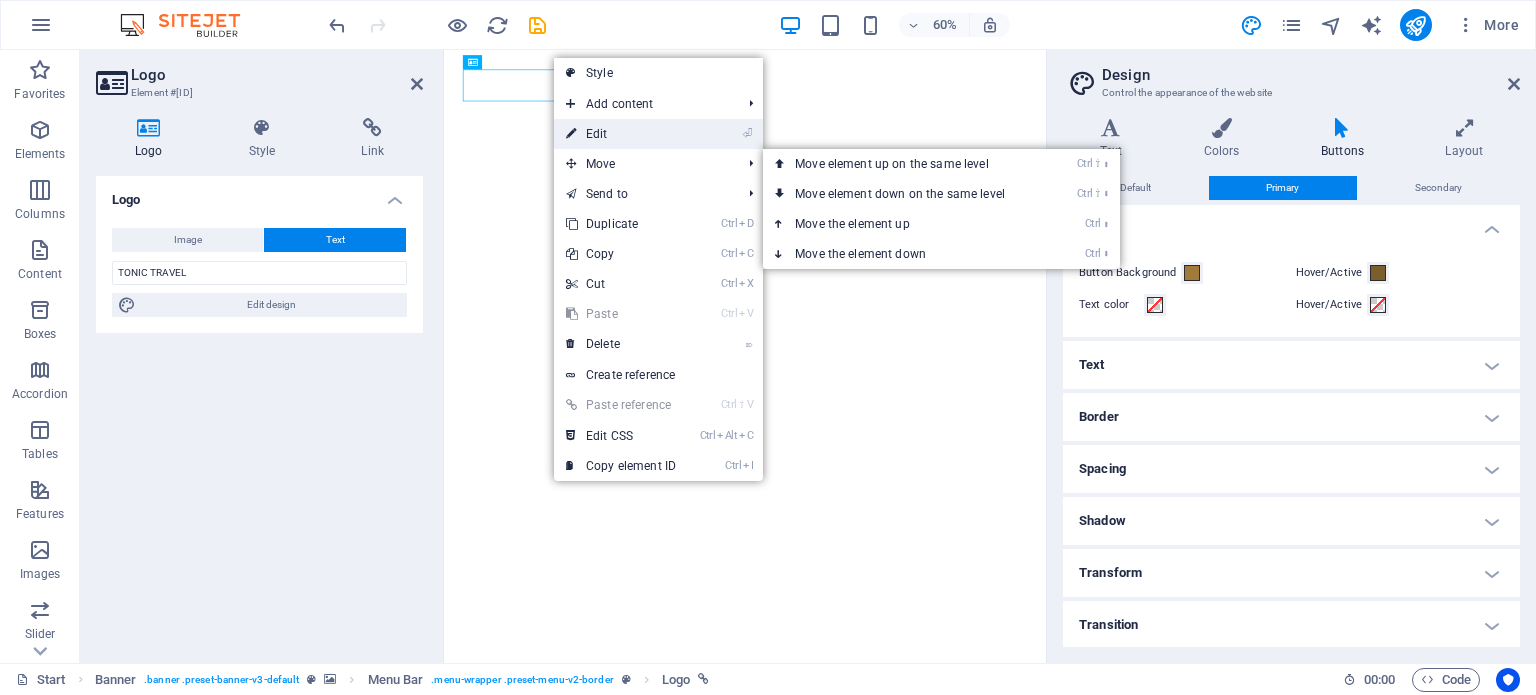 click on "⏎  Edit" at bounding box center [621, 134] 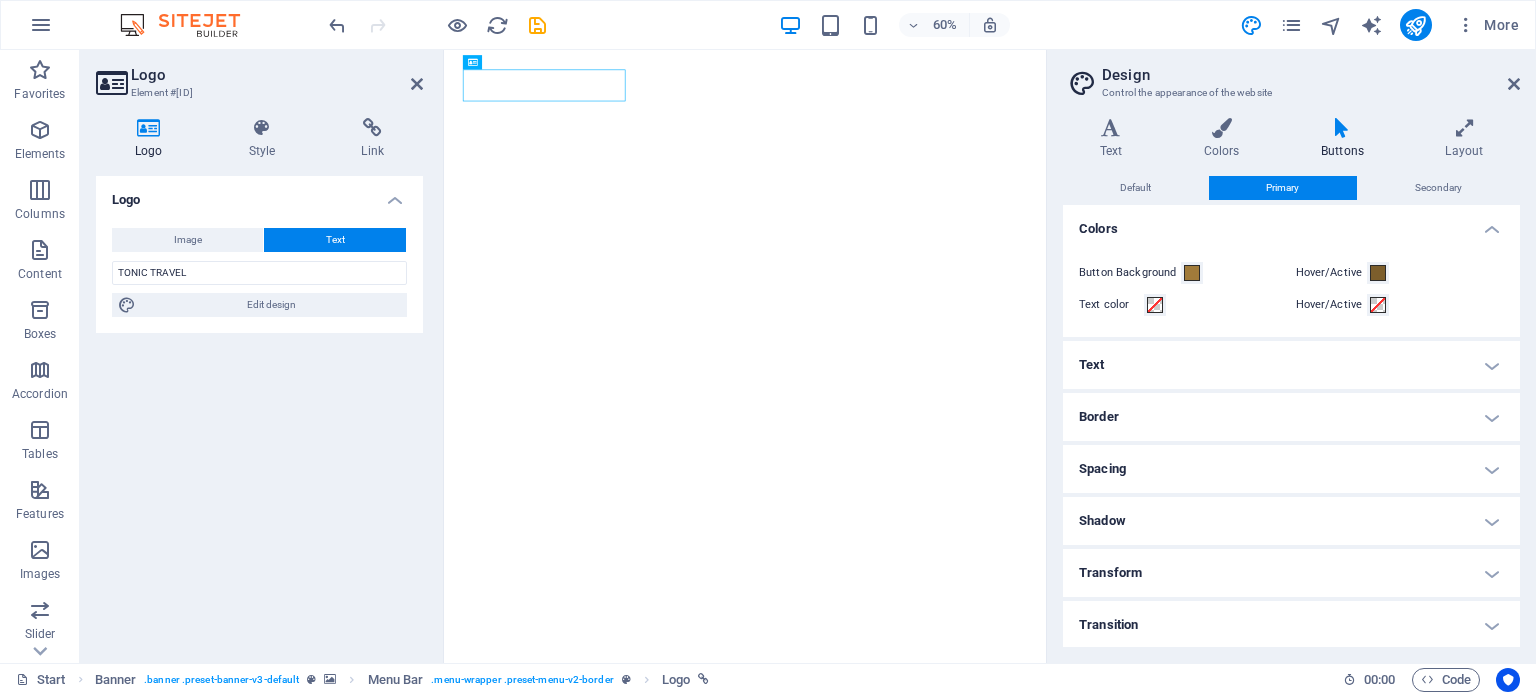 click on "Logo Style Link Logo Image Text Drag files here, click to choose files or select files from Files or our free stock photos & videos Select files from the file manager, stock photos, or upload file(s) Upload Width Default auto px rem % em vh vw Fit image Automatically fit image to a fixed width and height Height Default auto px Alignment Lazyload Loading images after the page loads improves page speed. Responsive Automatically load retina image and smartphone optimized sizes. Lightbox Use as headline The image will be wrapped in an H1 headline tag. Useful for giving alternative text the weight of an H1 headline, e.g. for the logo. Leave unchecked if uncertain. Optimized Images are compressed to improve page speed. Position Direction Custom X offset 50 px rem % vh vw Y offset 50 px rem % vh vw TONIC TRAVEL Edit design Text Float No float Image left Image right Determine how text should behave around the image. Text Alternative text Image caption Paragraph Format Normal Heading 1 Heading 2 Heading 3 Heading 4 8" at bounding box center (259, 382) 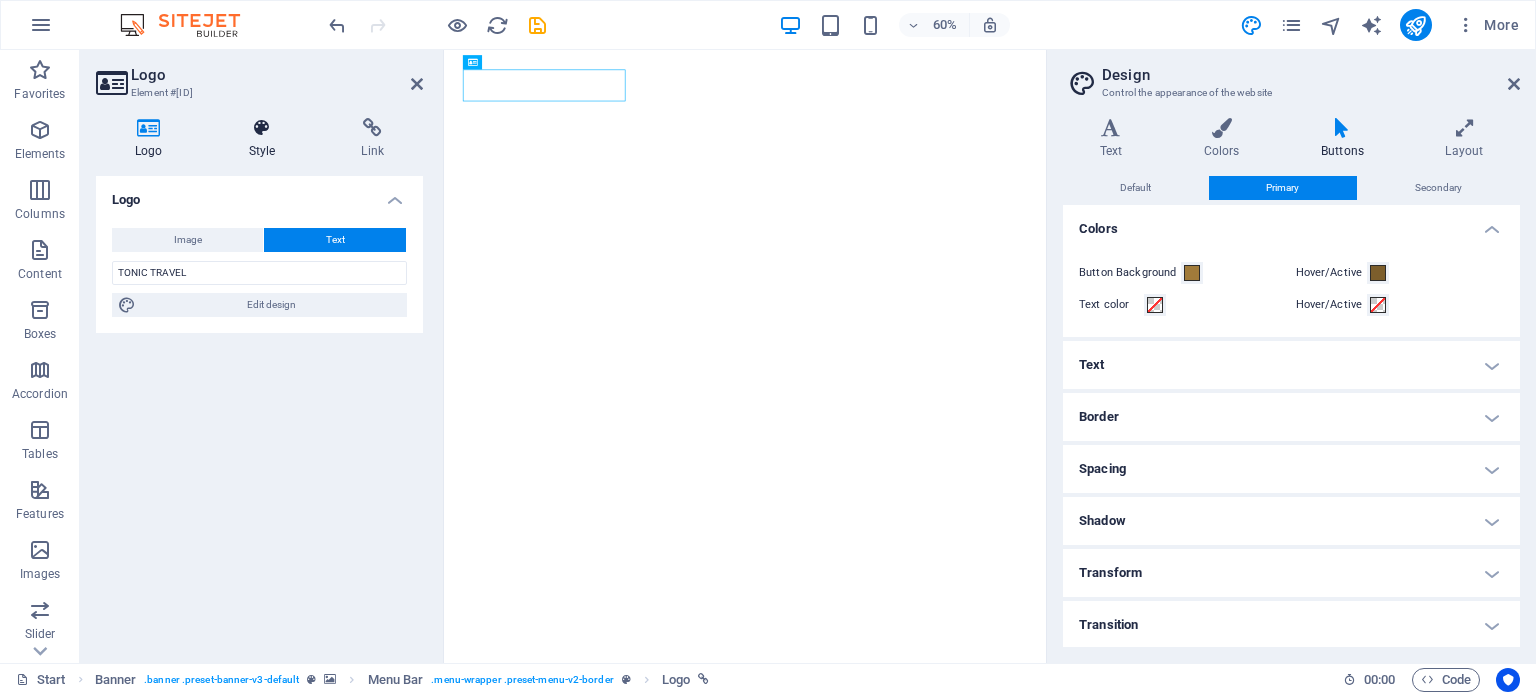 click on "Style" at bounding box center (266, 139) 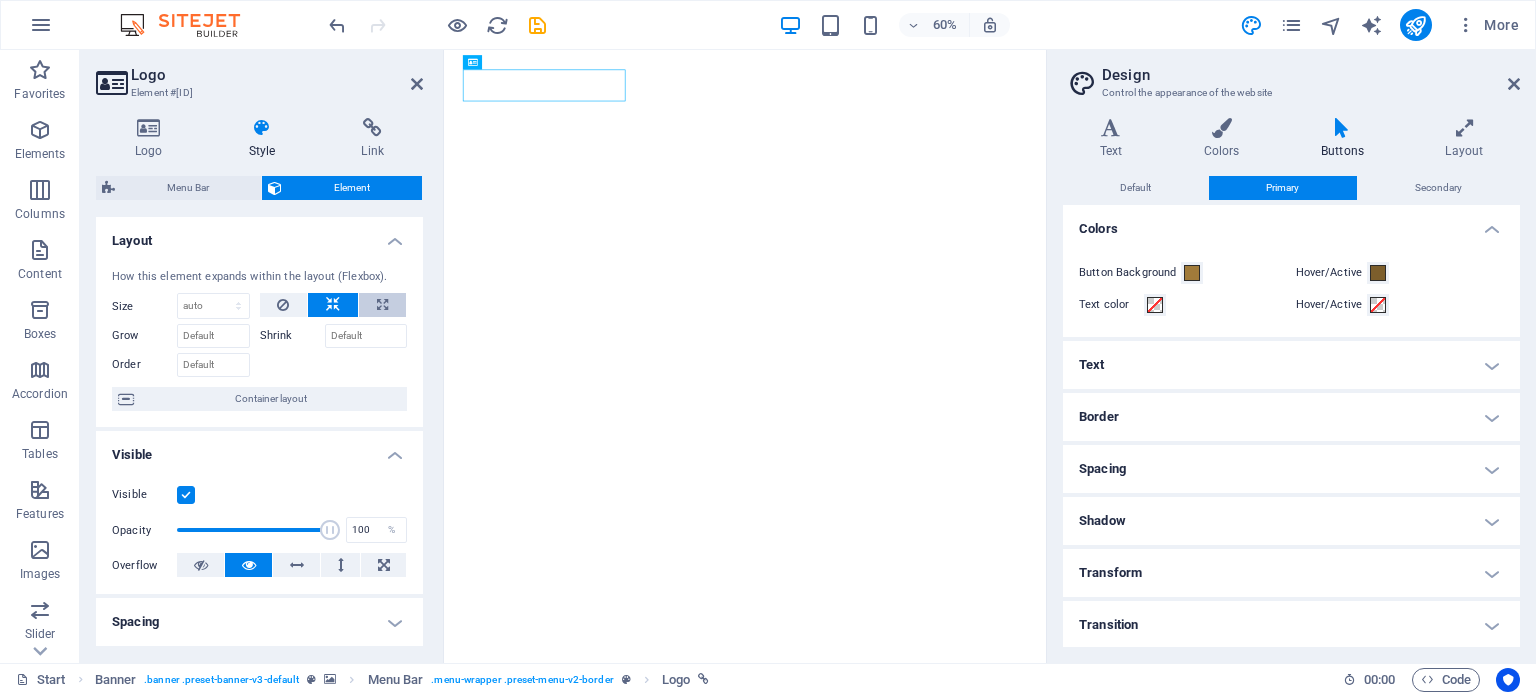 click at bounding box center (382, 305) 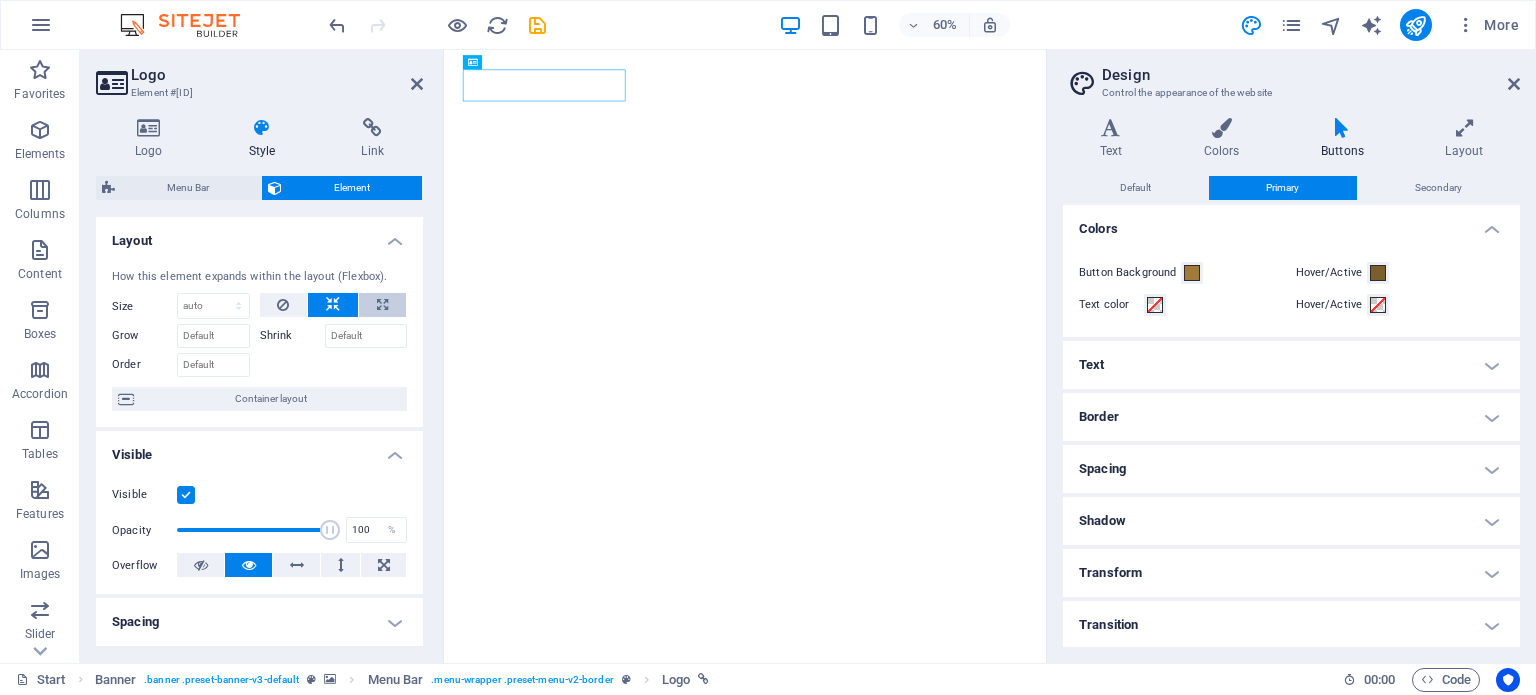 type on "100" 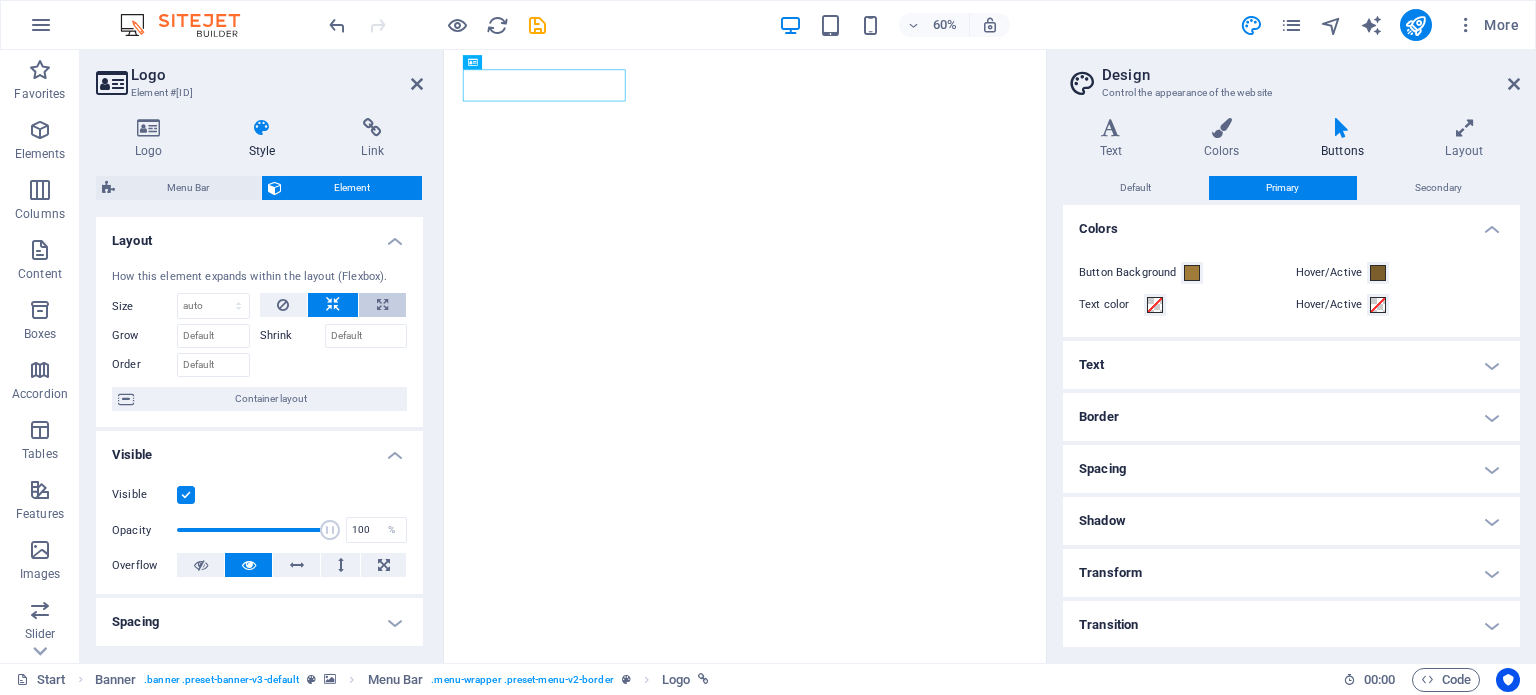 select on "%" 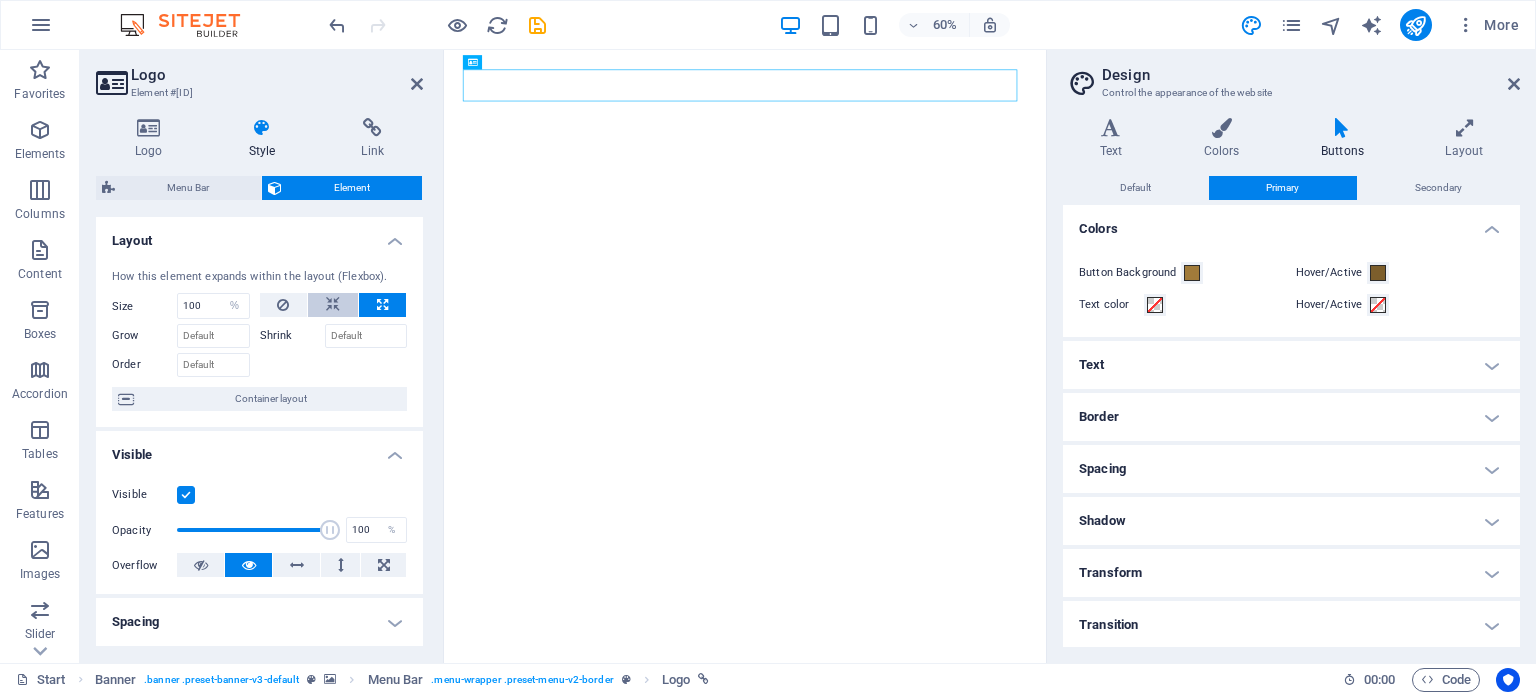 click at bounding box center [333, 305] 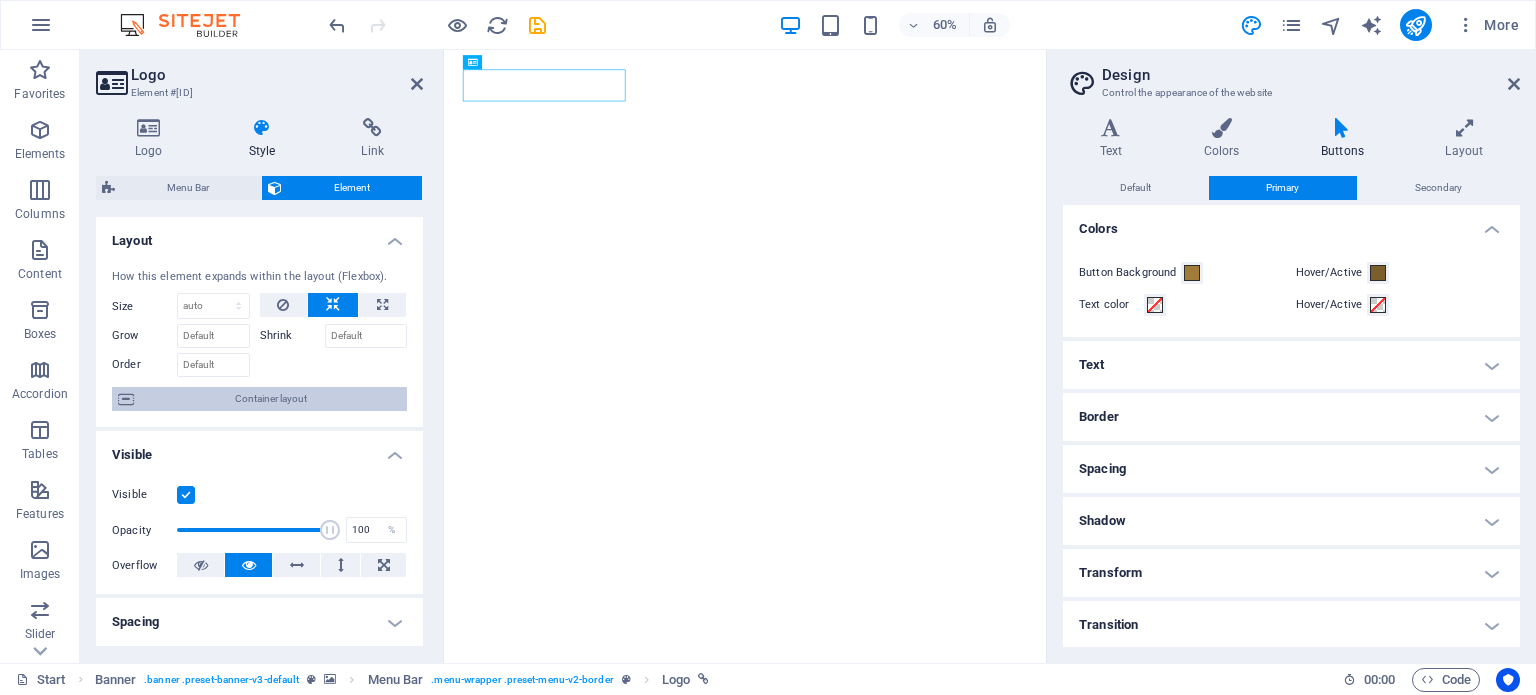 click on "Container layout" at bounding box center (270, 399) 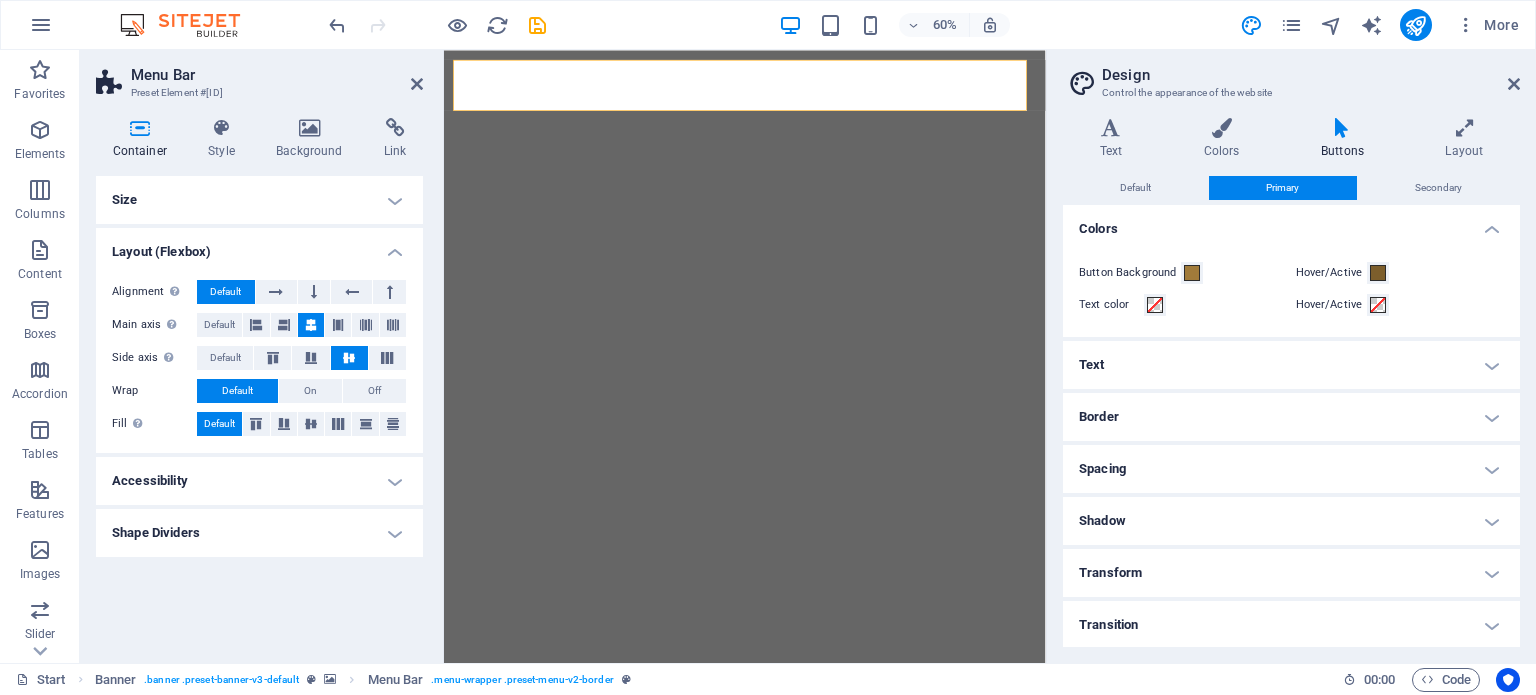 click on "Shape Dividers" at bounding box center [259, 533] 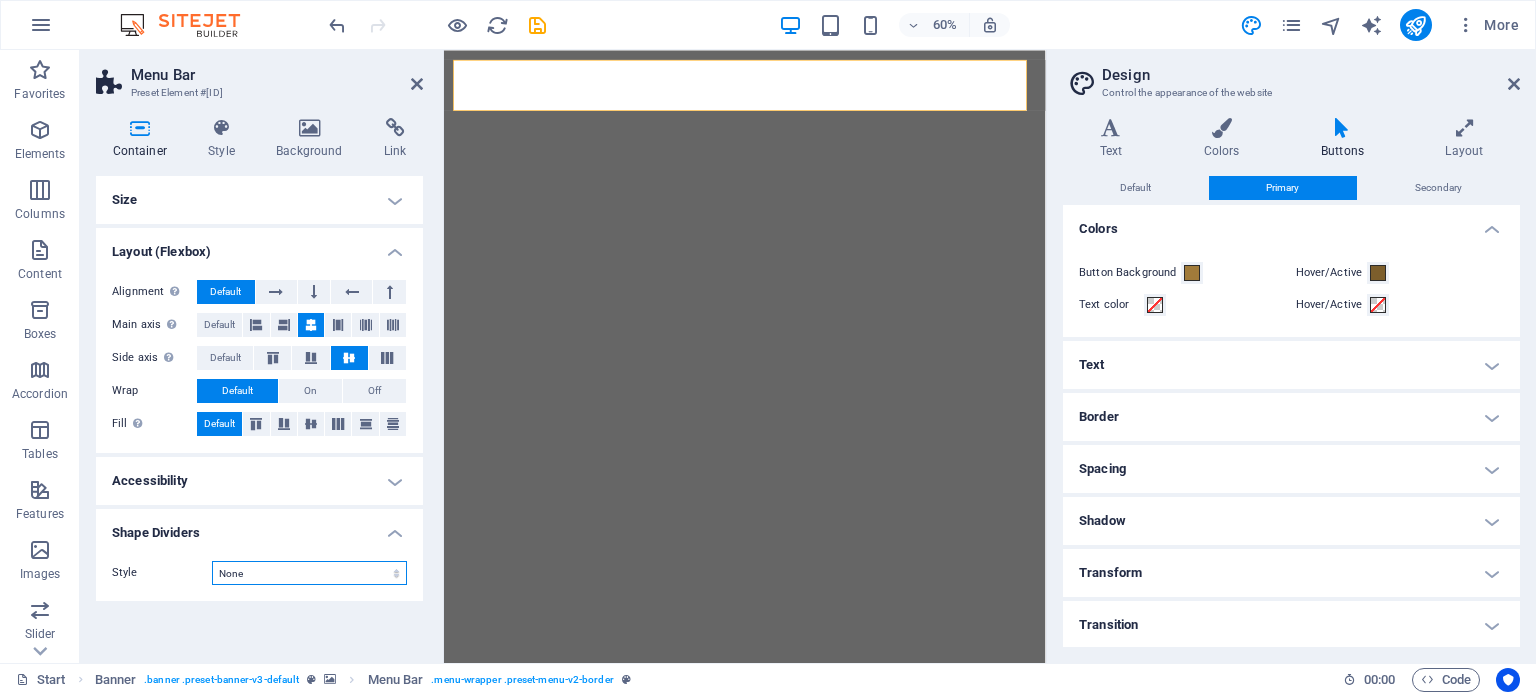 click on "None Triangle Square Diagonal Polygon 1 Polygon 2 Zigzag Multiple Zigzags Waves Multiple Waves Half Circle Circle Circle Shadow Blocks Hexagons Clouds Multiple Clouds Fan Pyramids Book Paint Drip Fire Shredded Paper Arrow" at bounding box center [309, 573] 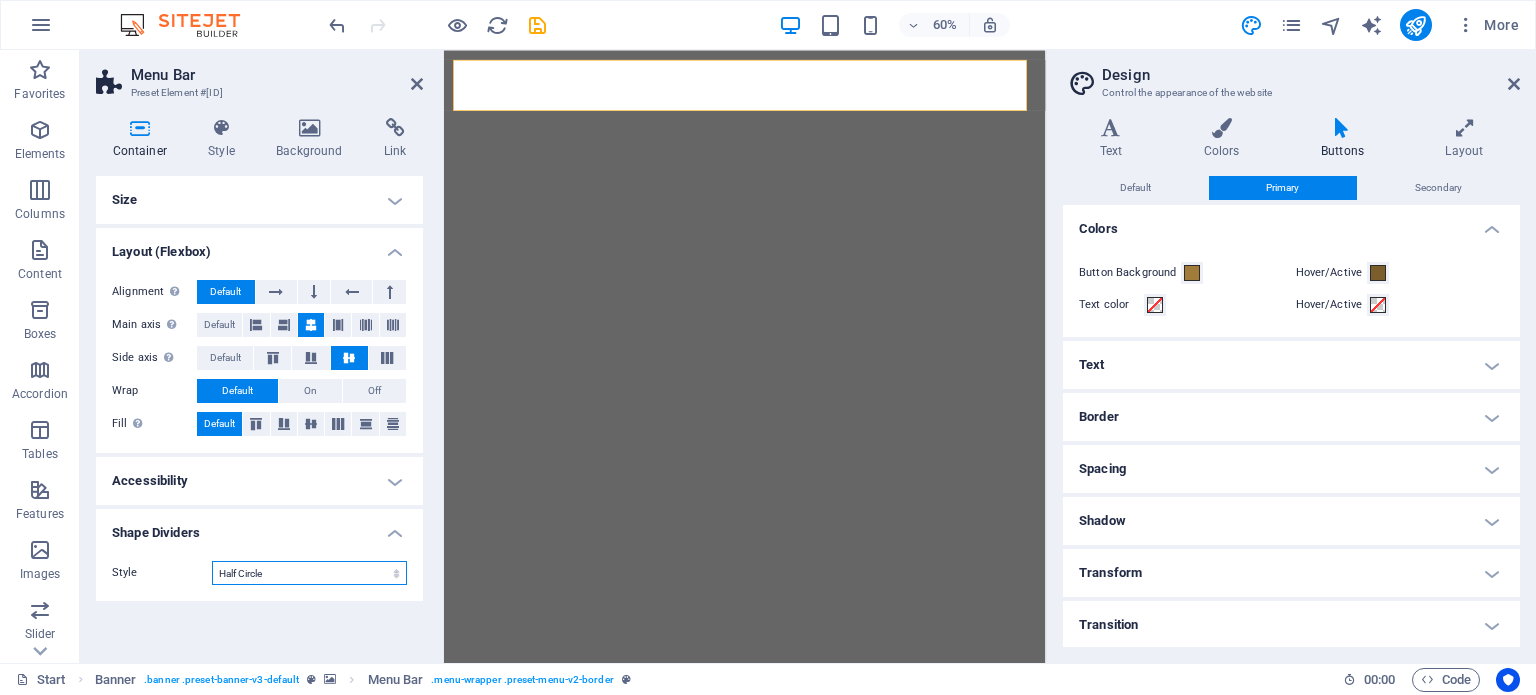 click on "None Triangle Square Diagonal Polygon 1 Polygon 2 Zigzag Multiple Zigzags Waves Multiple Waves Half Circle Circle Circle Shadow Blocks Hexagons Clouds Multiple Clouds Fan Pyramids Book Paint Drip Fire Shredded Paper Arrow" at bounding box center [309, 573] 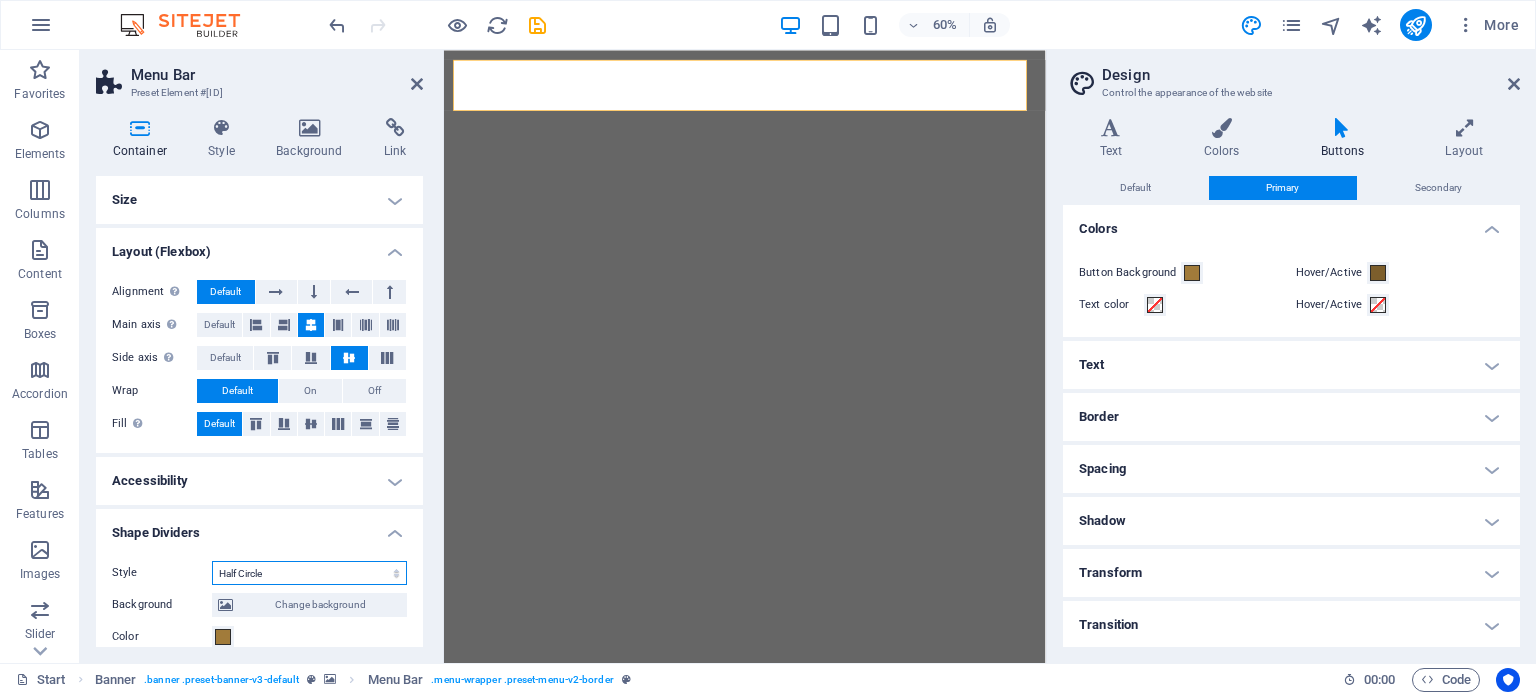 click on "None Triangle Square Diagonal Polygon 1 Polygon 2 Zigzag Multiple Zigzags Waves Multiple Waves Half Circle Circle Circle Shadow Blocks Hexagons Clouds Multiple Clouds Fan Pyramids Book Paint Drip Fire Shredded Paper Arrow" at bounding box center (309, 573) 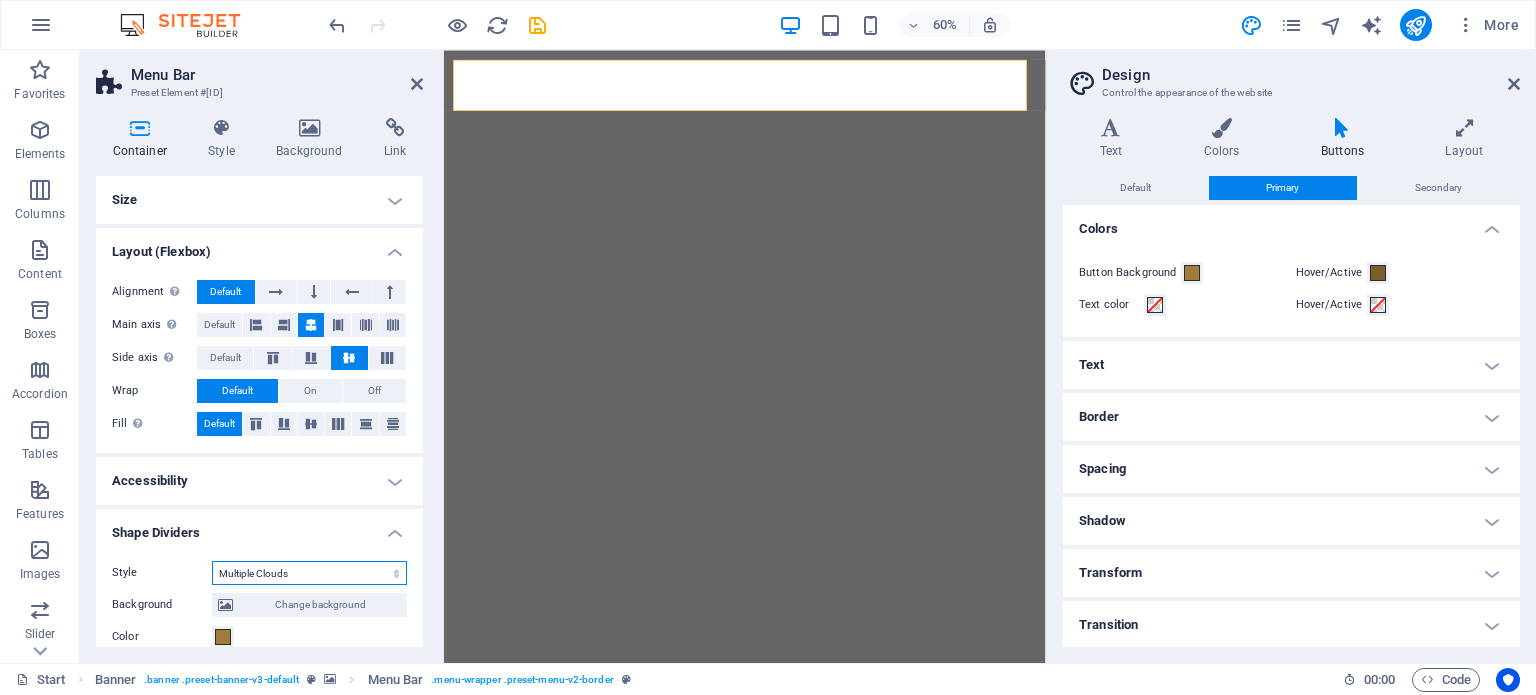 click on "None Triangle Square Diagonal Polygon 1 Polygon 2 Zigzag Multiple Zigzags Waves Multiple Waves Half Circle Circle Circle Shadow Blocks Hexagons Clouds Multiple Clouds Fan Pyramids Book Paint Drip Fire Shredded Paper Arrow" at bounding box center (309, 573) 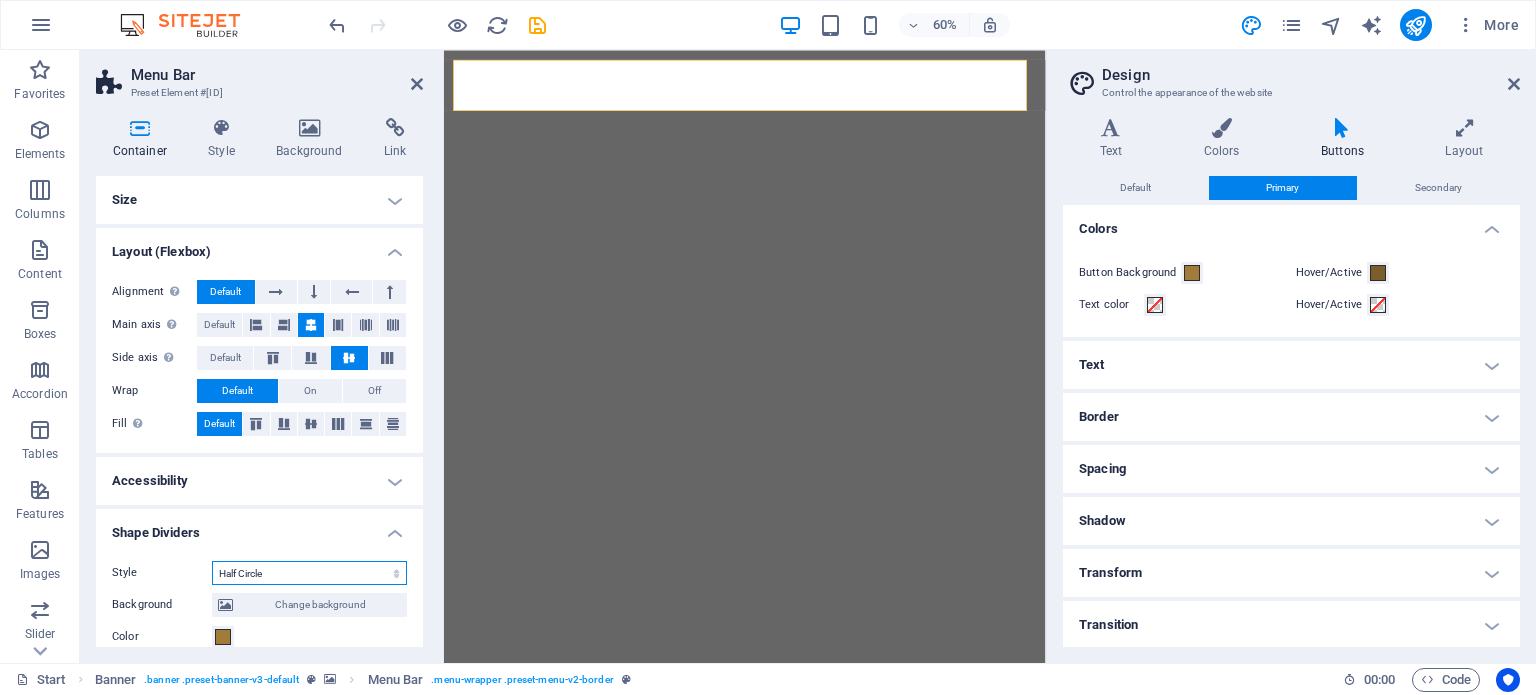 click on "None Triangle Square Diagonal Polygon 1 Polygon 2 Zigzag Multiple Zigzags Waves Multiple Waves Half Circle Circle Circle Shadow Blocks Hexagons Clouds Multiple Clouds Fan Pyramids Book Paint Drip Fire Shredded Paper Arrow" at bounding box center (309, 573) 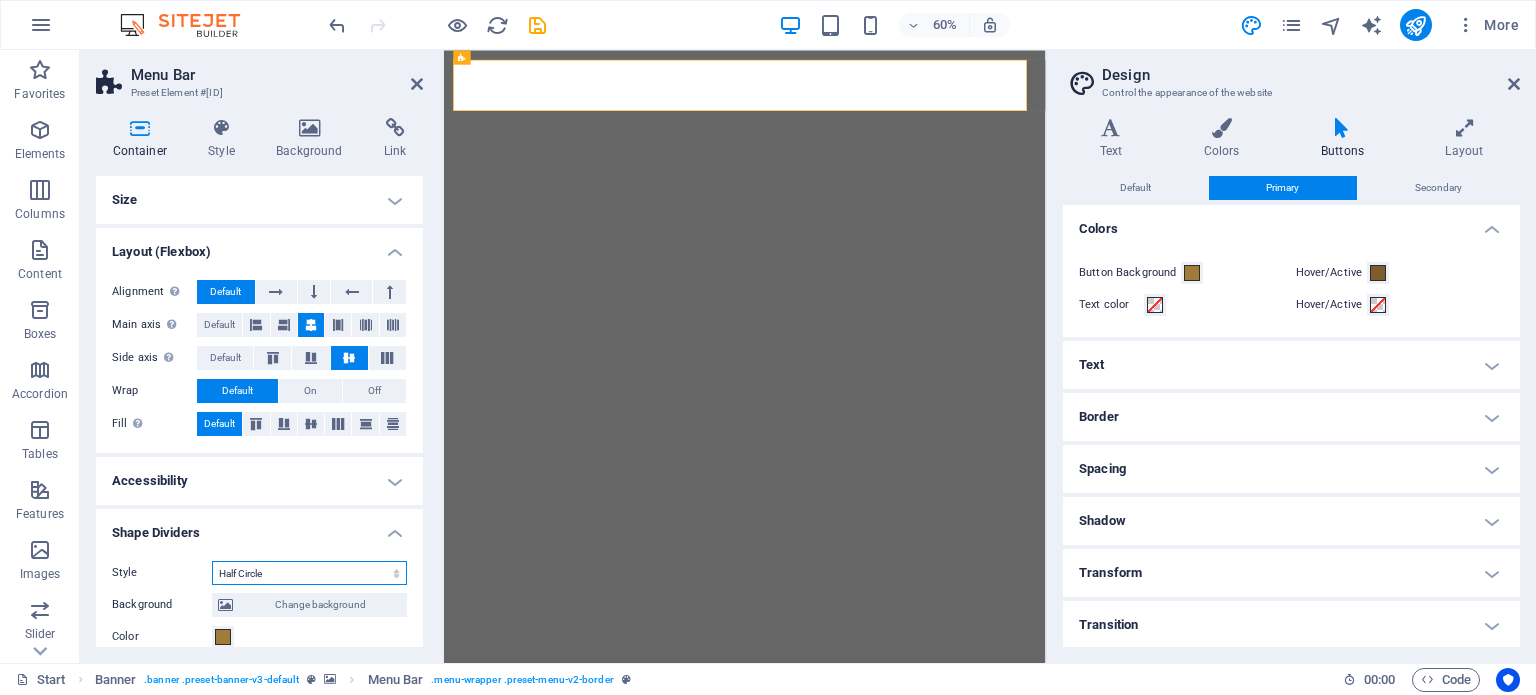 click on "None Triangle Square Diagonal Polygon 1 Polygon 2 Zigzag Multiple Zigzags Waves Multiple Waves Half Circle Circle Circle Shadow Blocks Hexagons Clouds Multiple Clouds Fan Pyramids Book Paint Drip Fire Shredded Paper Arrow" at bounding box center (309, 573) 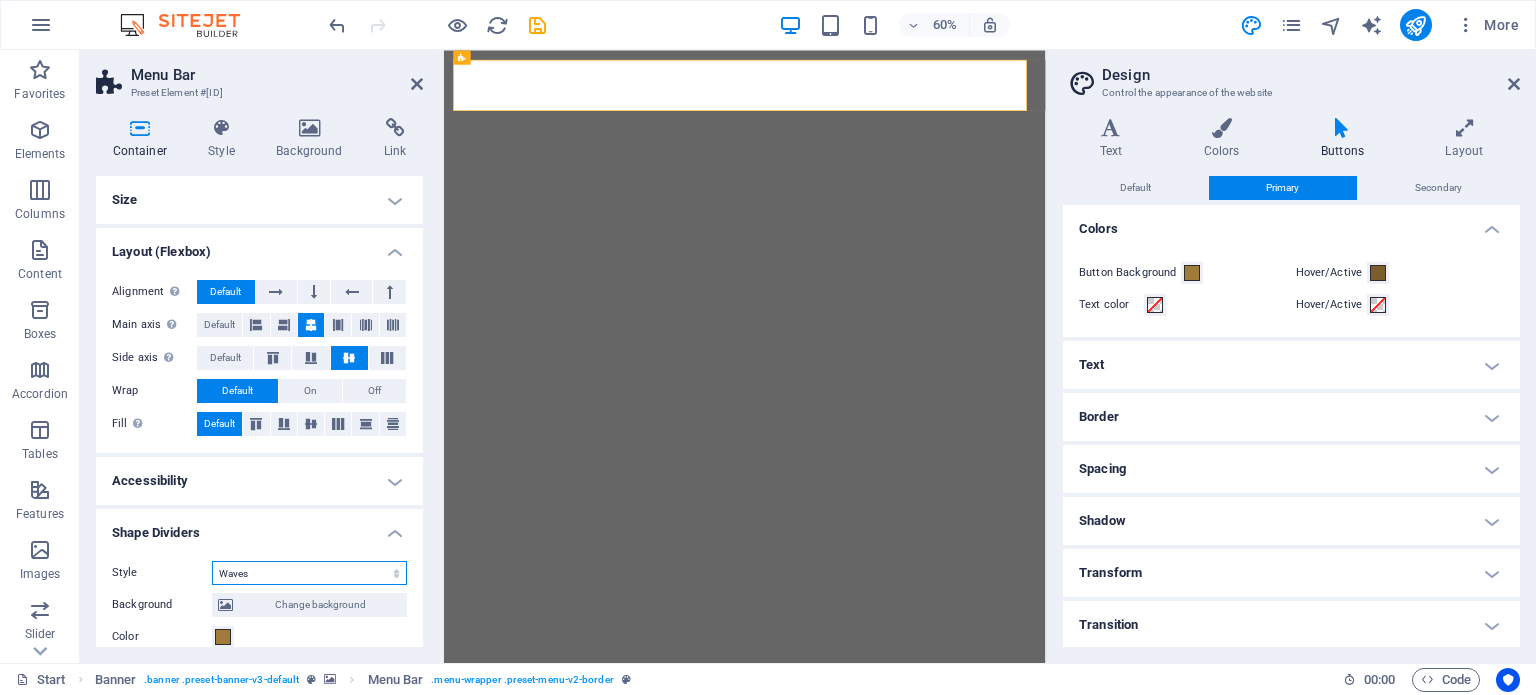 click on "None Triangle Square Diagonal Polygon 1 Polygon 2 Zigzag Multiple Zigzags Waves Multiple Waves Half Circle Circle Circle Shadow Blocks Hexagons Clouds Multiple Clouds Fan Pyramids Book Paint Drip Fire Shredded Paper Arrow" at bounding box center (309, 573) 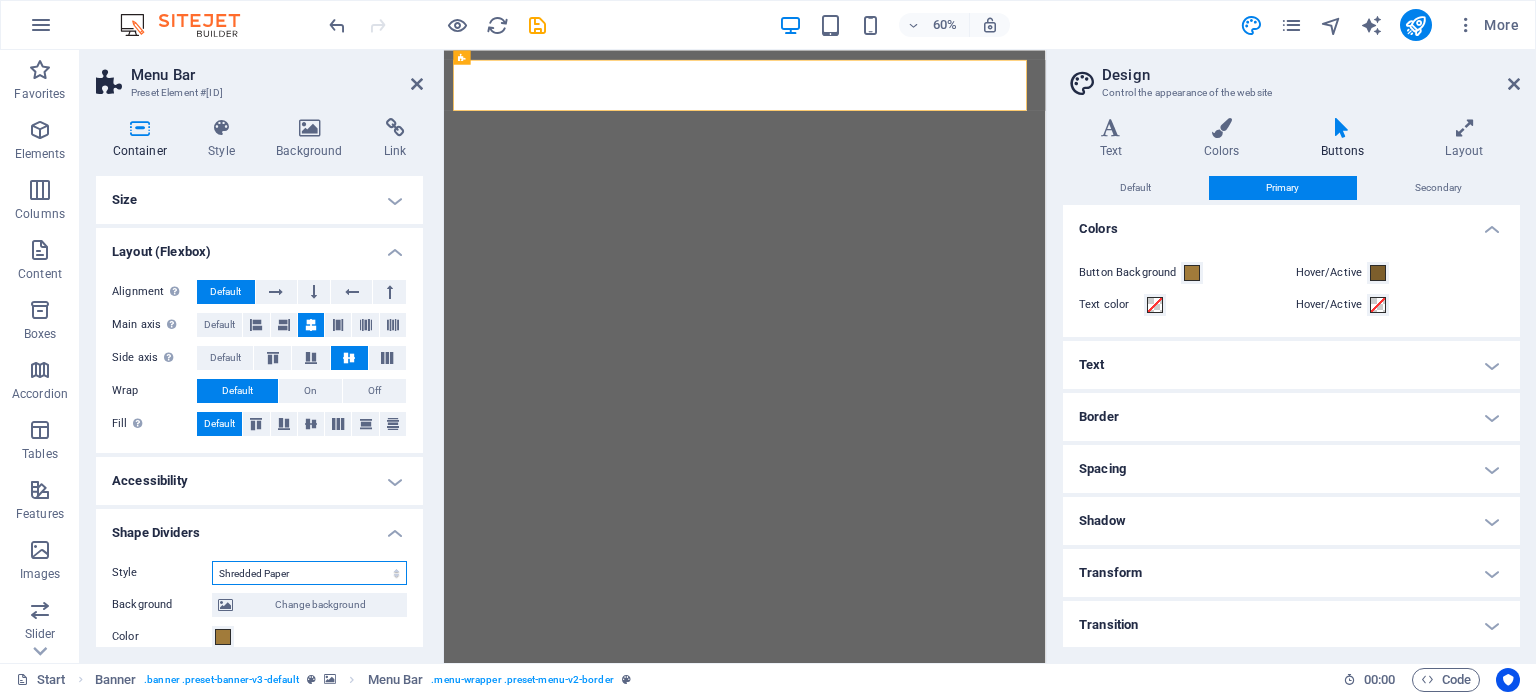 click on "None Triangle Square Diagonal Polygon 1 Polygon 2 Zigzag Multiple Zigzags Waves Multiple Waves Half Circle Circle Circle Shadow Blocks Hexagons Clouds Multiple Clouds Fan Pyramids Book Paint Drip Fire Shredded Paper Arrow" at bounding box center [309, 573] 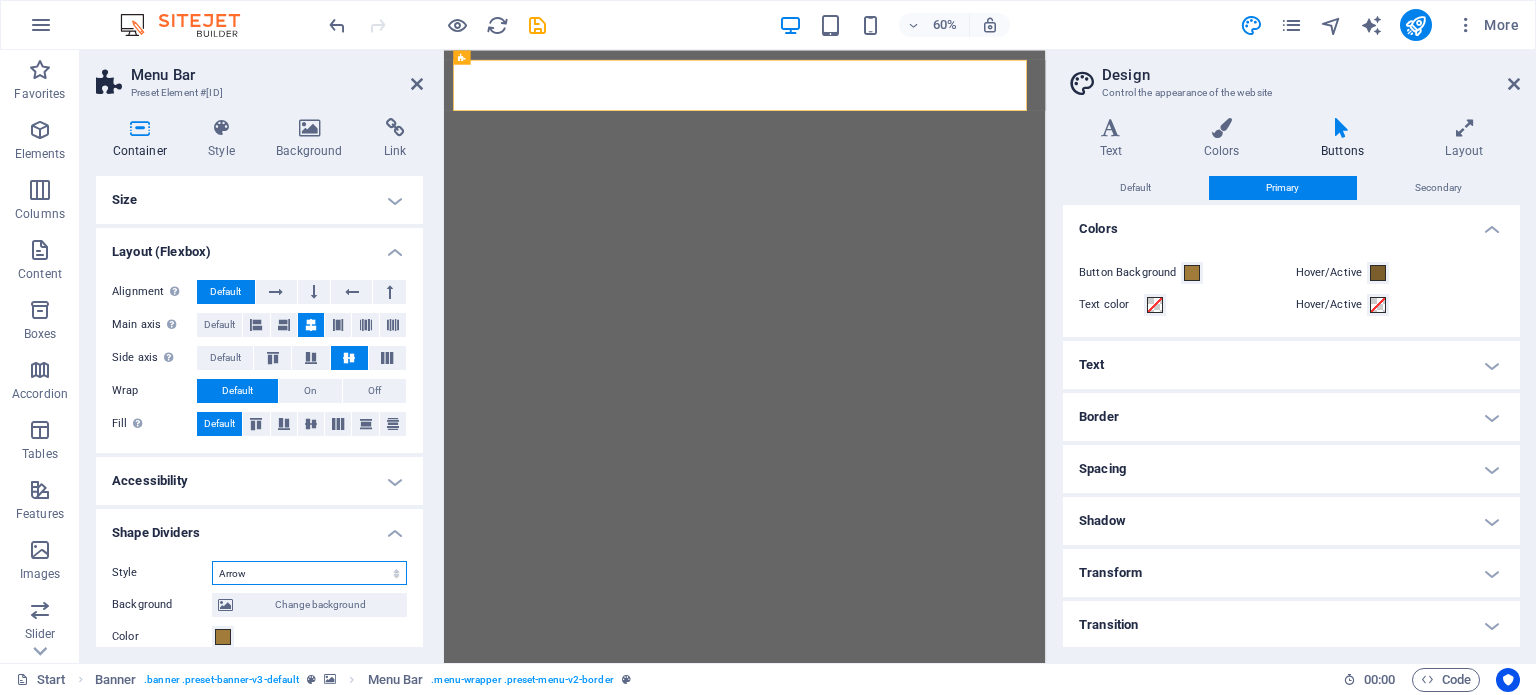 click on "None Triangle Square Diagonal Polygon 1 Polygon 2 Zigzag Multiple Zigzags Waves Multiple Waves Half Circle Circle Circle Shadow Blocks Hexagons Clouds Multiple Clouds Fan Pyramids Book Paint Drip Fire Shredded Paper Arrow" at bounding box center [309, 573] 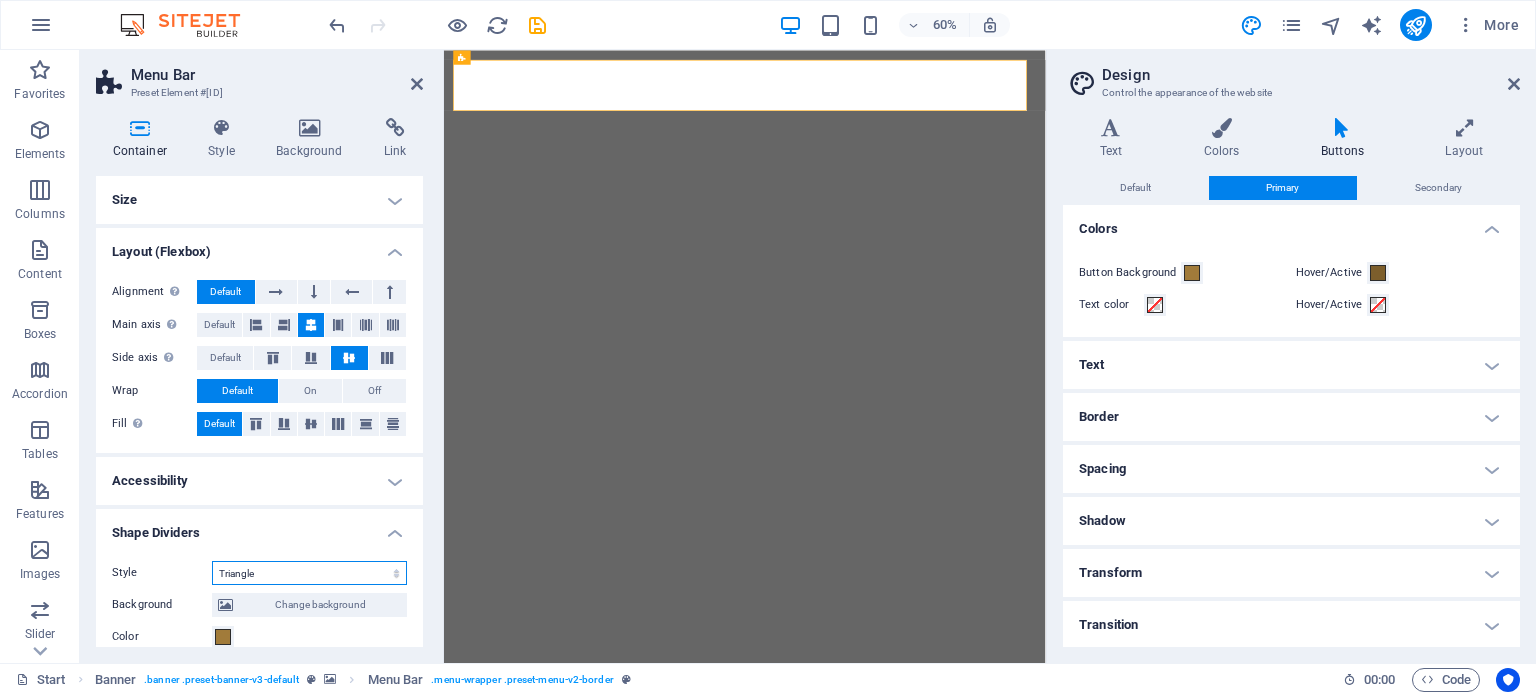 click on "None Triangle Square Diagonal Polygon 1 Polygon 2 Zigzag Multiple Zigzags Waves Multiple Waves Half Circle Circle Circle Shadow Blocks Hexagons Clouds Multiple Clouds Fan Pyramids Book Paint Drip Fire Shredded Paper Arrow" at bounding box center [309, 573] 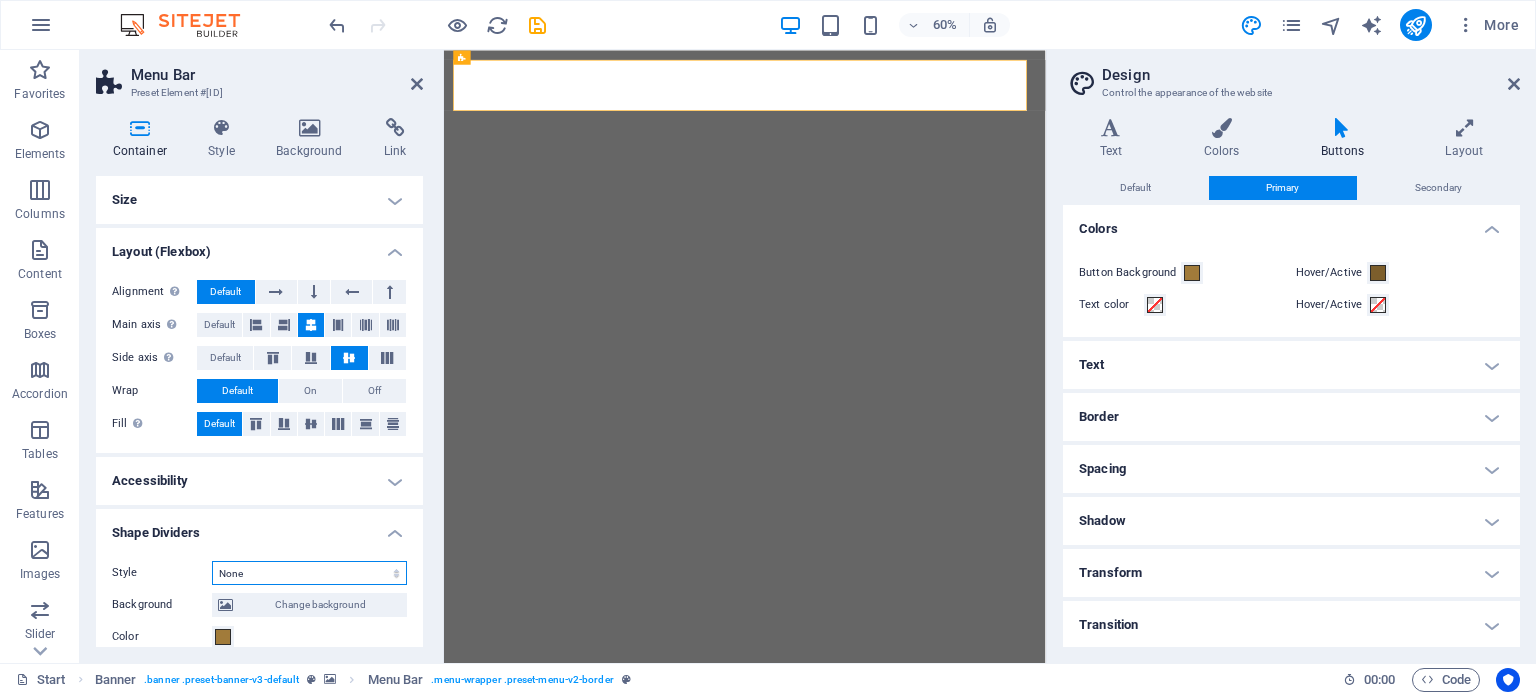click on "None Triangle Square Diagonal Polygon 1 Polygon 2 Zigzag Multiple Zigzags Waves Multiple Waves Half Circle Circle Circle Shadow Blocks Hexagons Clouds Multiple Clouds Fan Pyramids Book Paint Drip Fire Shredded Paper Arrow" at bounding box center [309, 573] 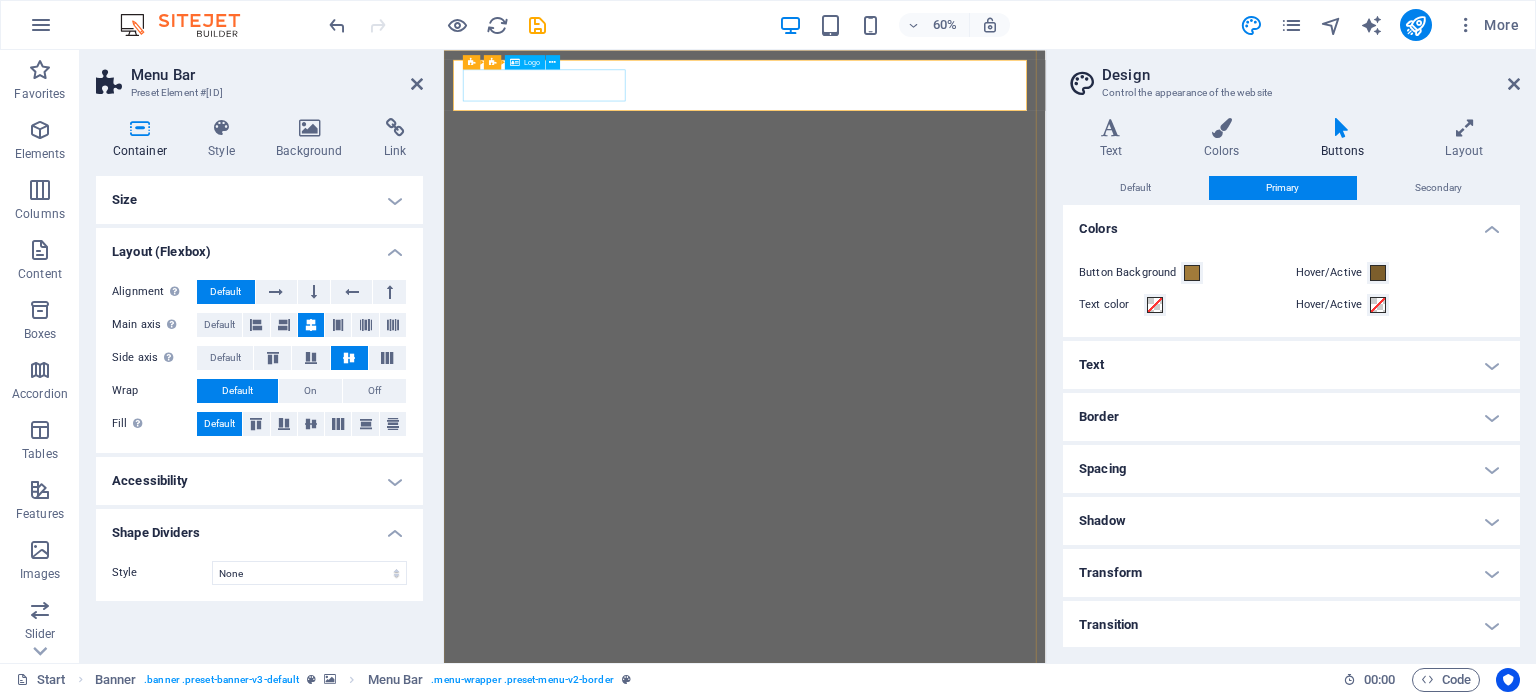 click on "[COMPANY]" at bounding box center (945, 1130) 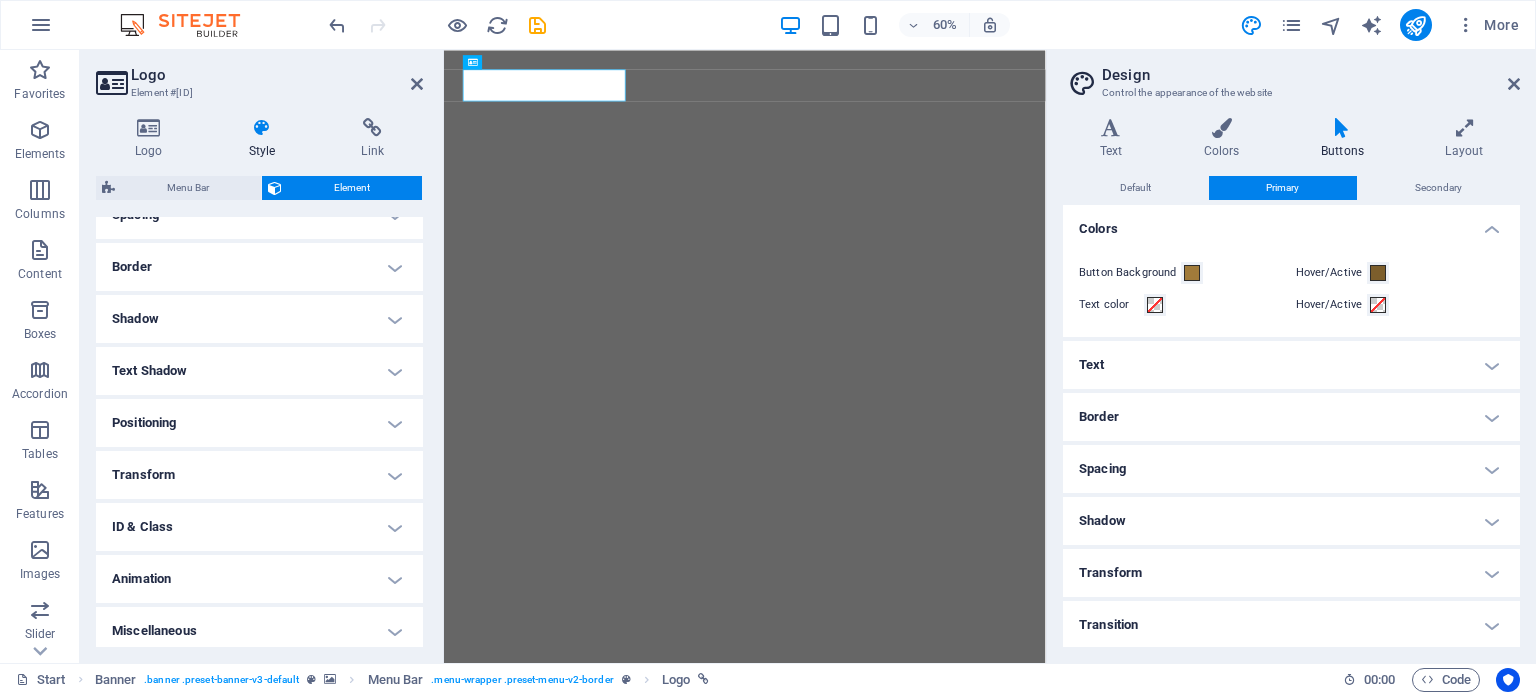 scroll, scrollTop: 414, scrollLeft: 0, axis: vertical 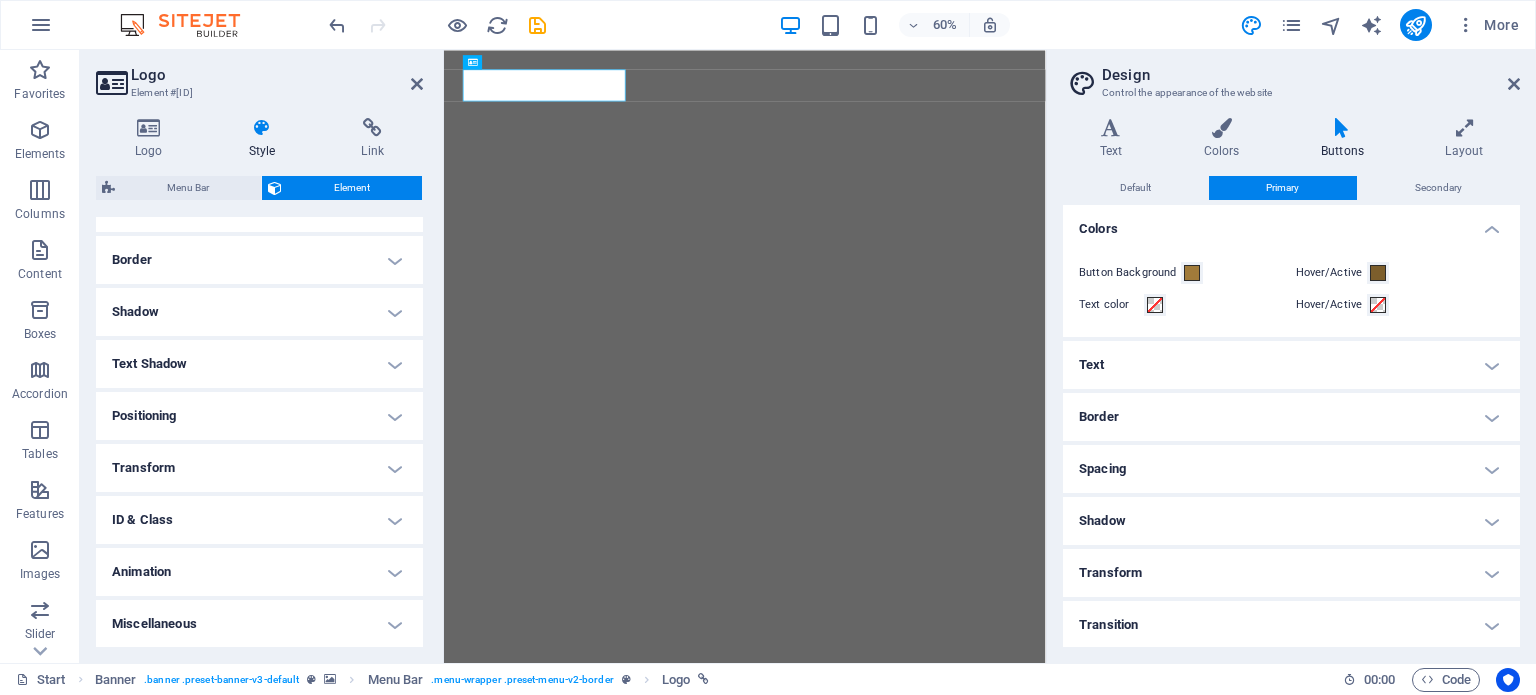 click on "Miscellaneous" at bounding box center [259, 624] 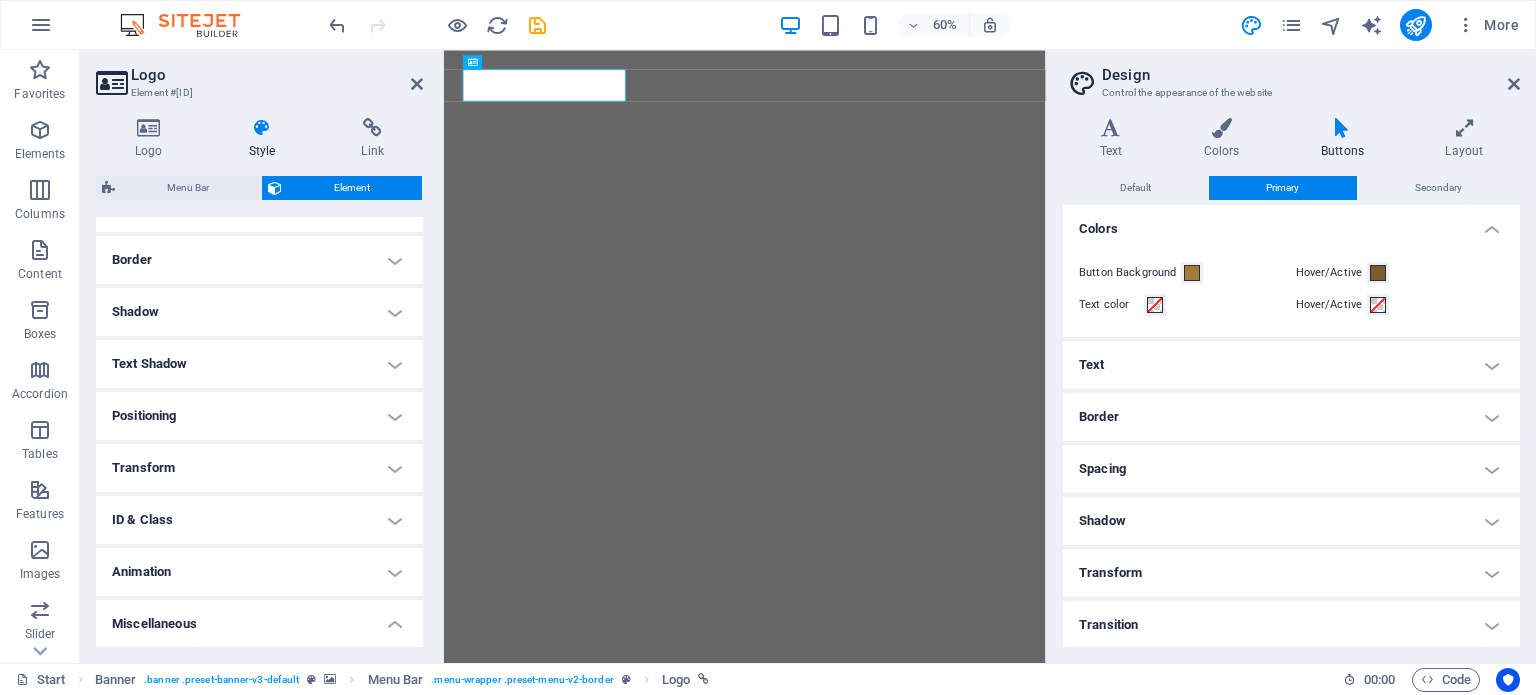 click on "Minimum count Define whether this element should be duplicable. 0 Maximum count Define whether this element should be duplicable. 1 Origin element" at bounding box center [259, 704] 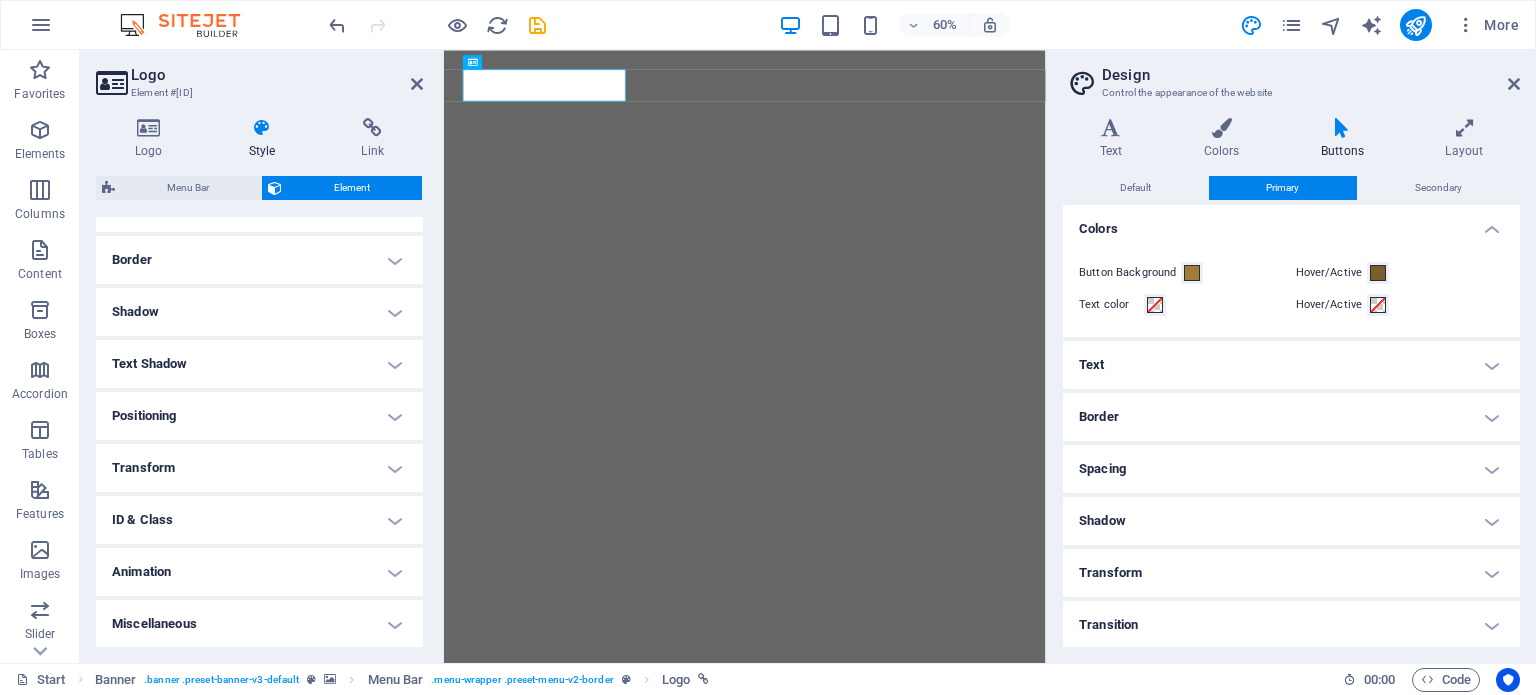 click on "Animation" at bounding box center [259, 572] 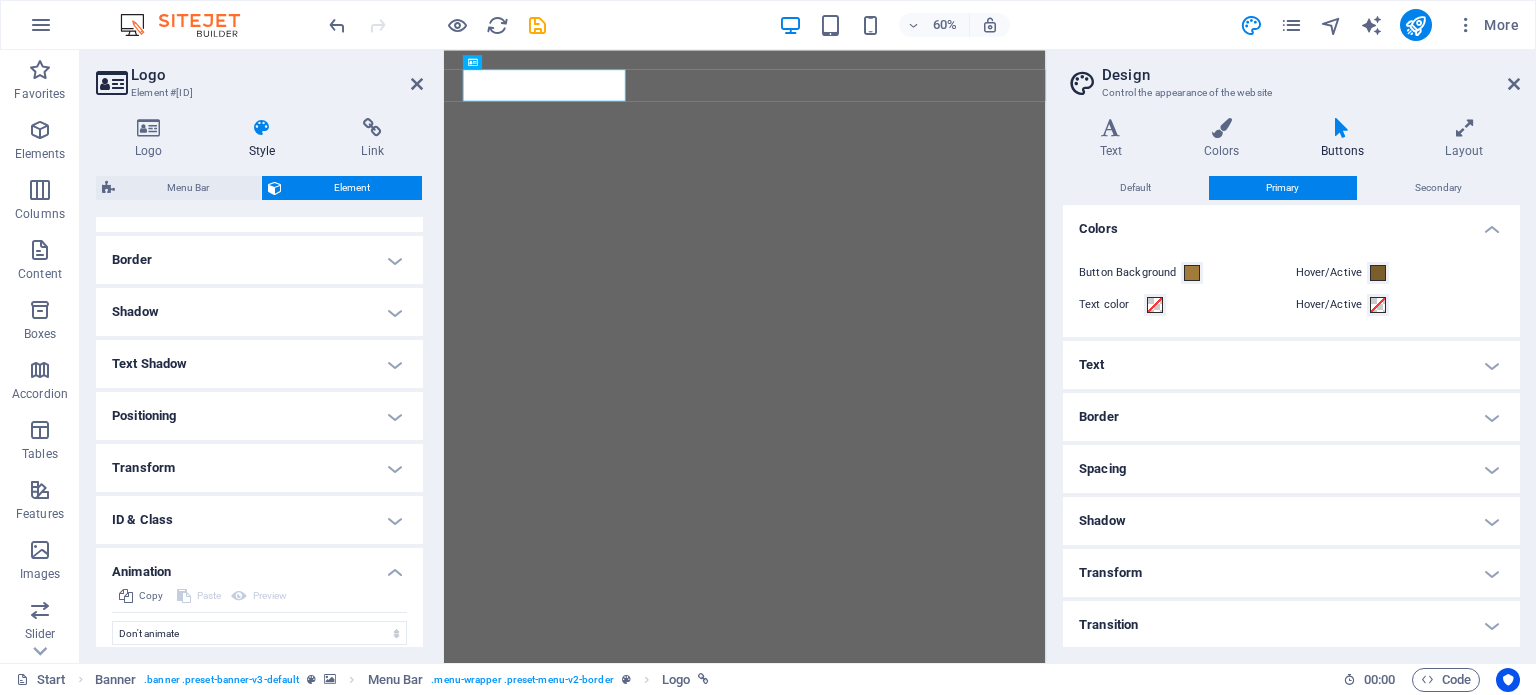 click on "ID & Class" at bounding box center (259, 520) 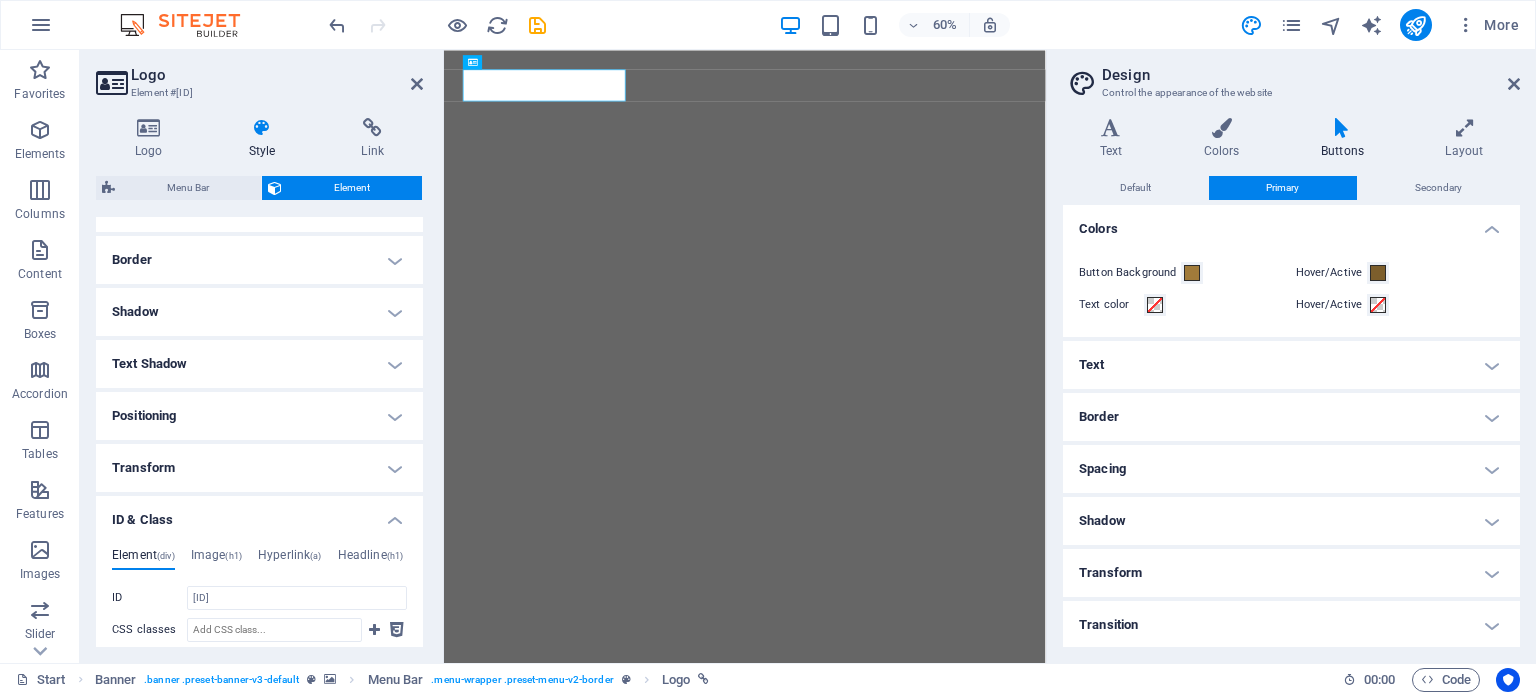 click on "Transform" at bounding box center [259, 468] 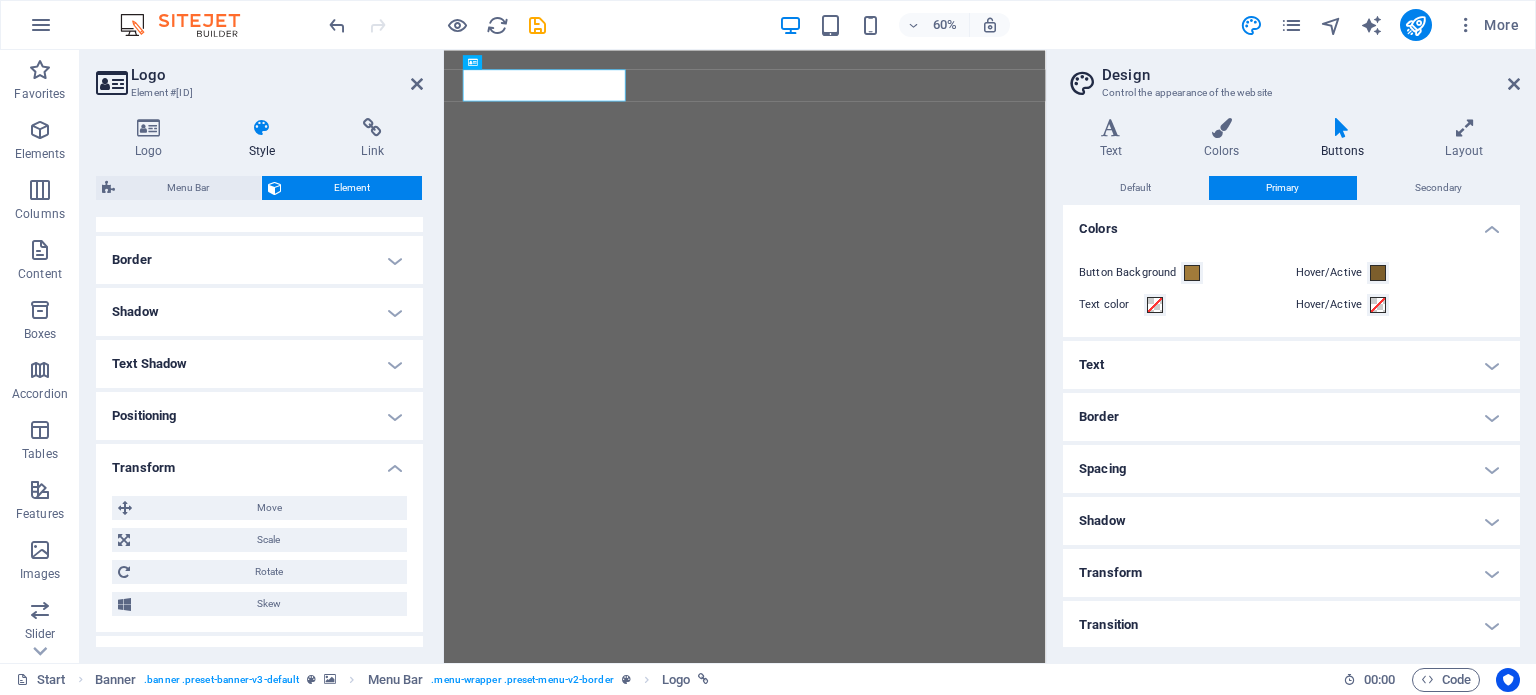 click on "Positioning" at bounding box center (259, 416) 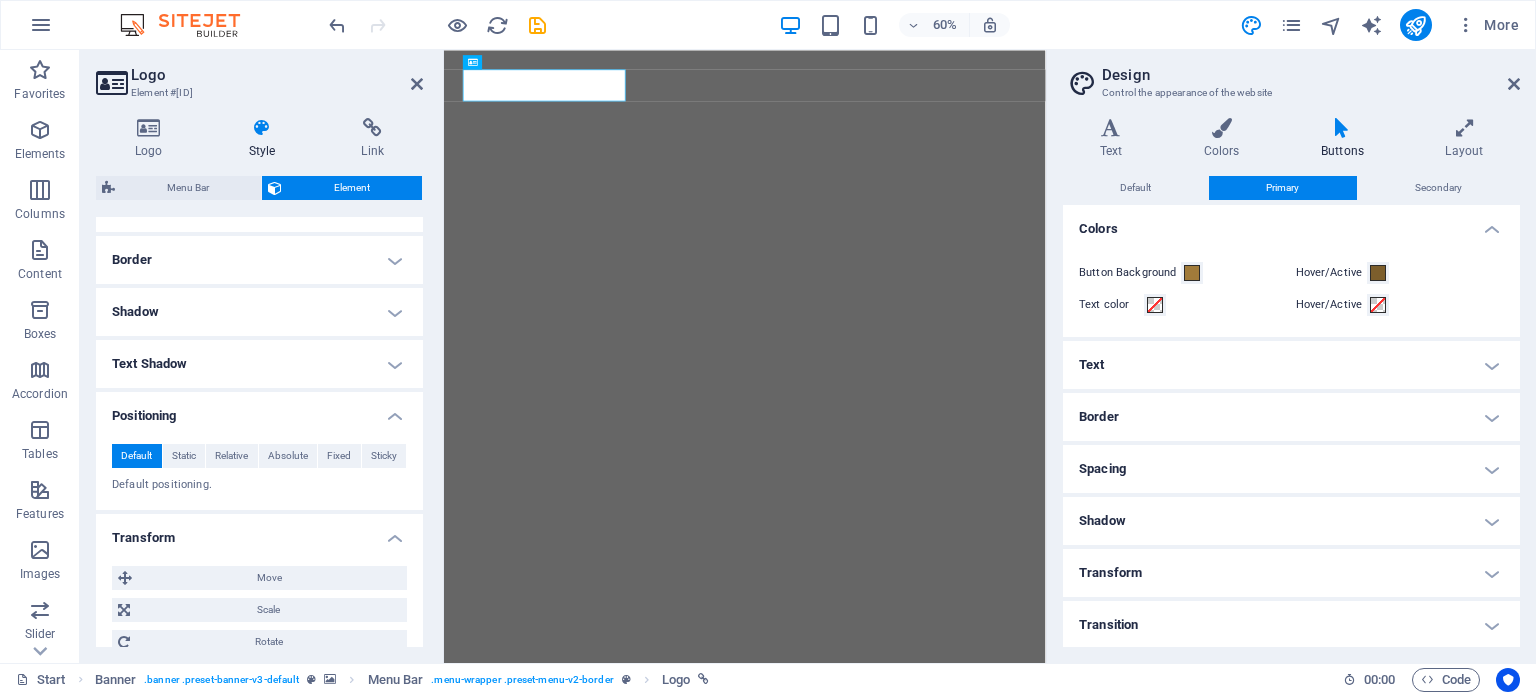 click on "Shadow" at bounding box center (259, 312) 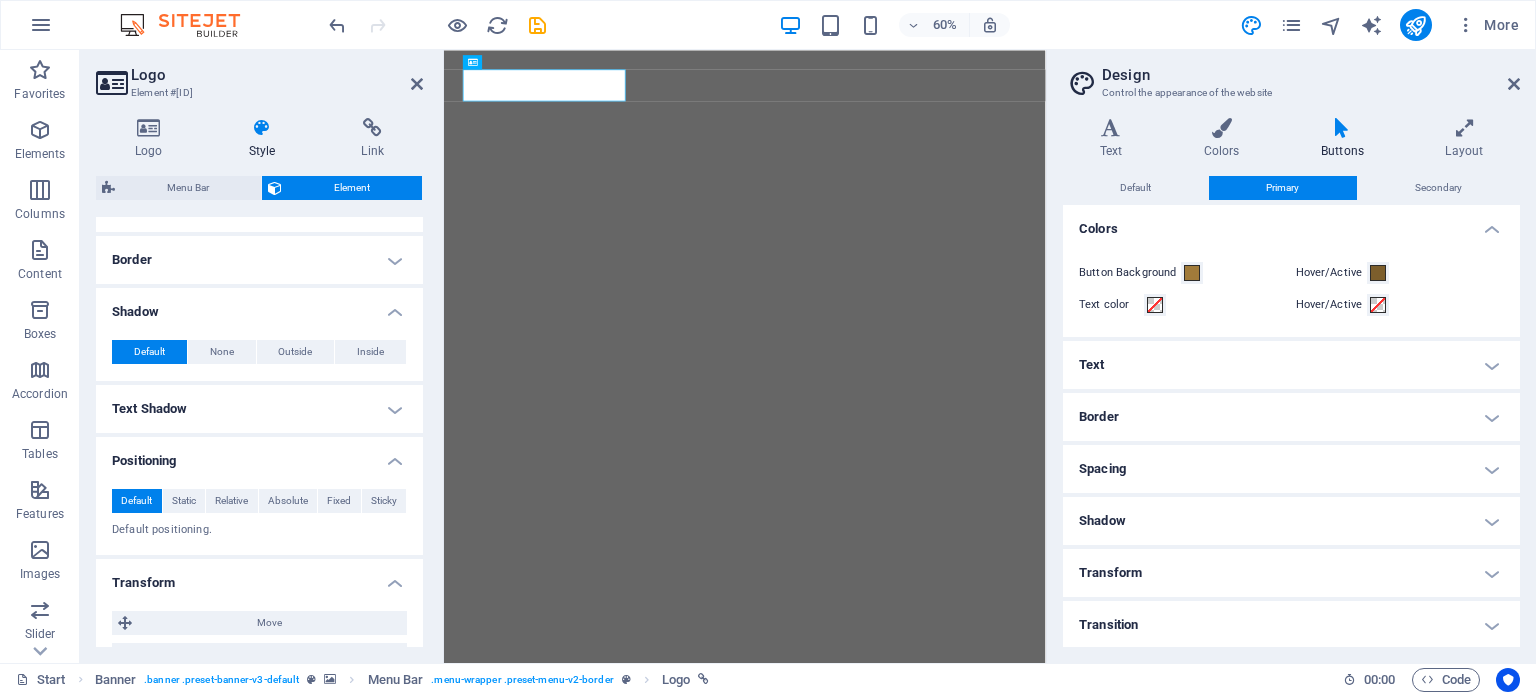 click on "Border" at bounding box center (259, 260) 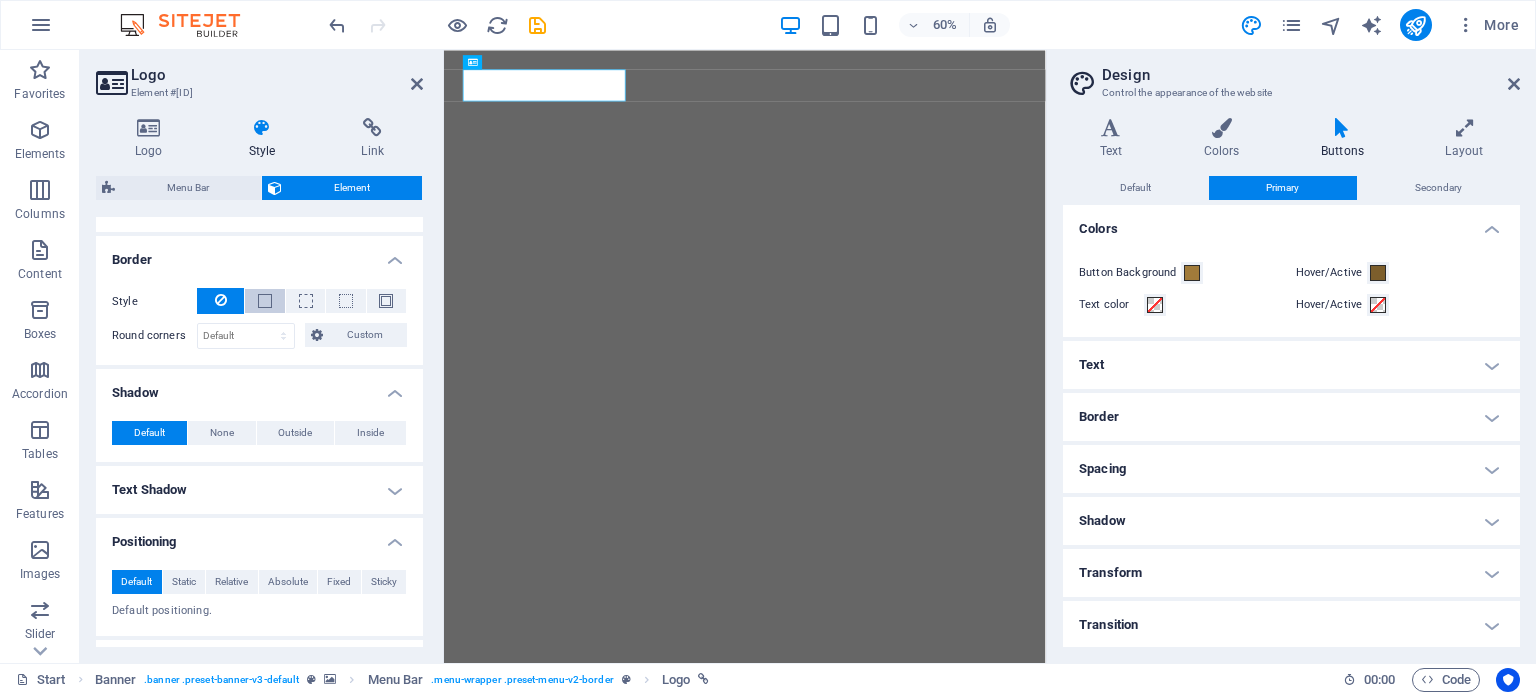 click at bounding box center [264, 301] 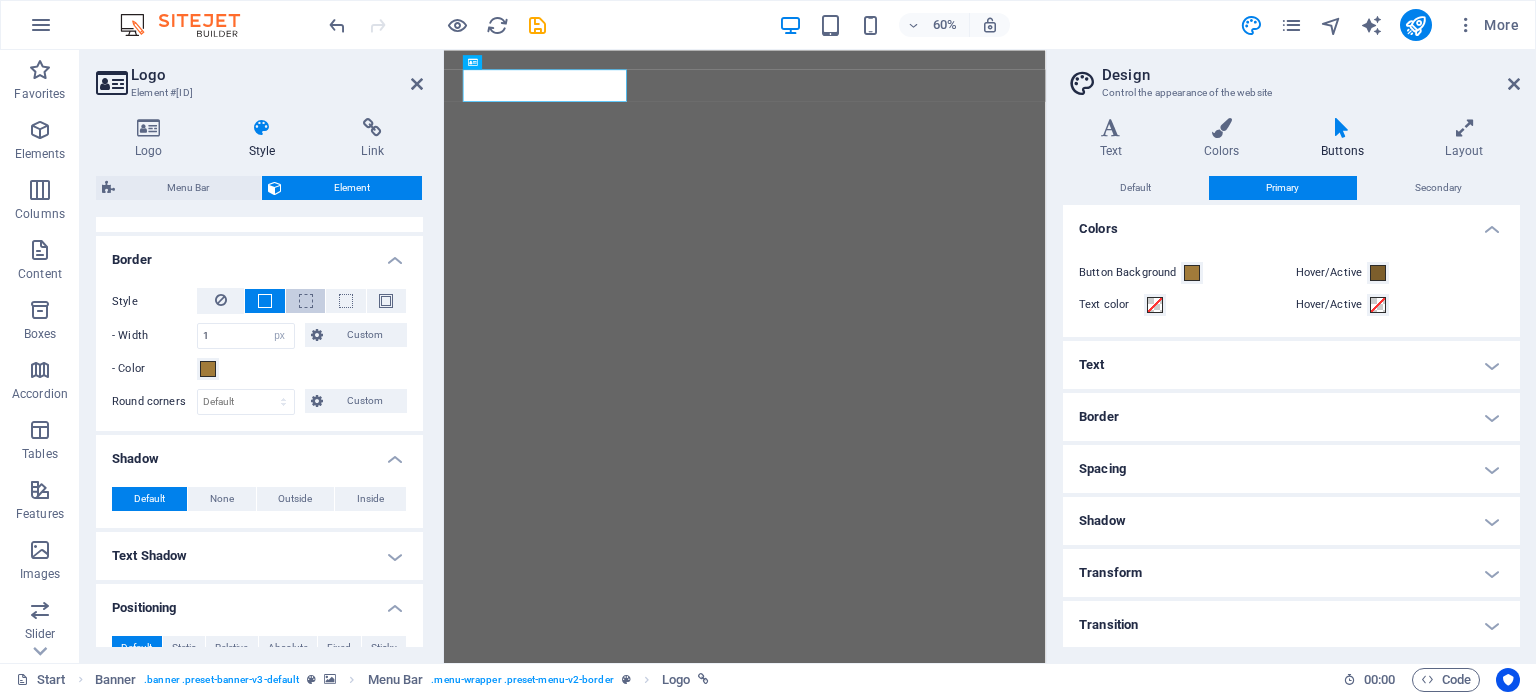 click at bounding box center [306, 301] 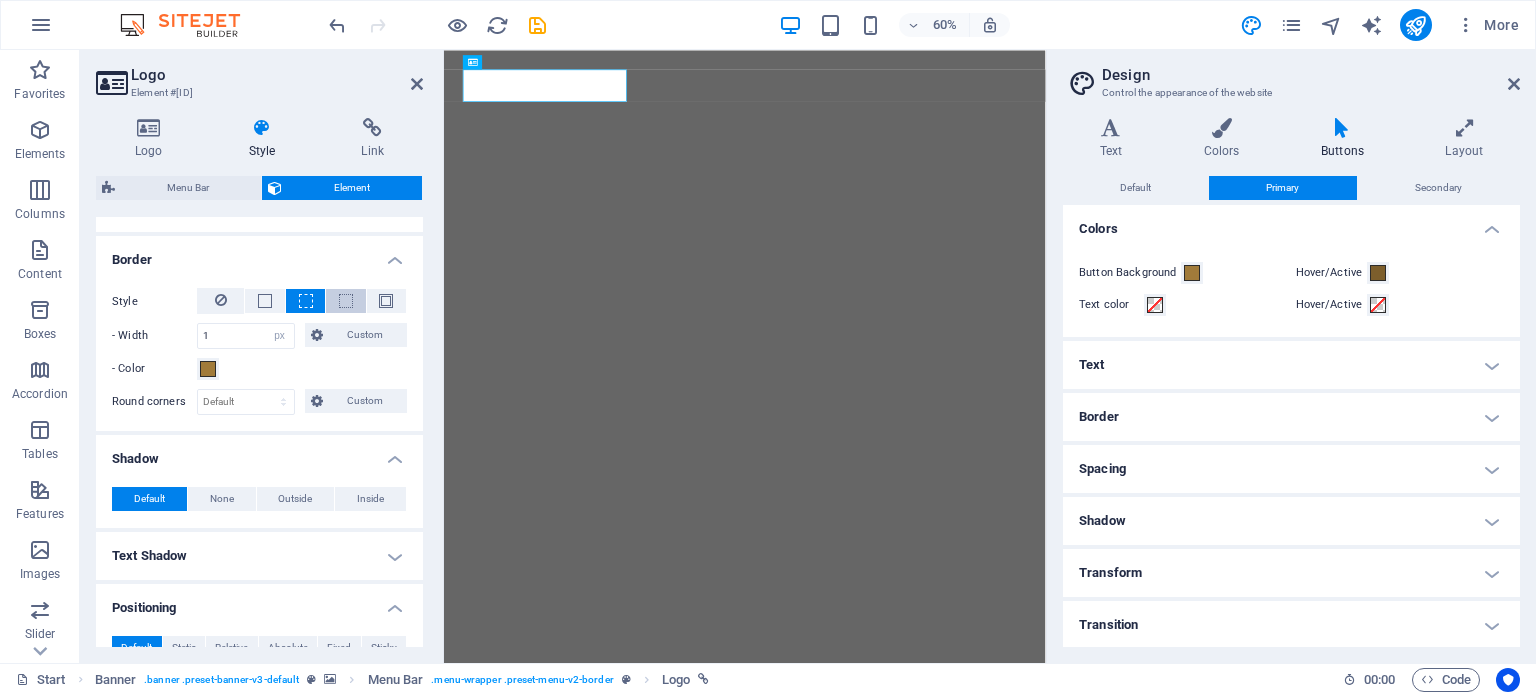 click at bounding box center (345, 301) 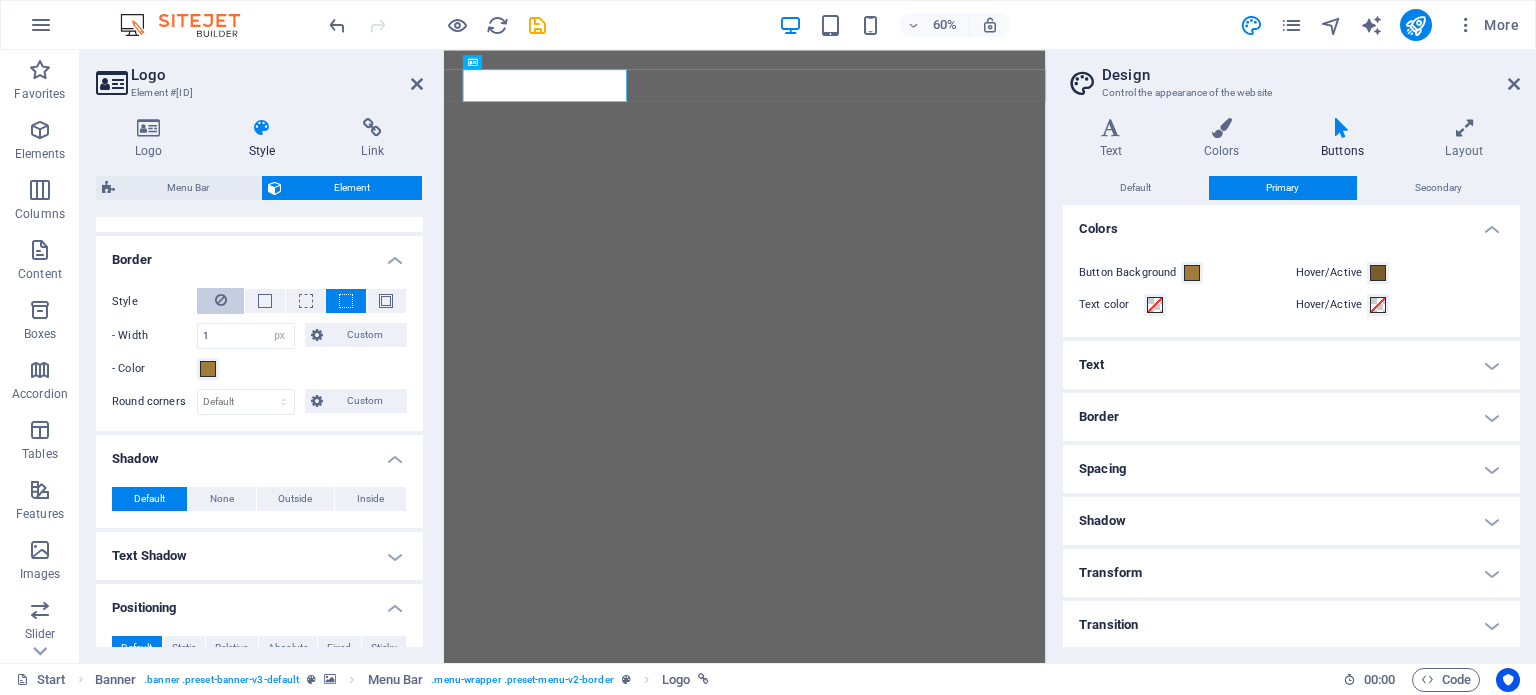 click at bounding box center [220, 301] 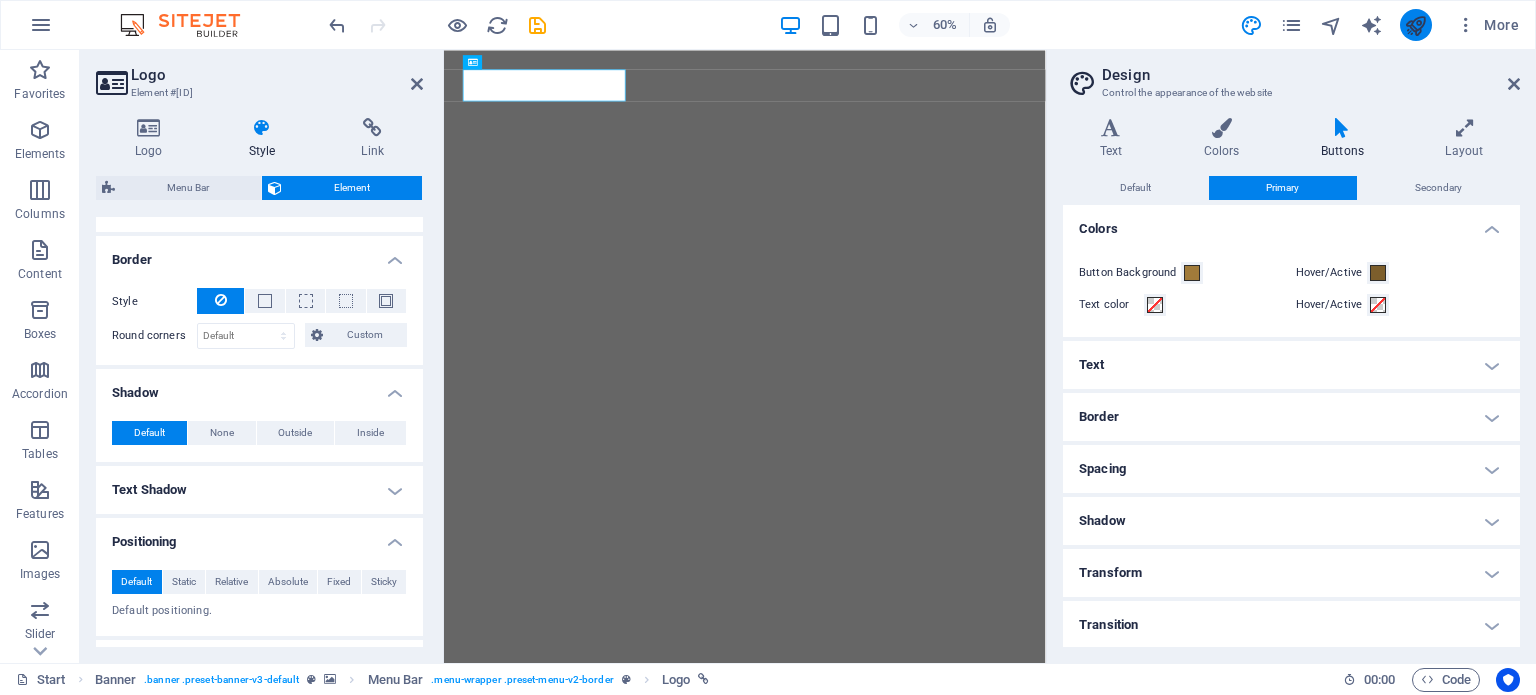 click at bounding box center (1415, 25) 